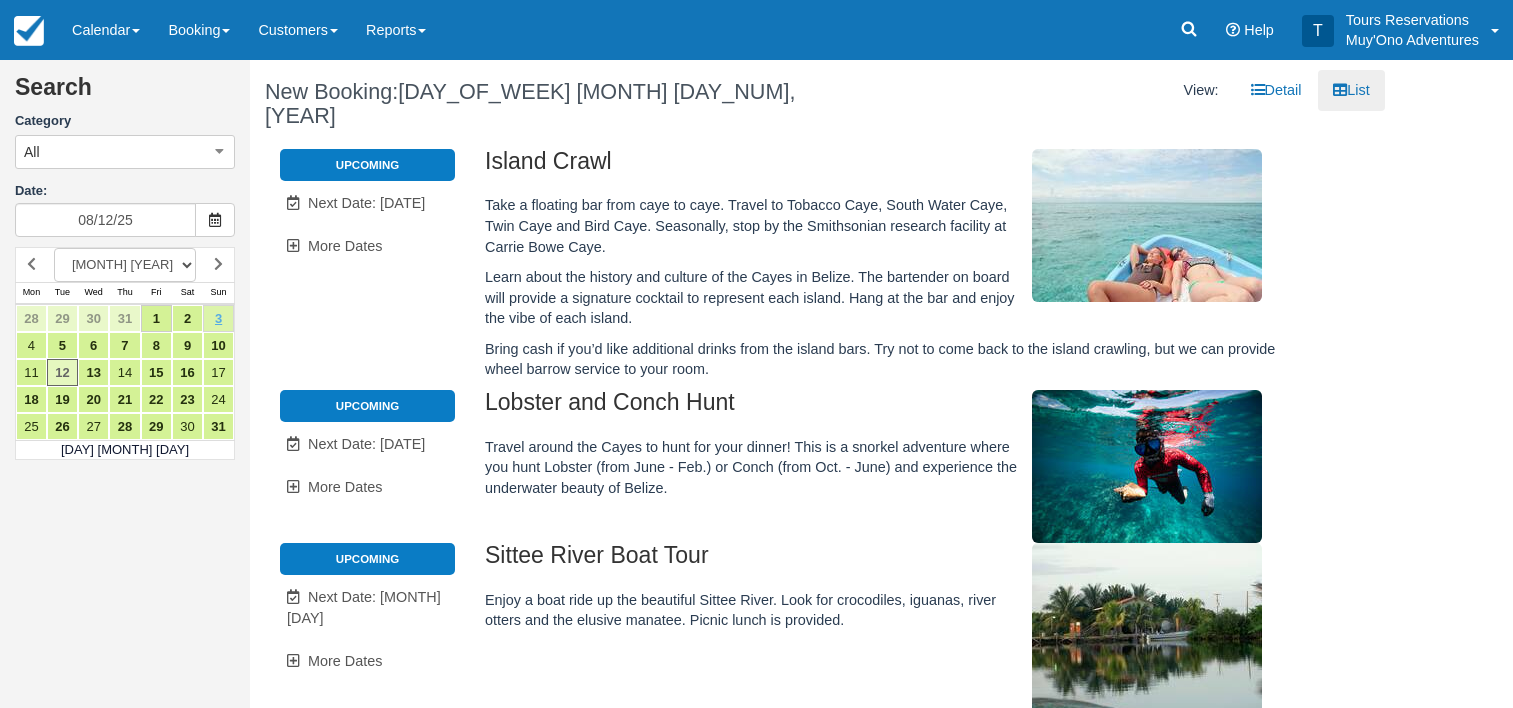 scroll, scrollTop: 4758, scrollLeft: 0, axis: vertical 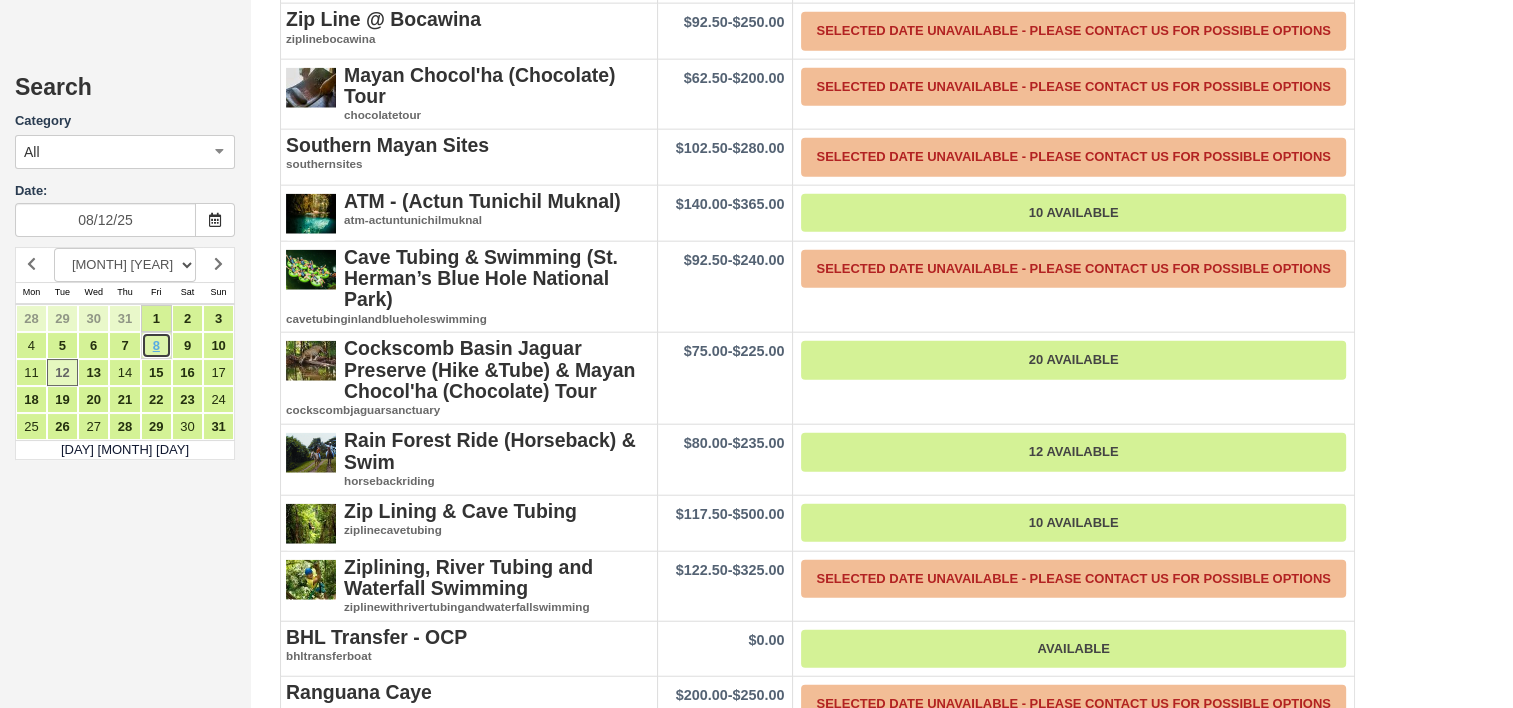 click on "8" at bounding box center (156, 345) 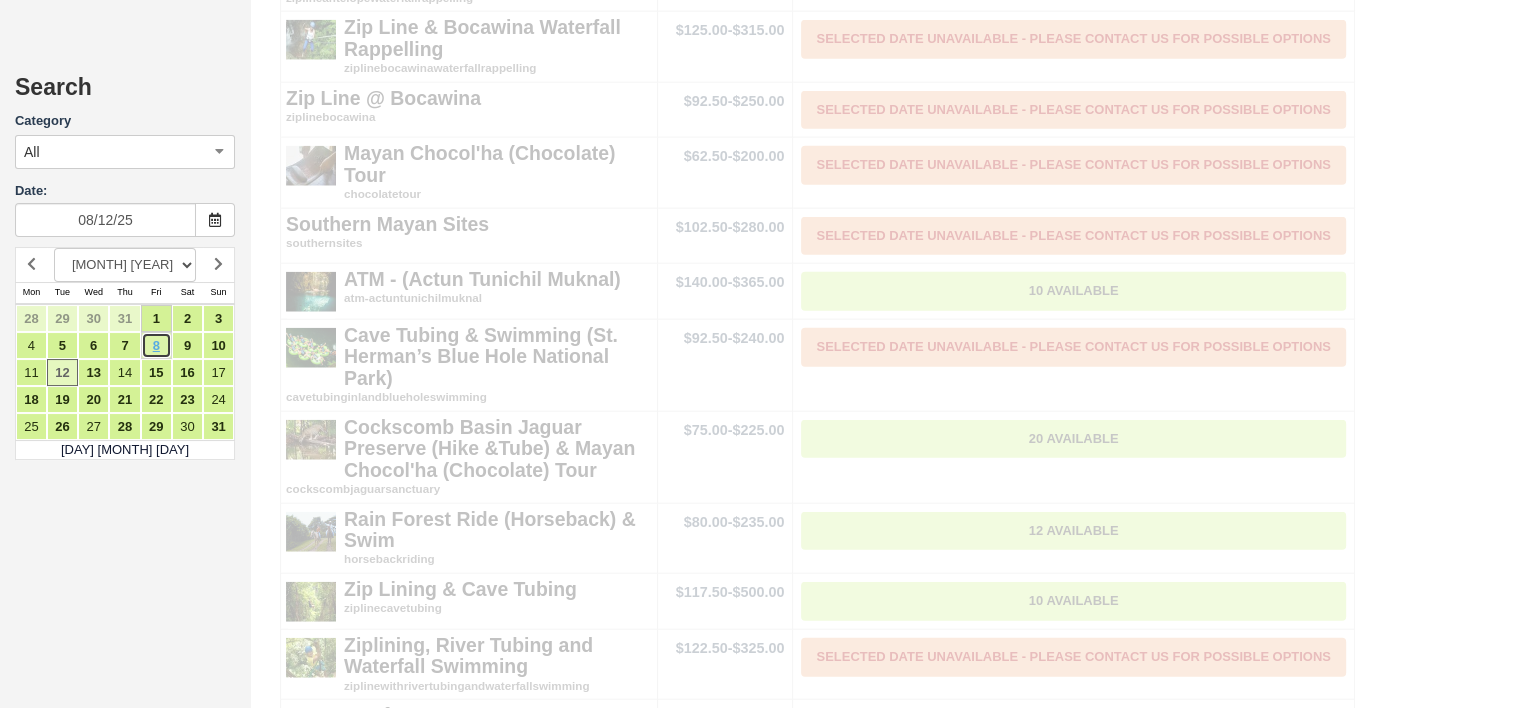 scroll, scrollTop: 0, scrollLeft: 0, axis: both 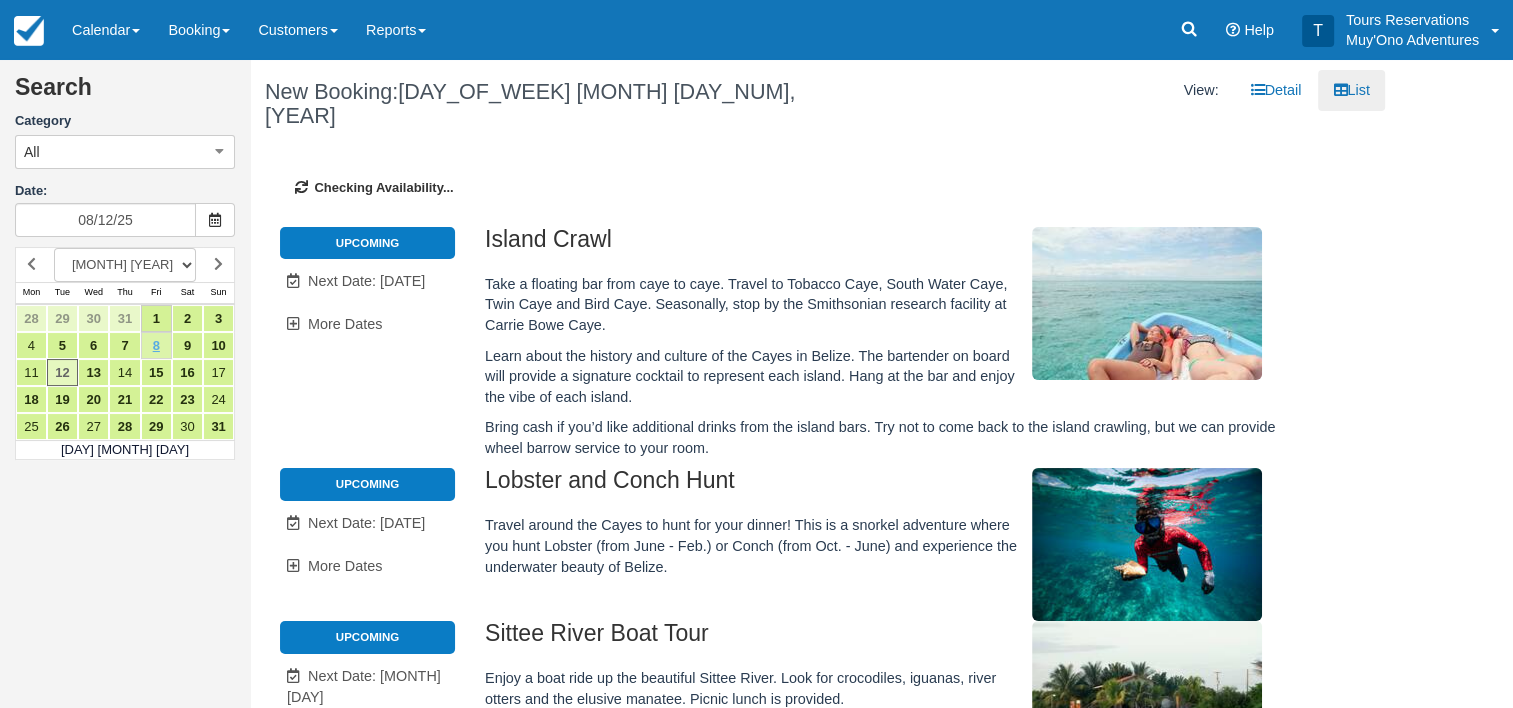 type on "08/08/25" 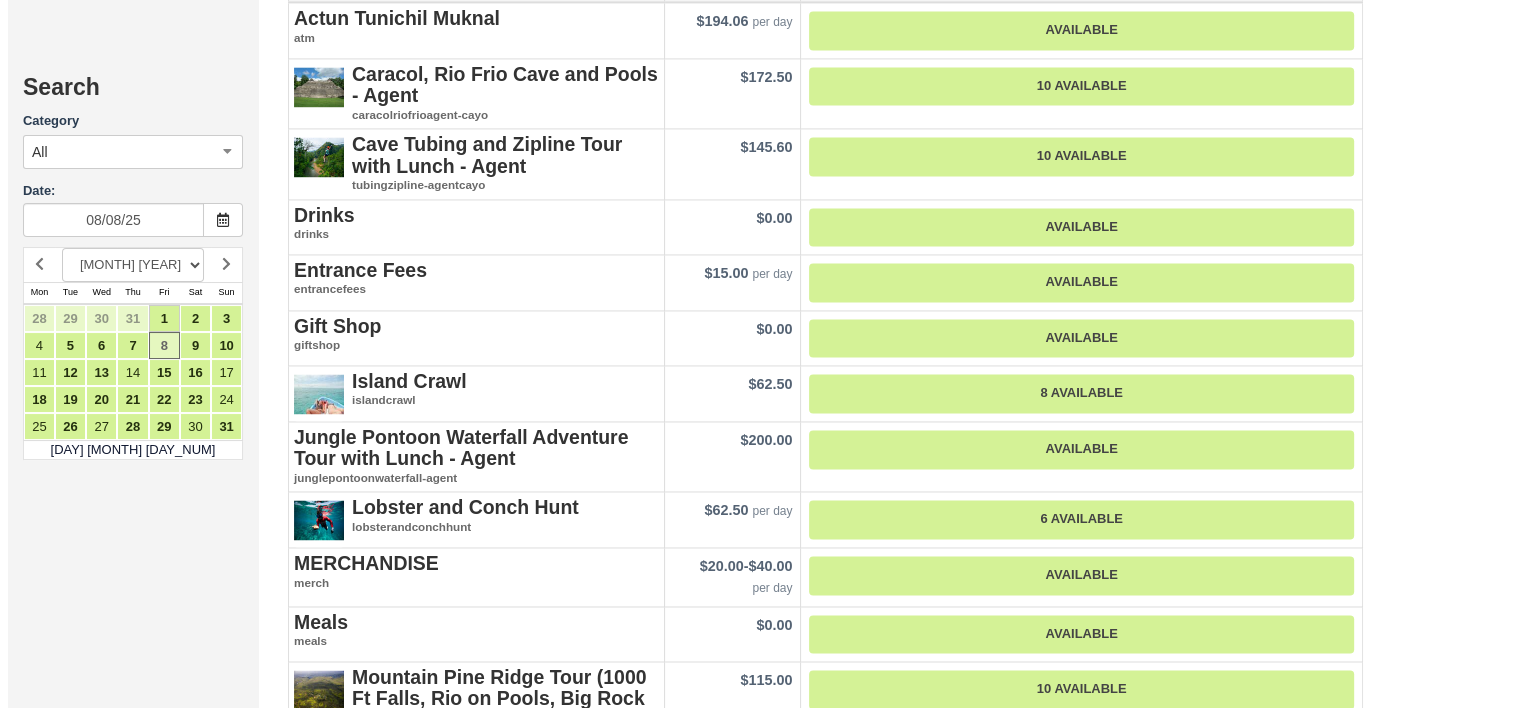 scroll, scrollTop: 3072, scrollLeft: 0, axis: vertical 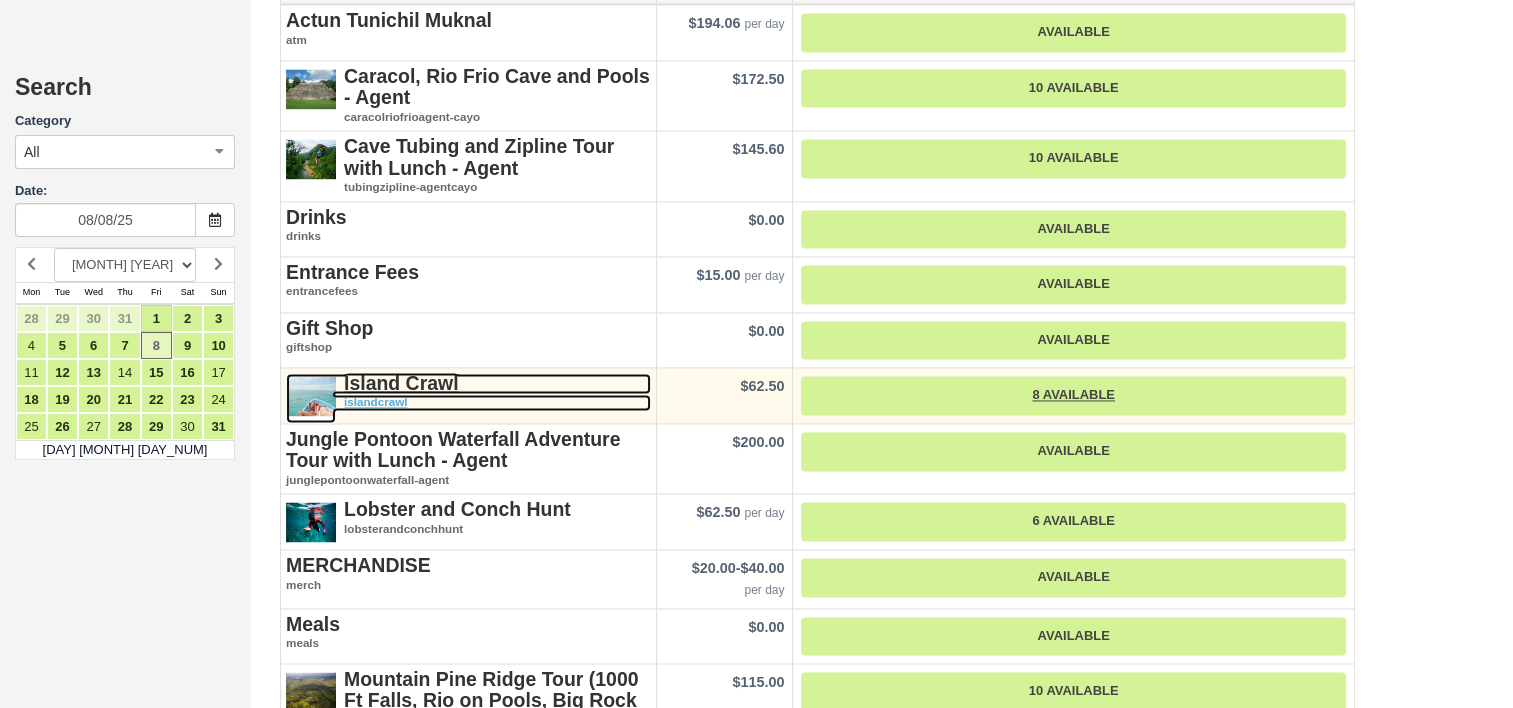 click on "Island Crawl" at bounding box center [468, 383] 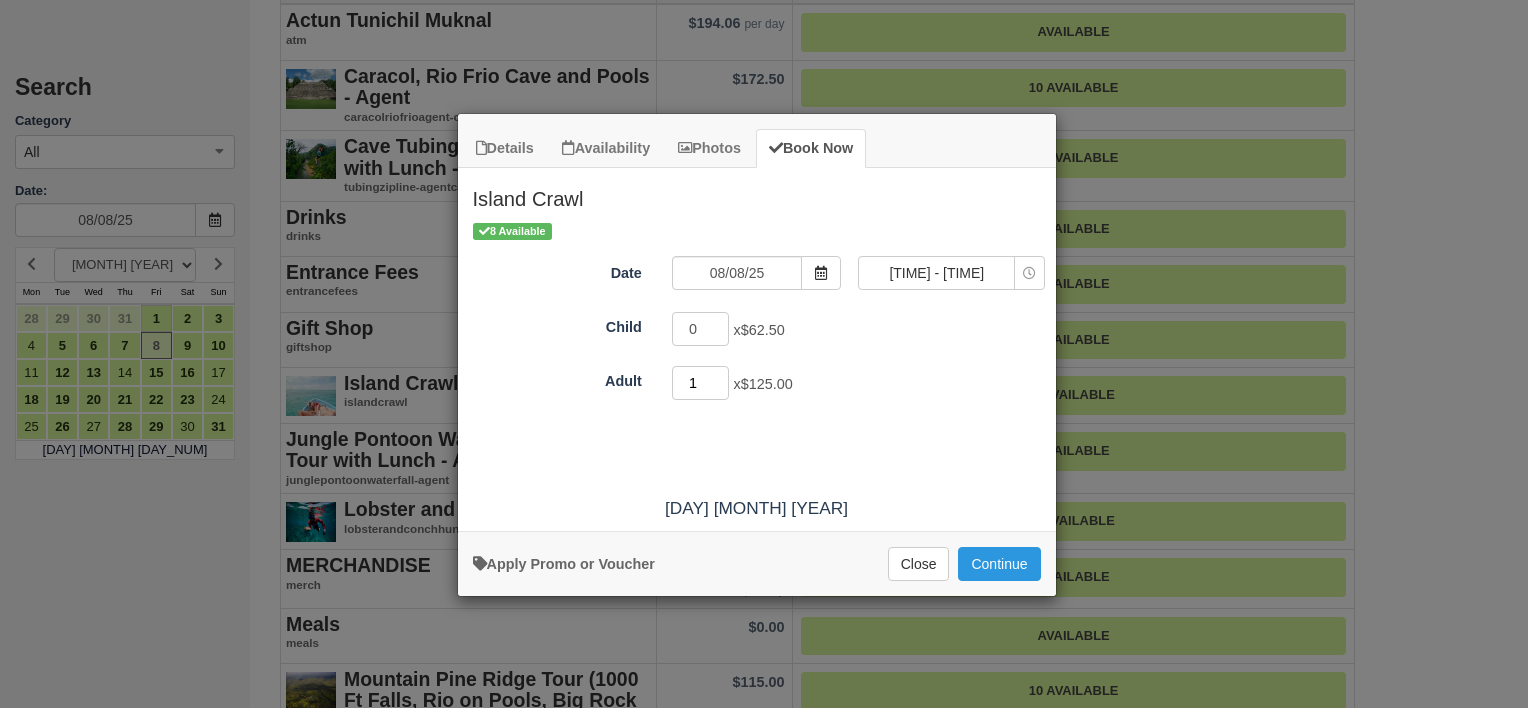 click on "1" at bounding box center [701, 383] 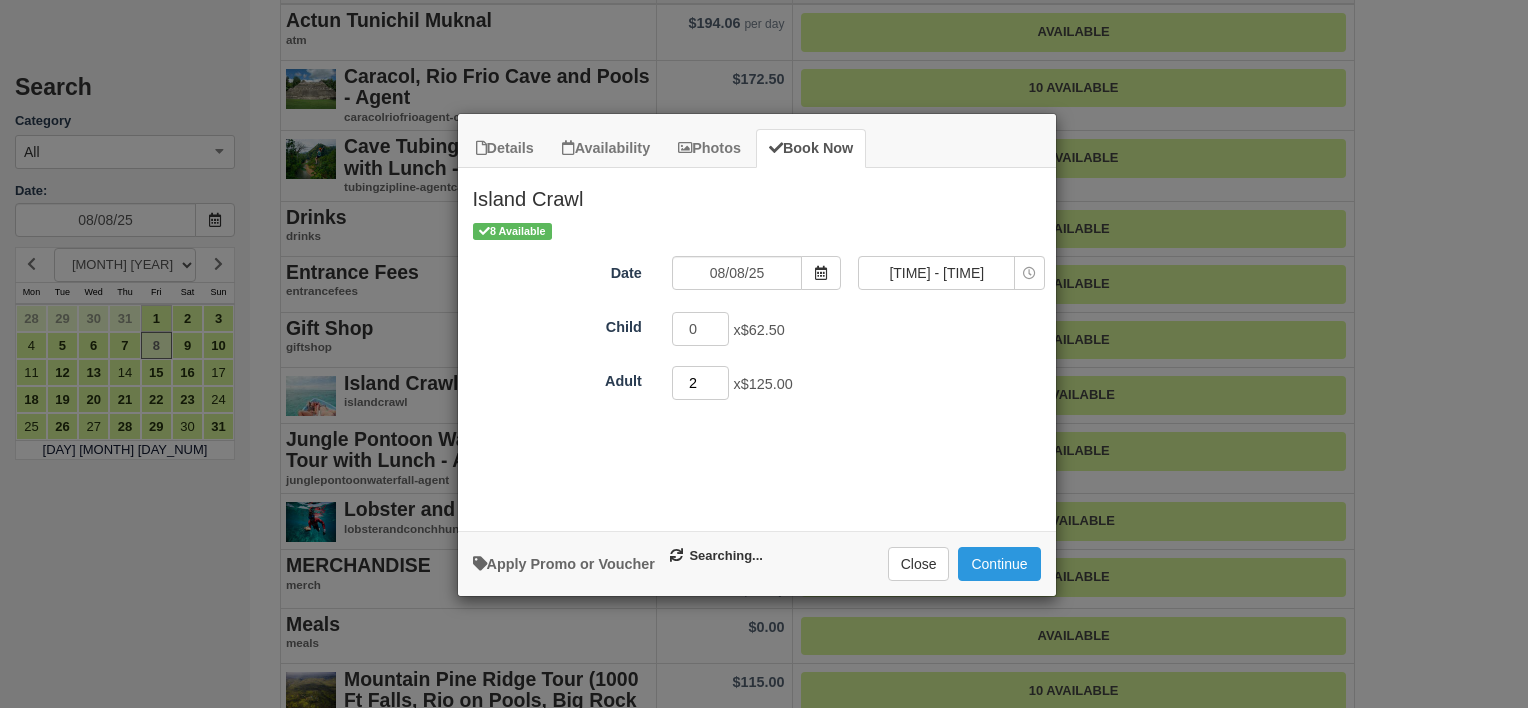 click on "2" at bounding box center [701, 383] 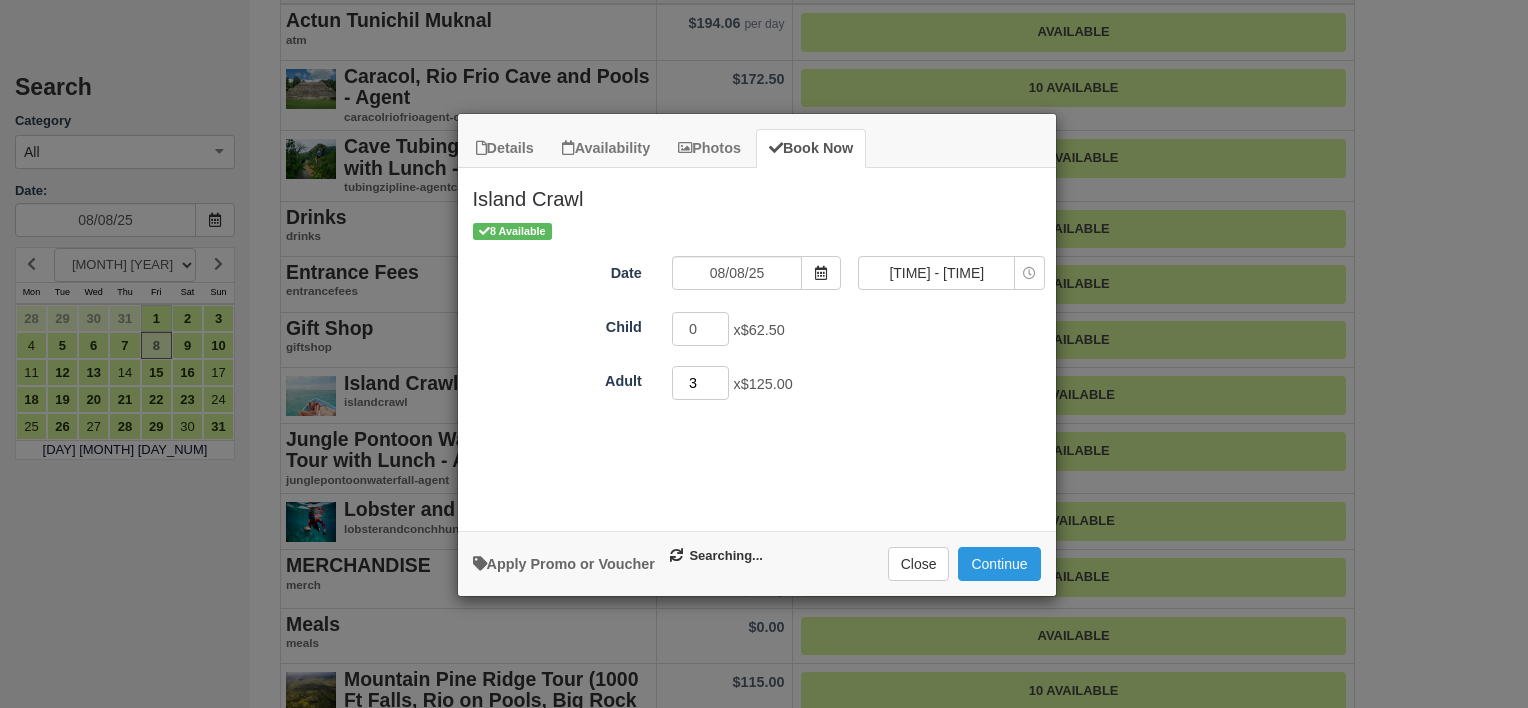 click on "3" at bounding box center (701, 383) 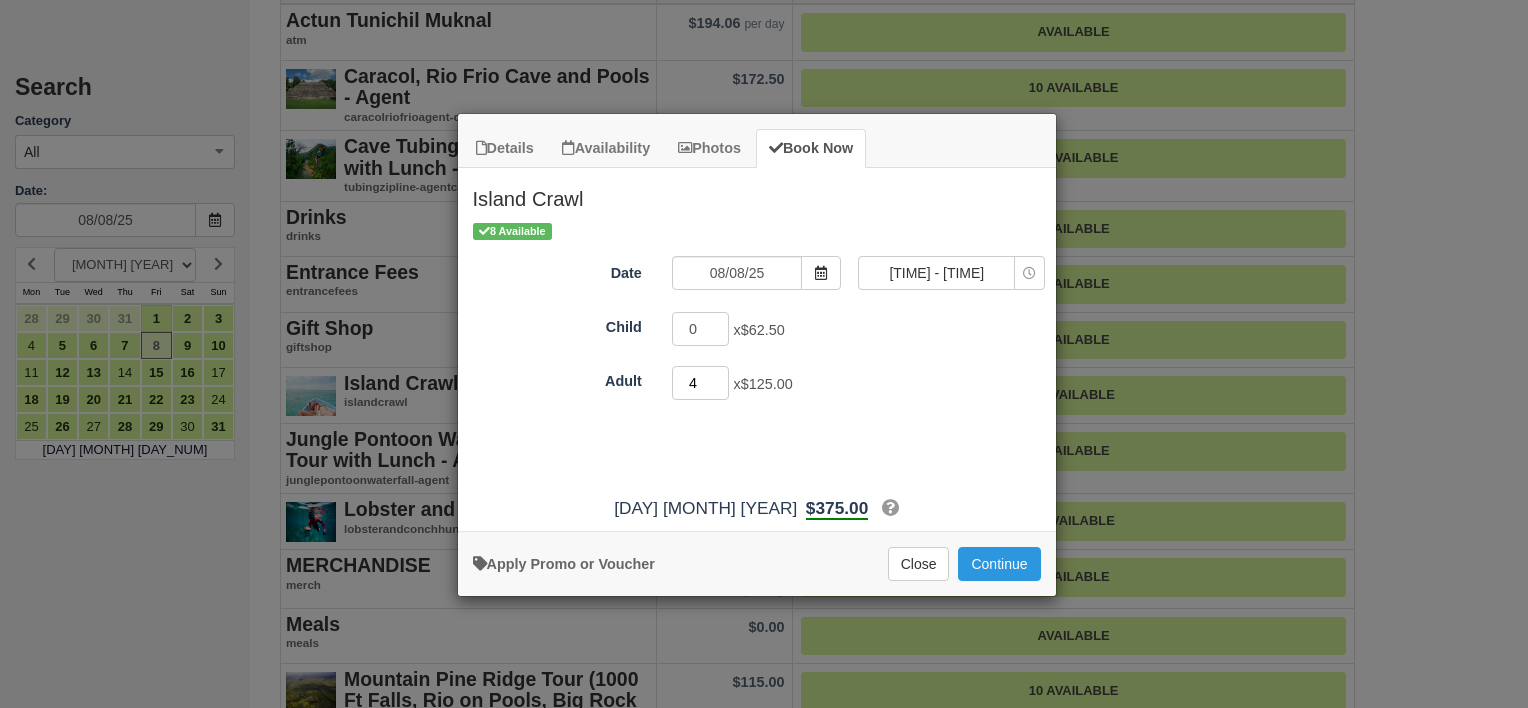 click on "4" at bounding box center (701, 383) 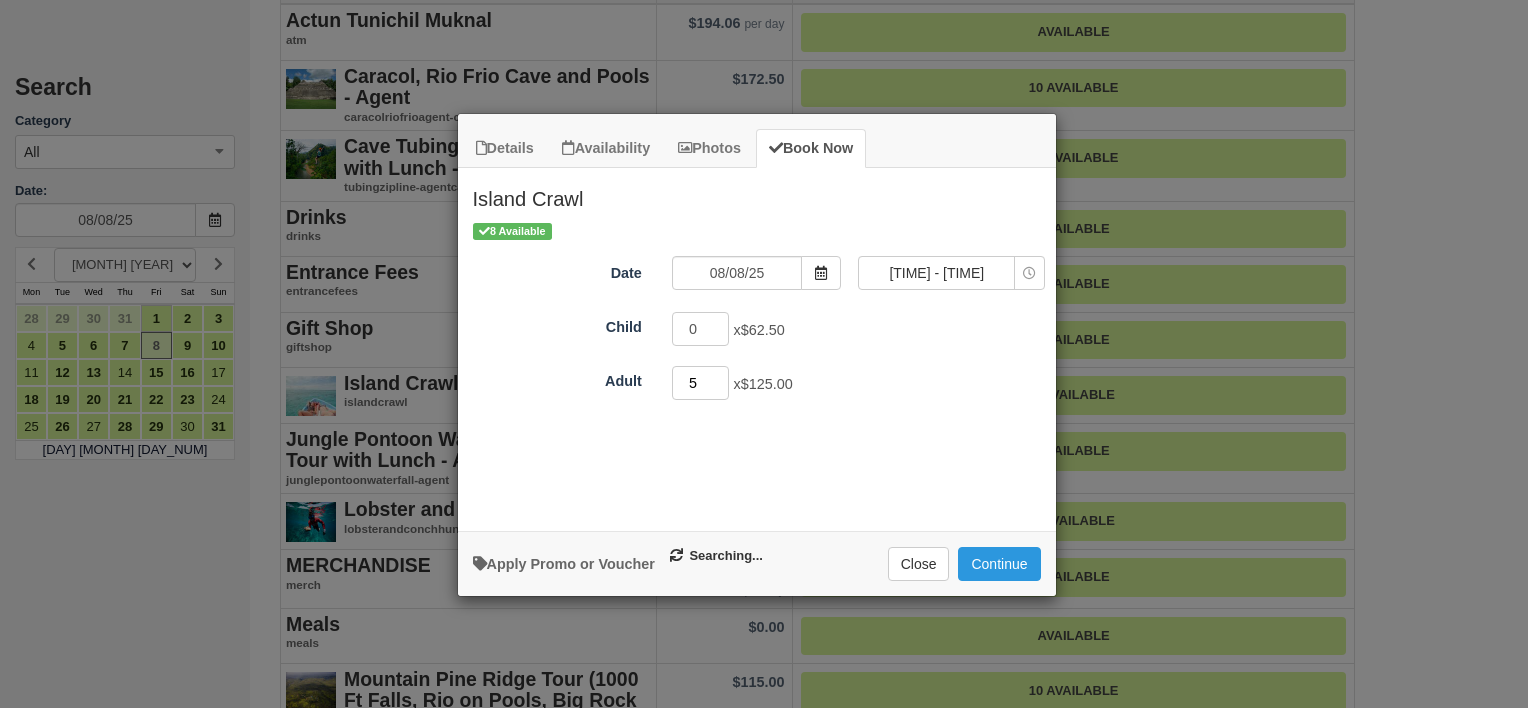 click on "5" at bounding box center [701, 383] 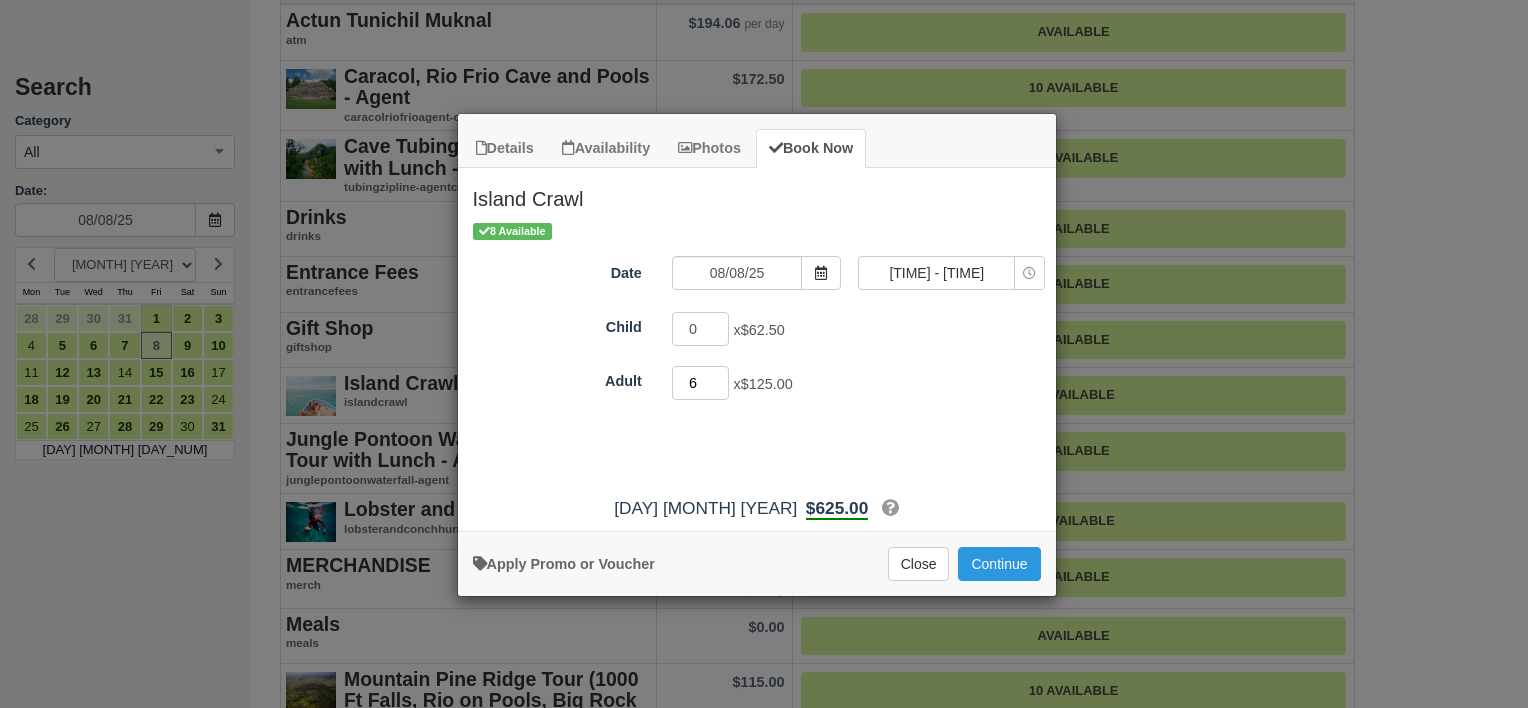 type on "6" 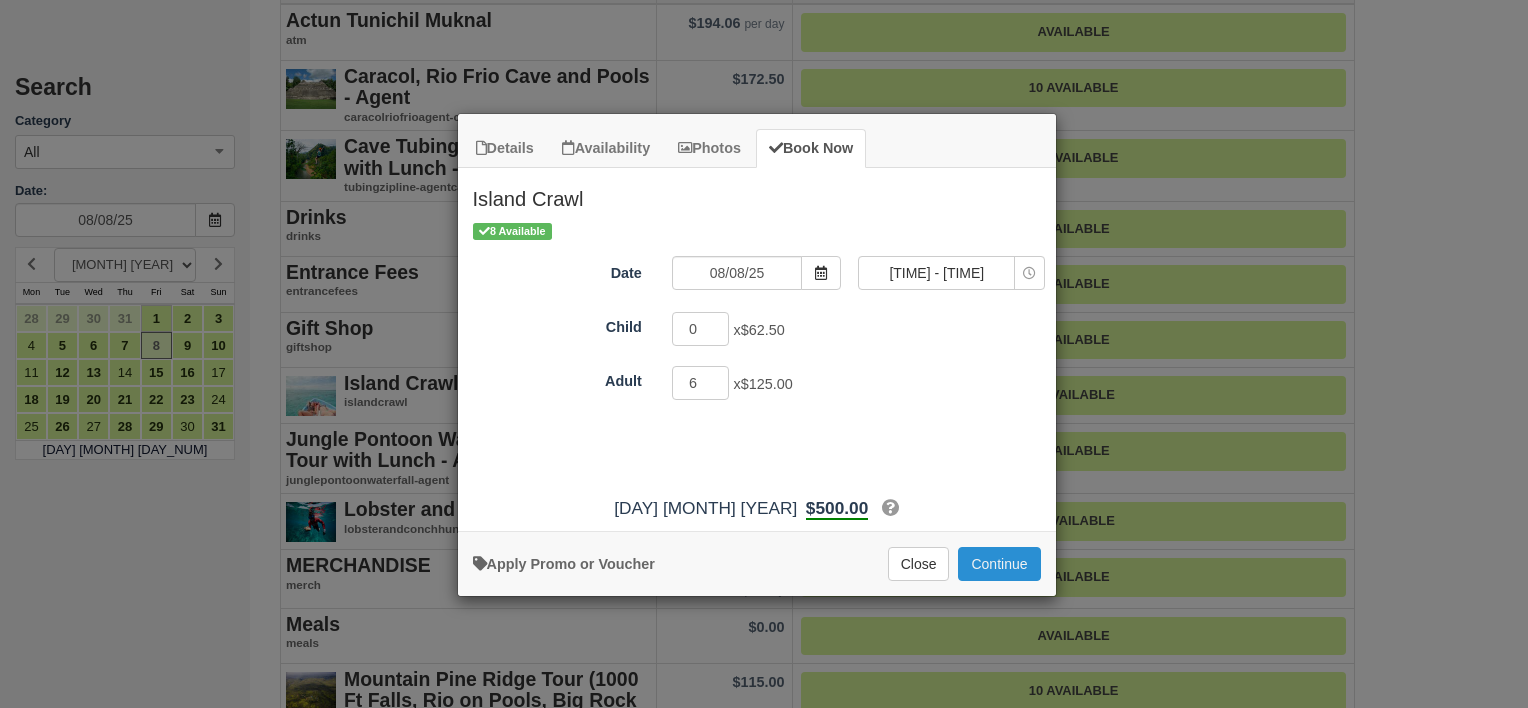 click on "Continue" at bounding box center (999, 564) 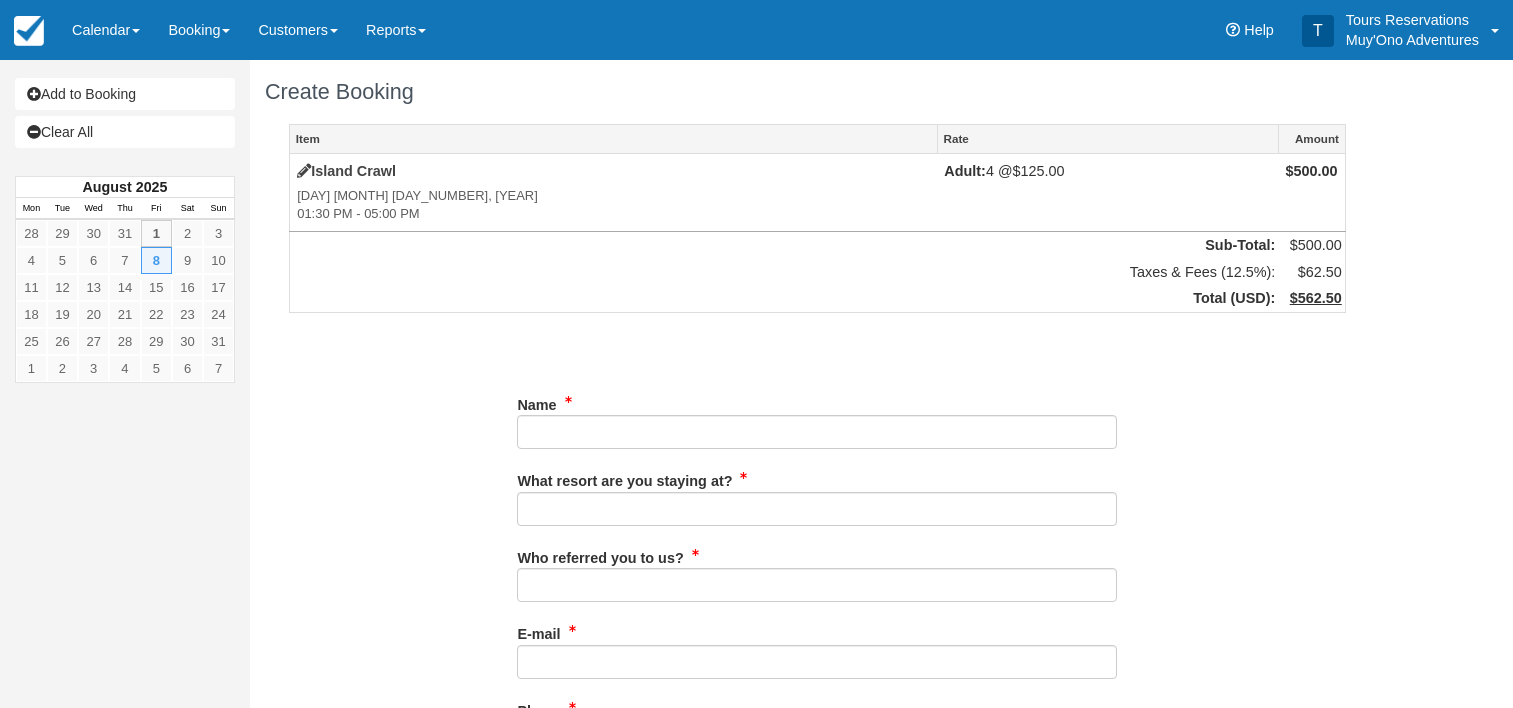scroll, scrollTop: 0, scrollLeft: 0, axis: both 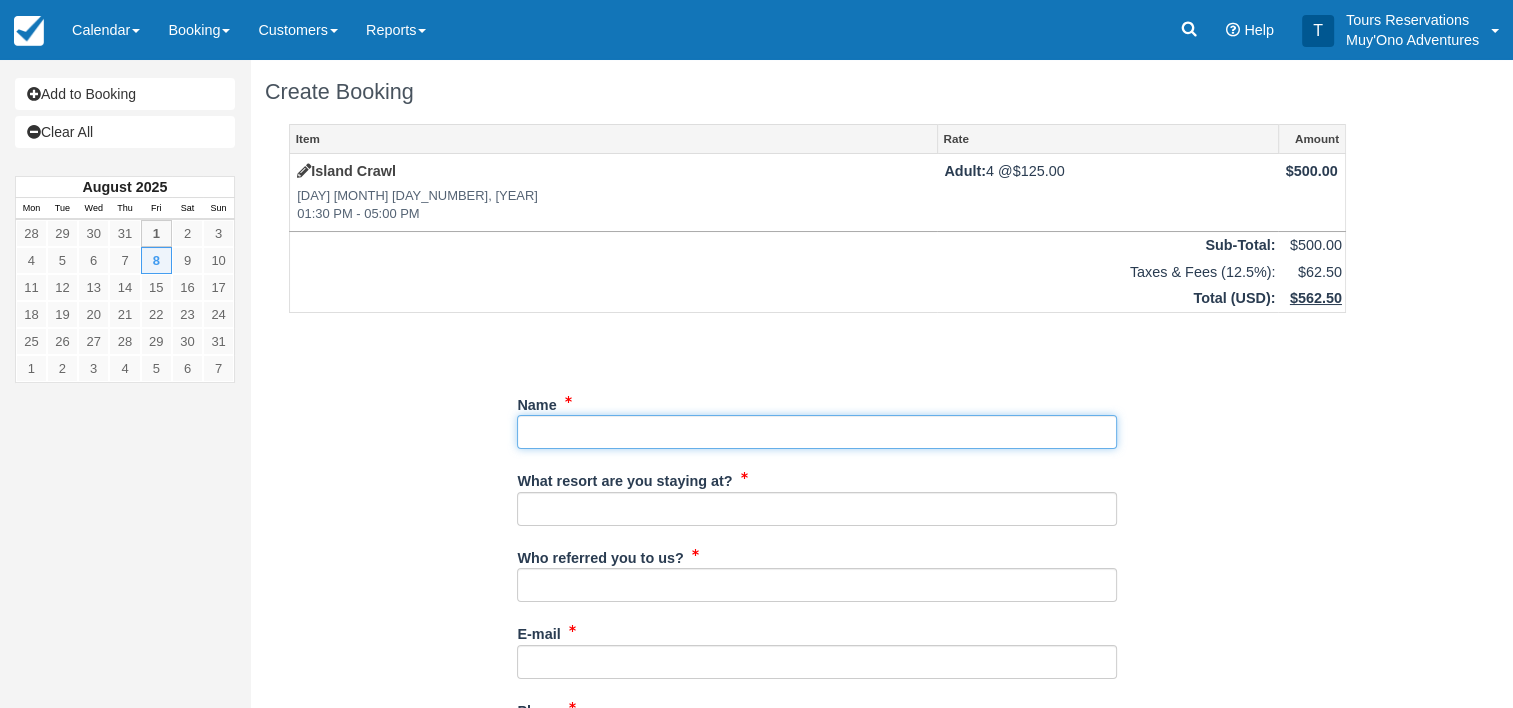 click on "Name" at bounding box center [817, 432] 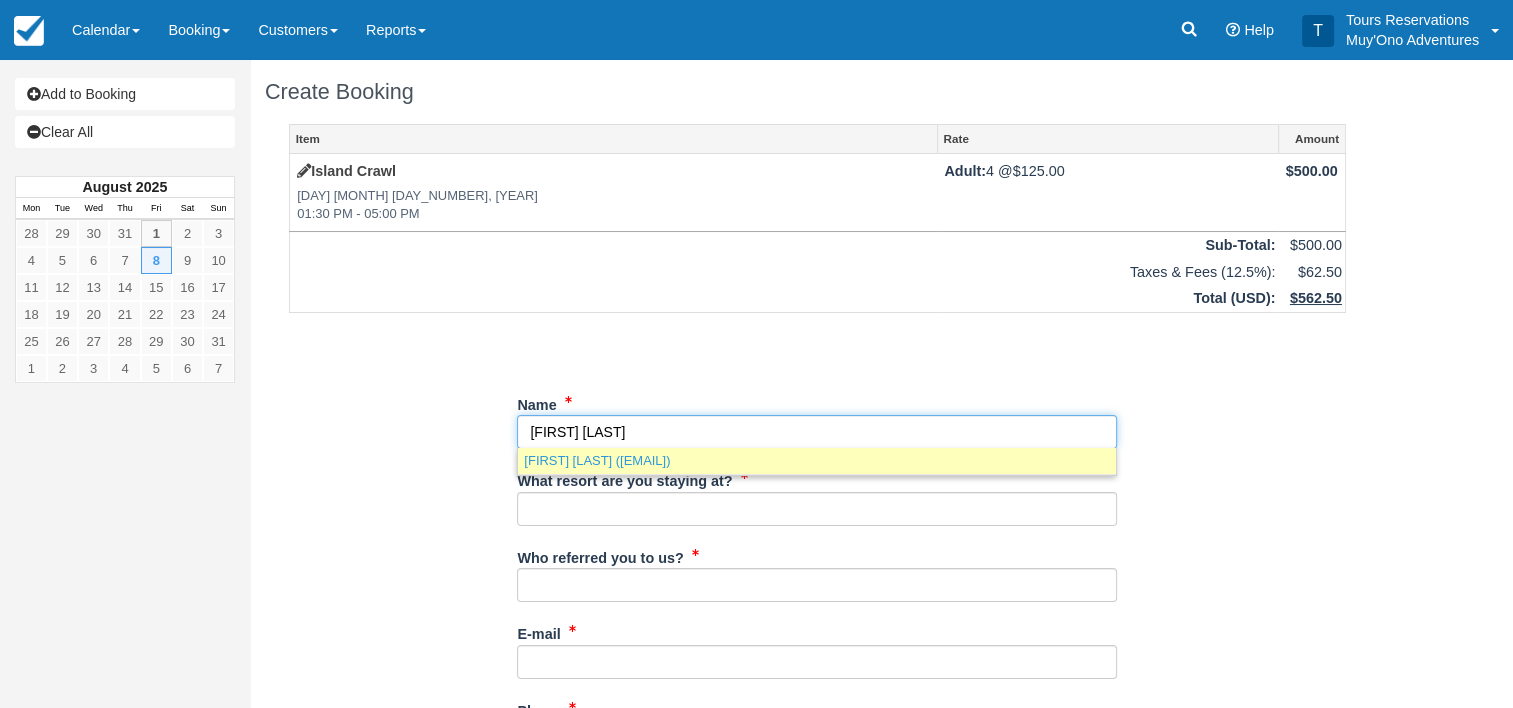click on "Stephanie Ardakani (stephanie.ardakani@gmail.com)" at bounding box center [817, 460] 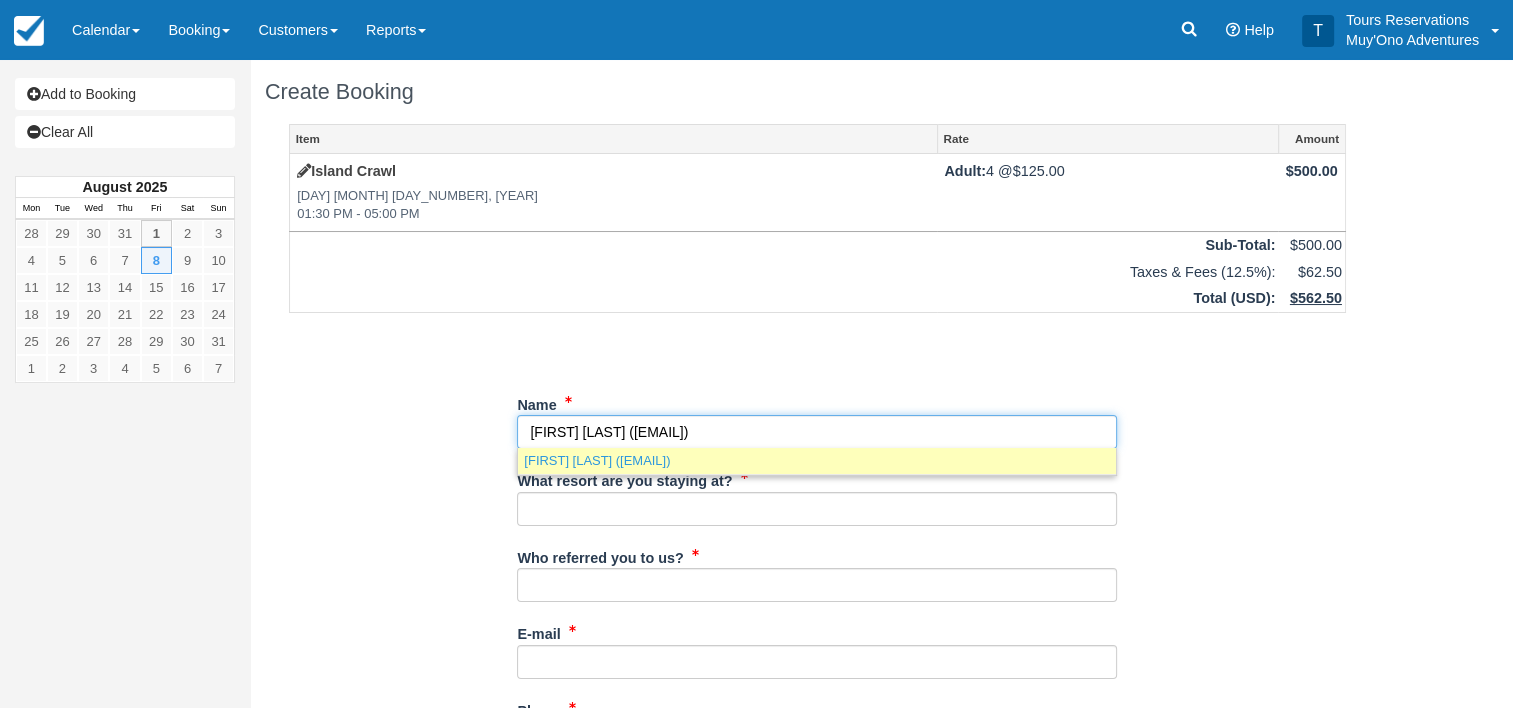 type on "Stephanie Ardakani" 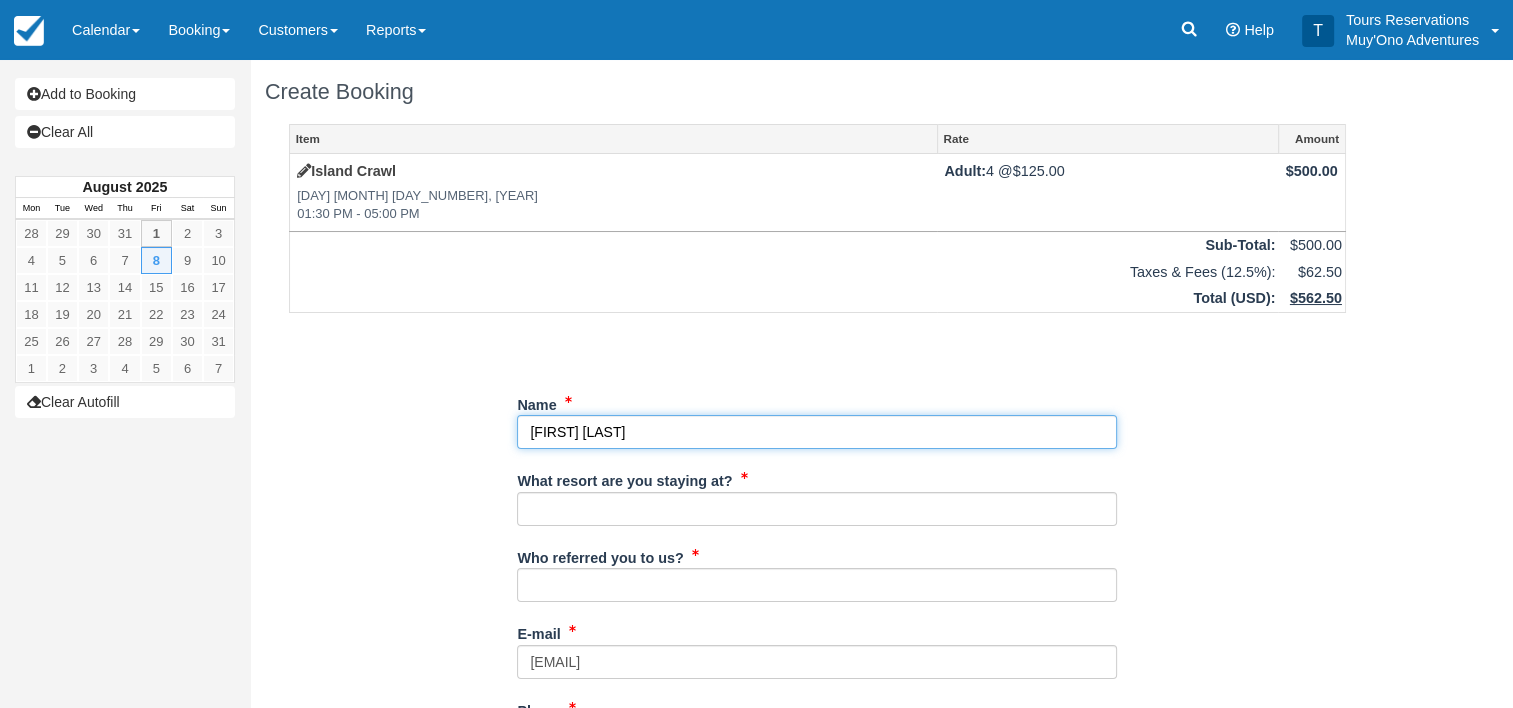 type on "Stephanie Ardakani" 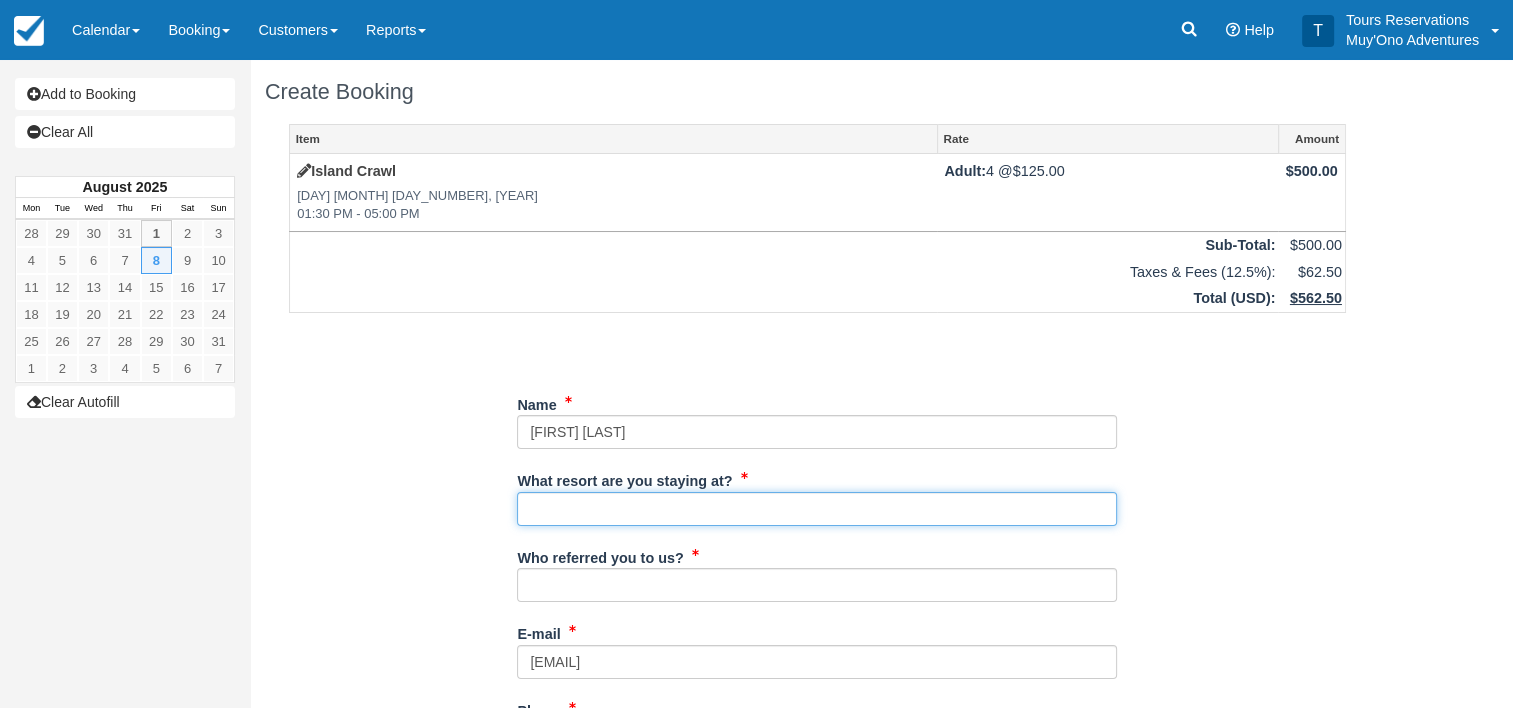 click on "What resort are you staying at?" at bounding box center (817, 509) 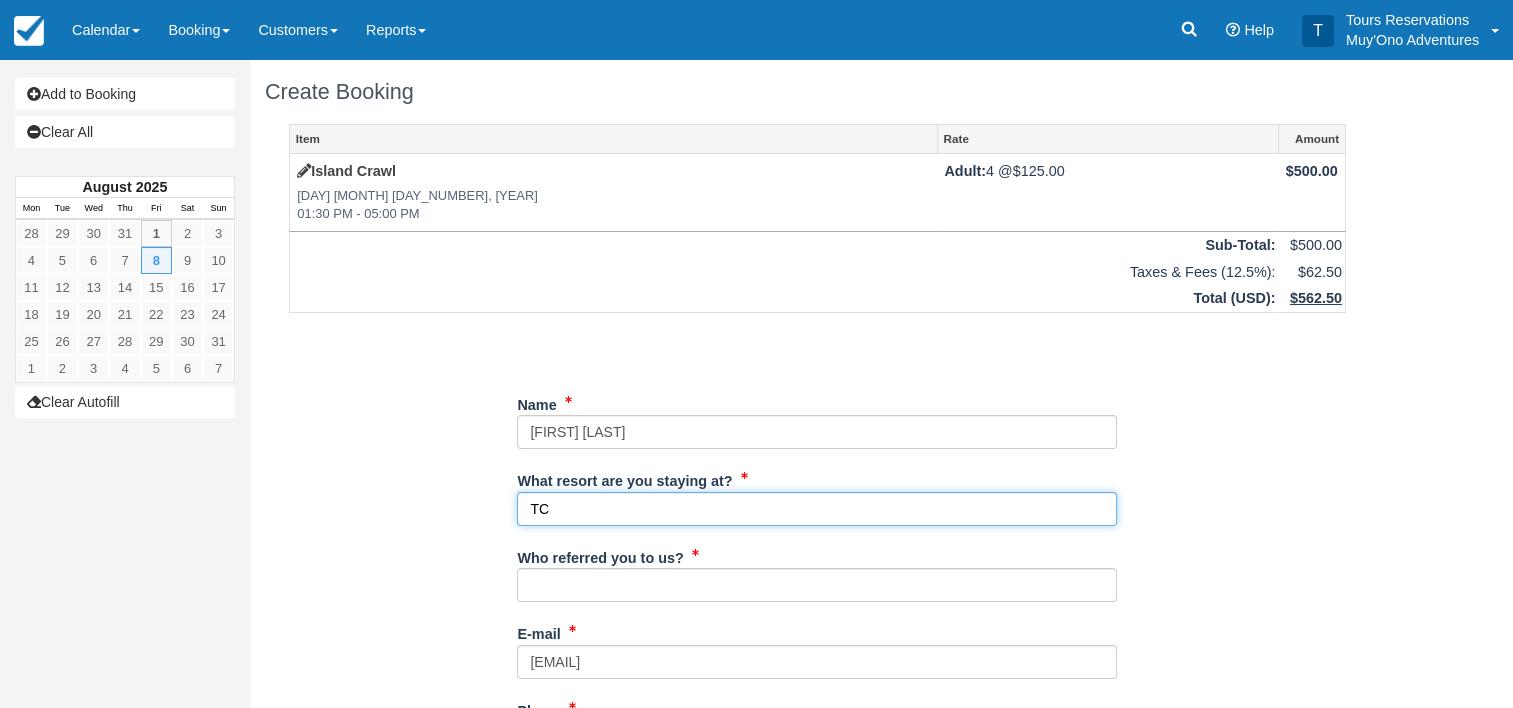 type on "TC" 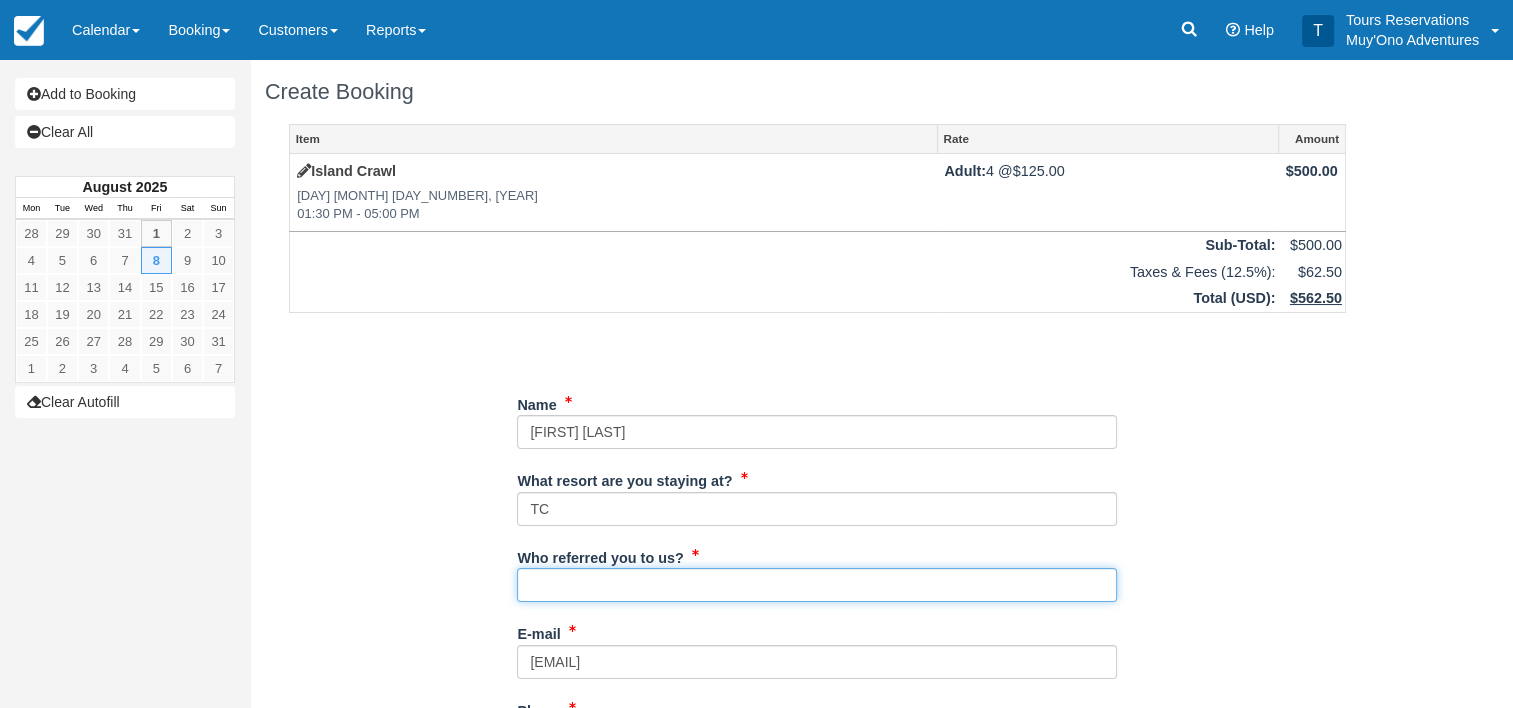 click on "Who referred you to us?" at bounding box center (817, 585) 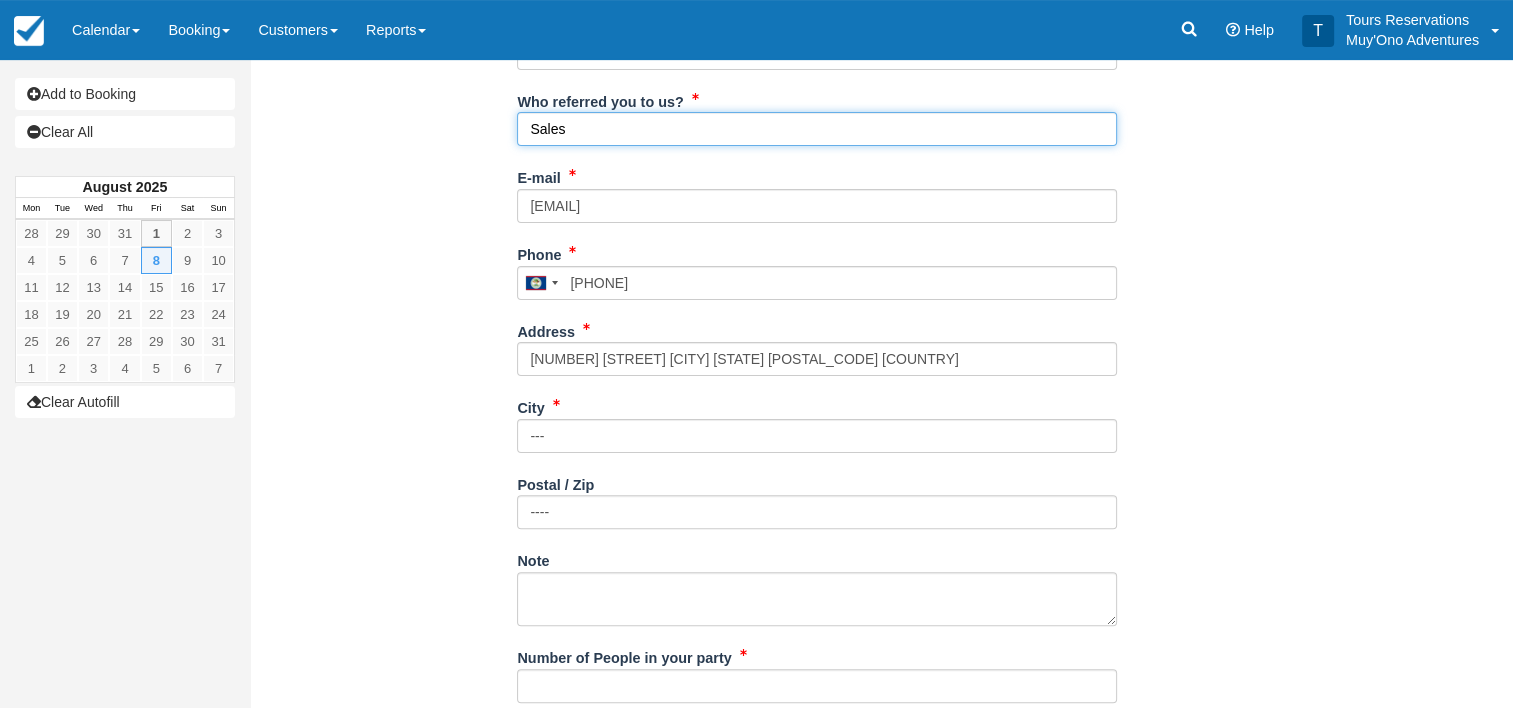 scroll, scrollTop: 456, scrollLeft: 0, axis: vertical 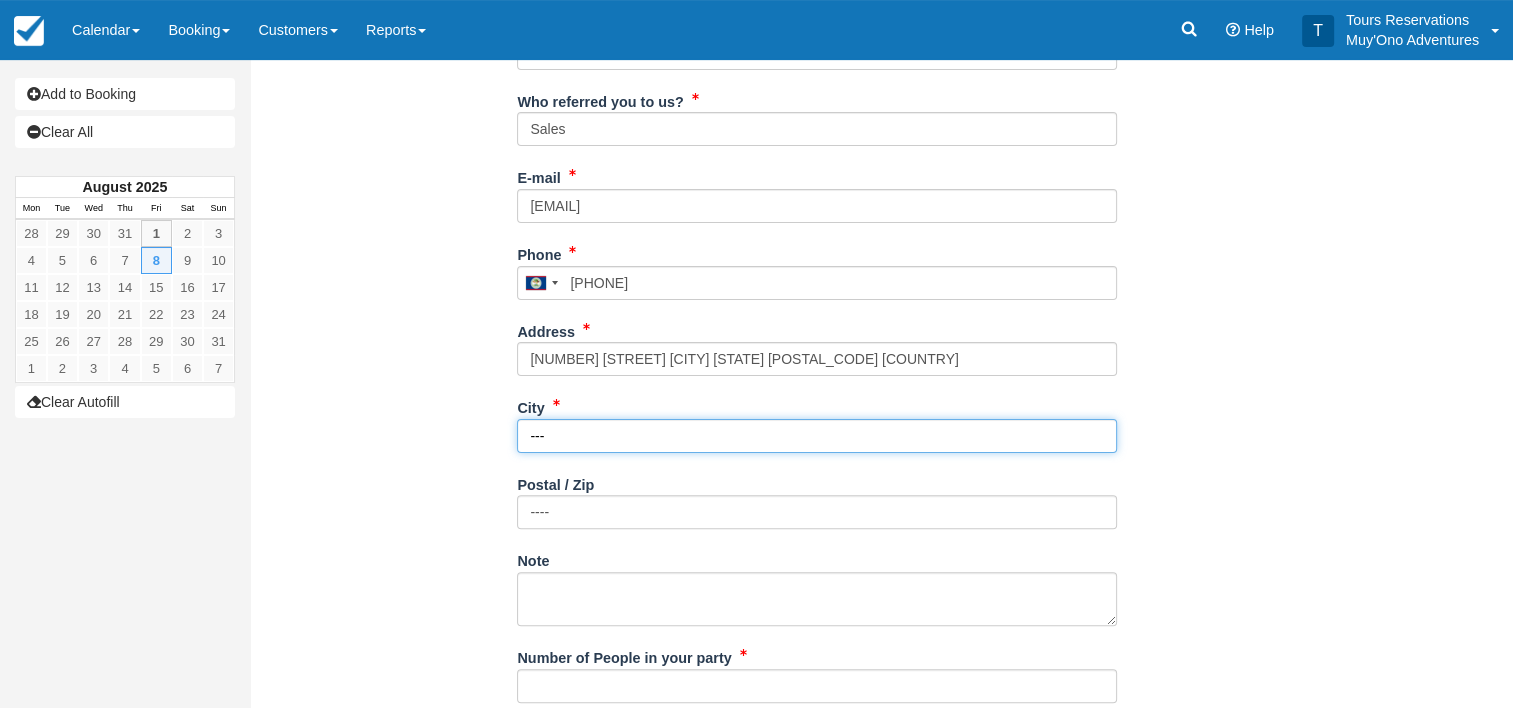 click on "---" at bounding box center (817, 436) 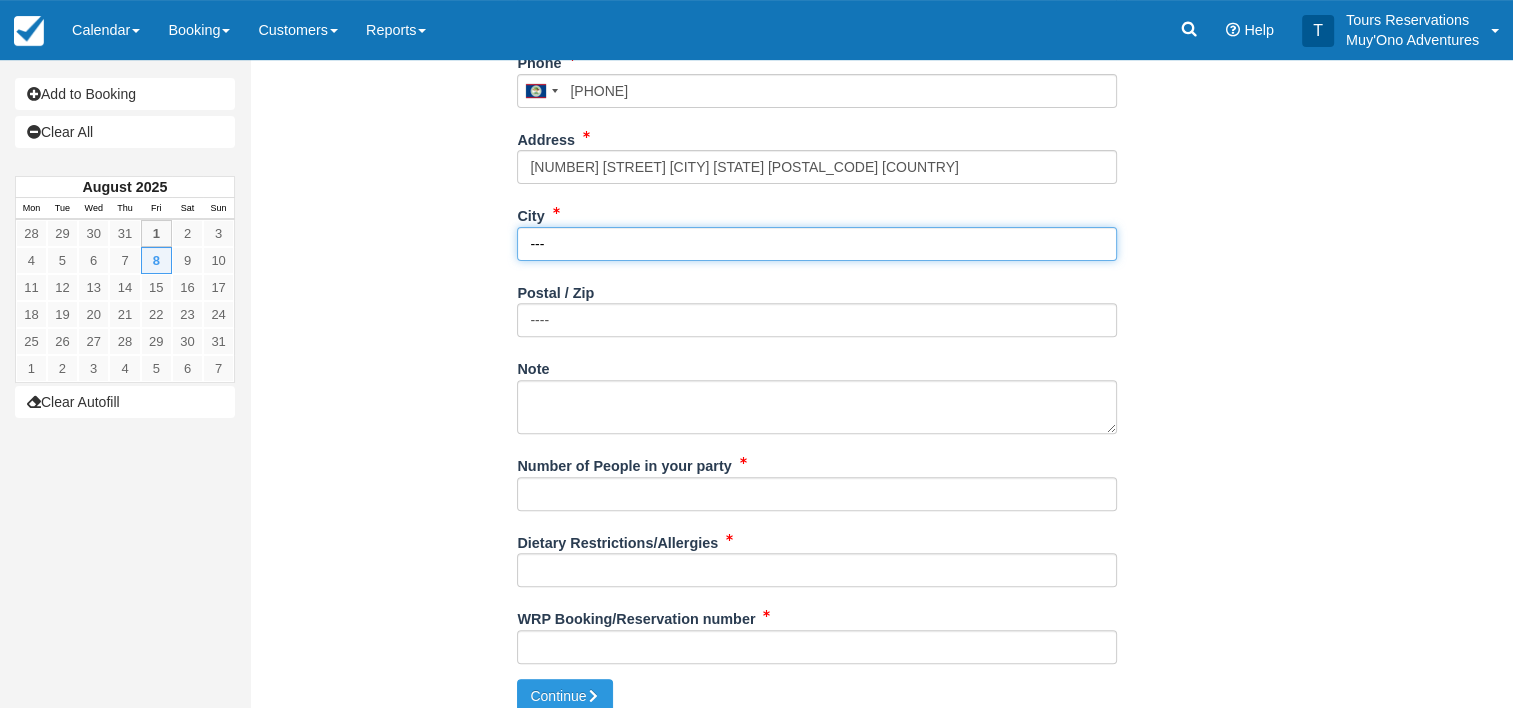 scroll, scrollTop: 650, scrollLeft: 0, axis: vertical 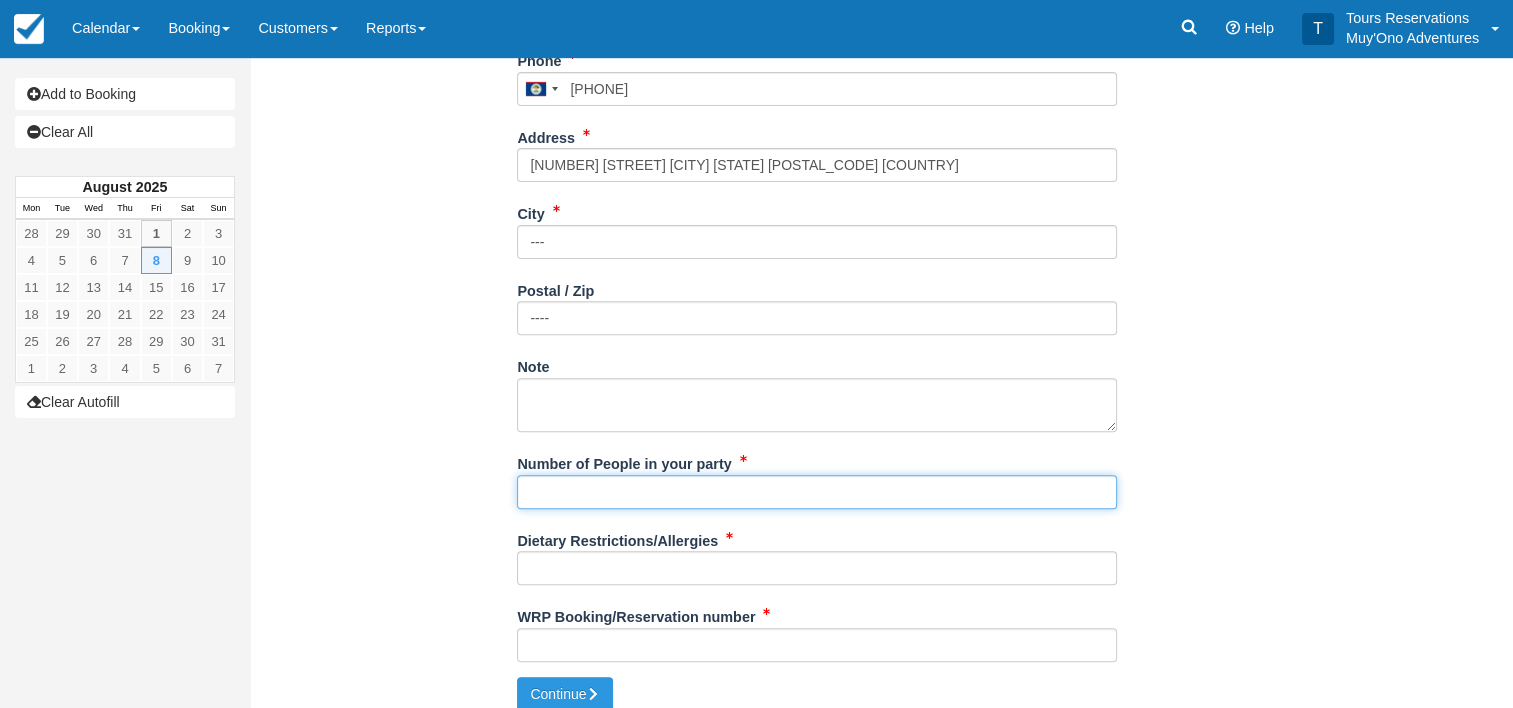 click on "Number of People in your party" at bounding box center (817, 492) 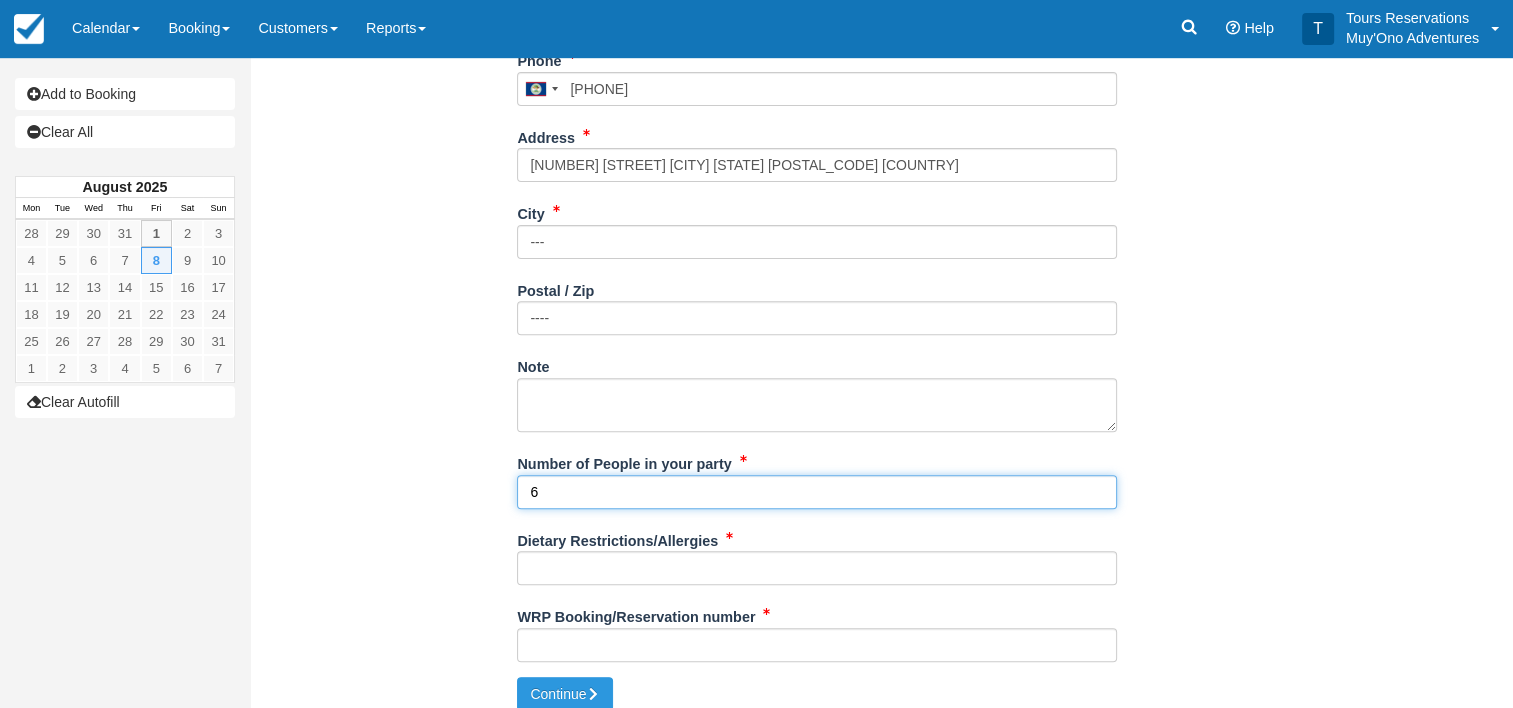type on "6" 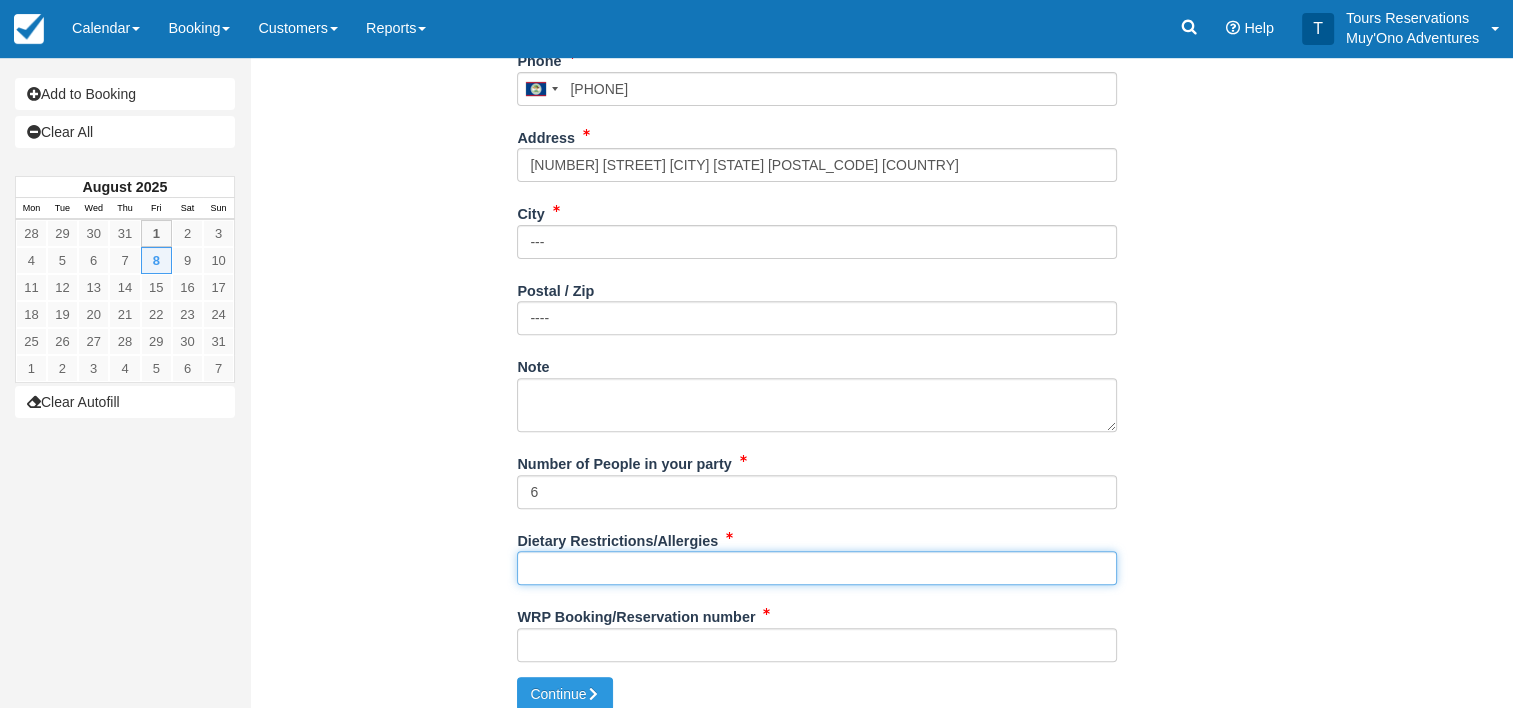 click on "Dietary Restrictions/Allergies" at bounding box center (817, 568) 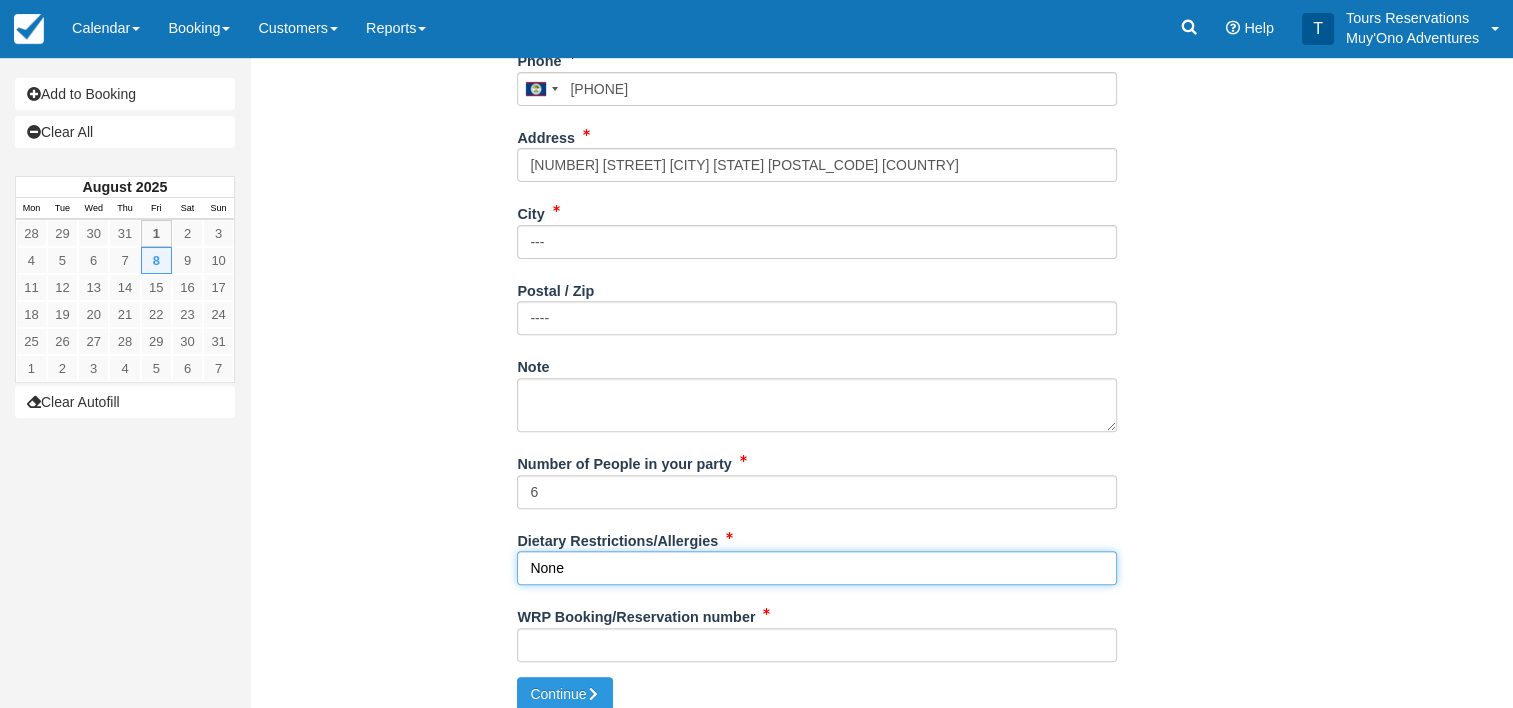 scroll, scrollTop: 665, scrollLeft: 0, axis: vertical 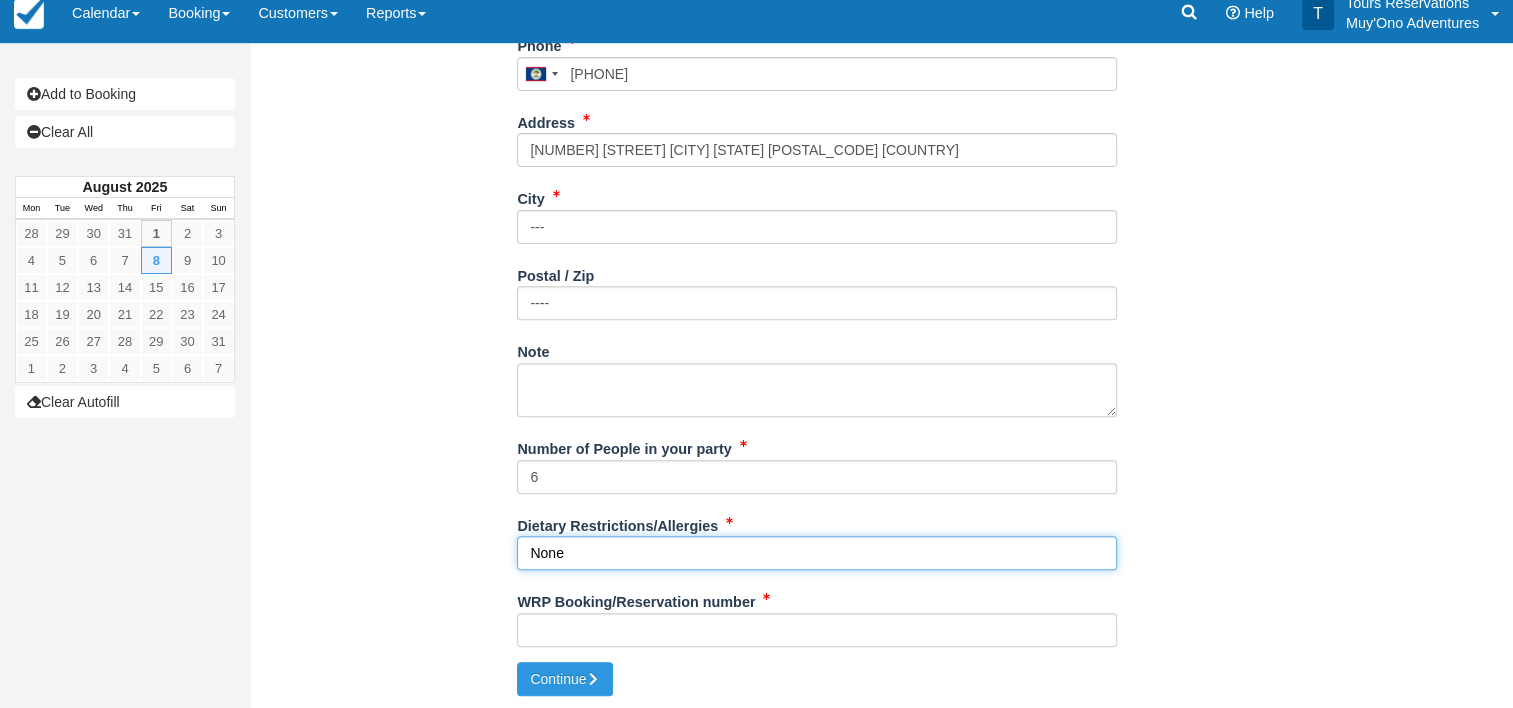 type on "None" 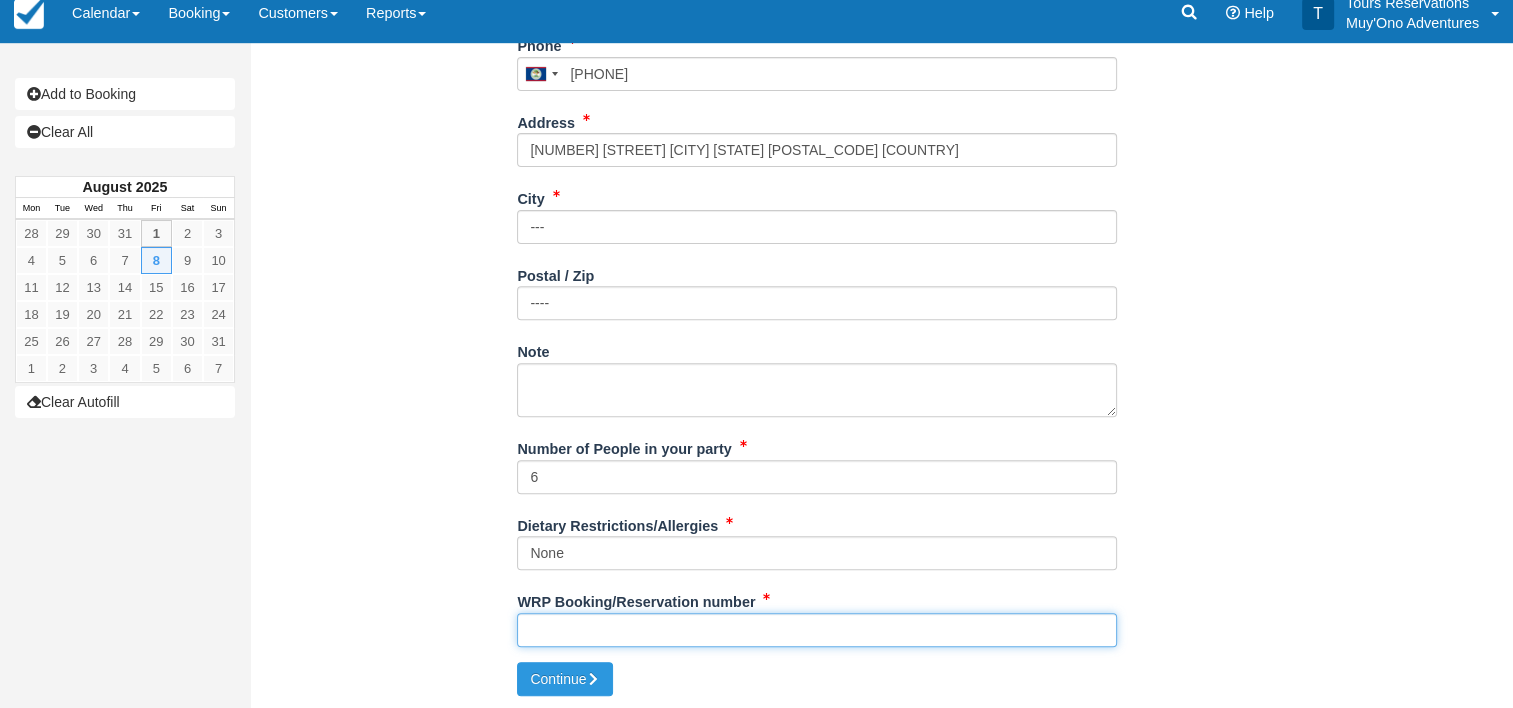 click on "WRP Booking/Reservation number" at bounding box center (817, 630) 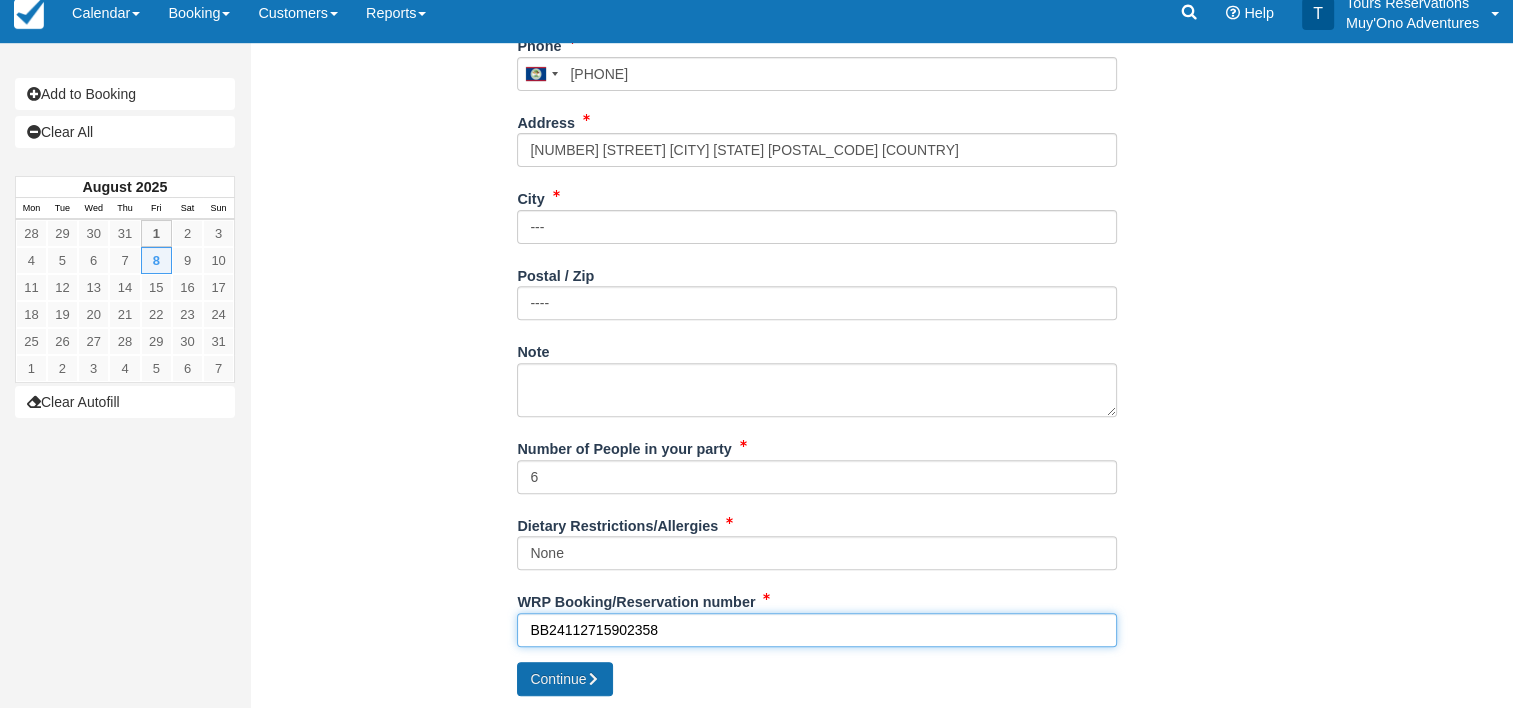 type on "BB24112715902358" 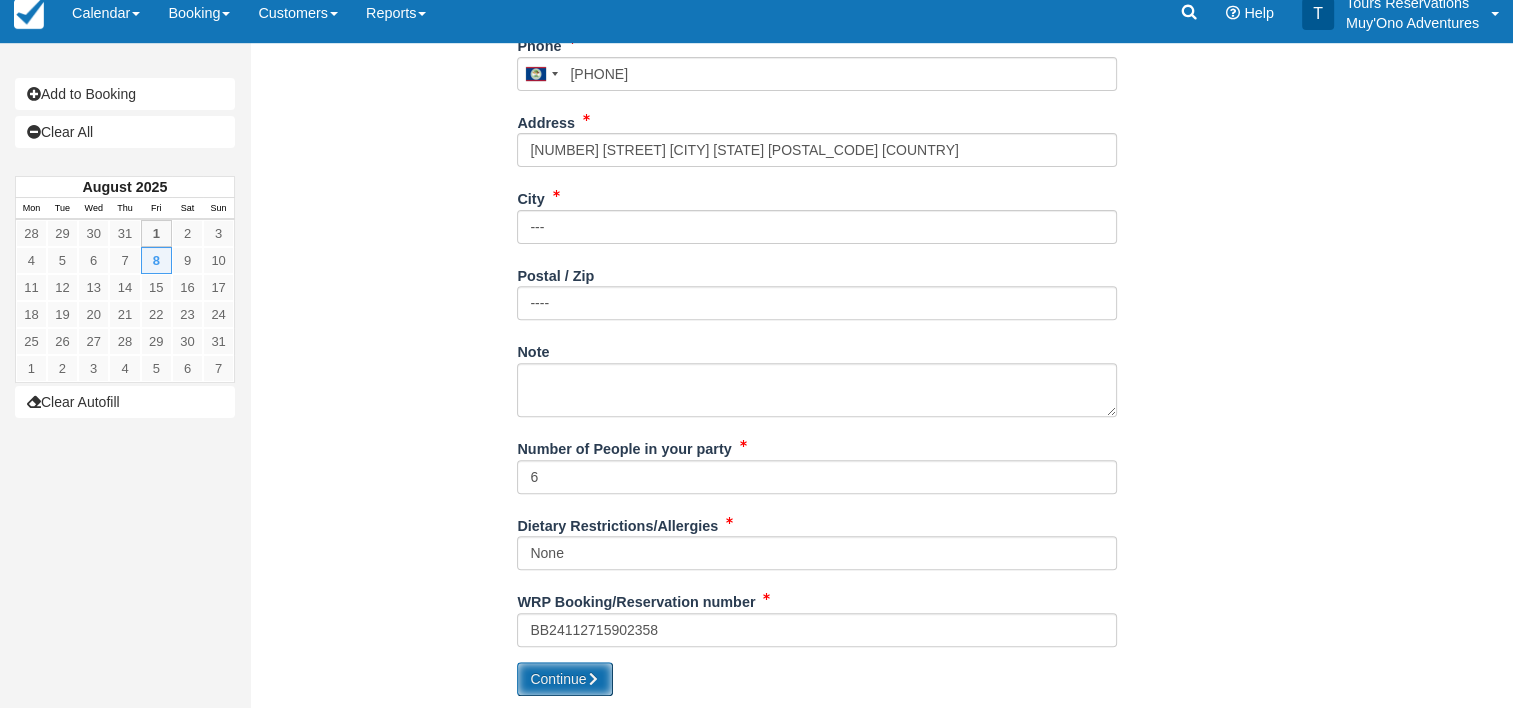 click on "Continue" at bounding box center (565, 679) 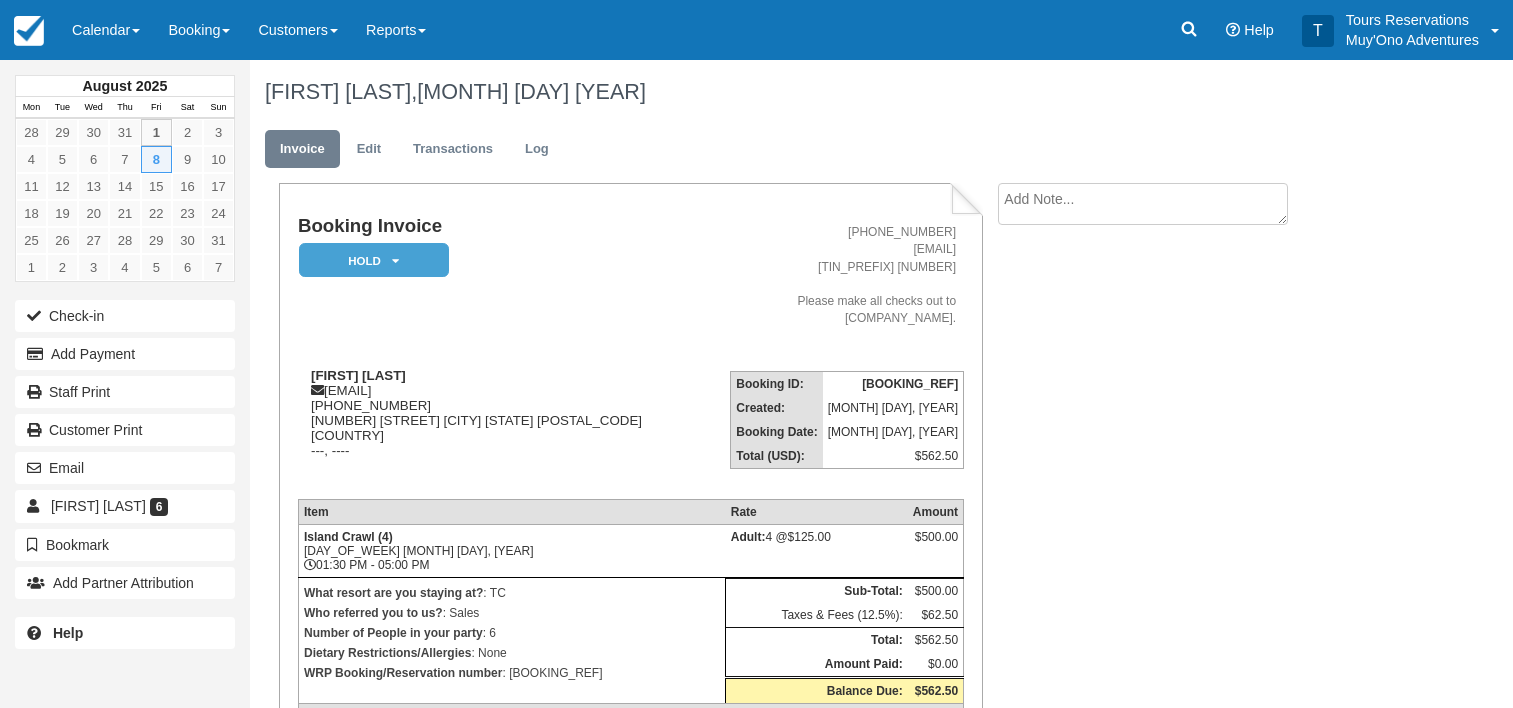 scroll, scrollTop: 0, scrollLeft: 0, axis: both 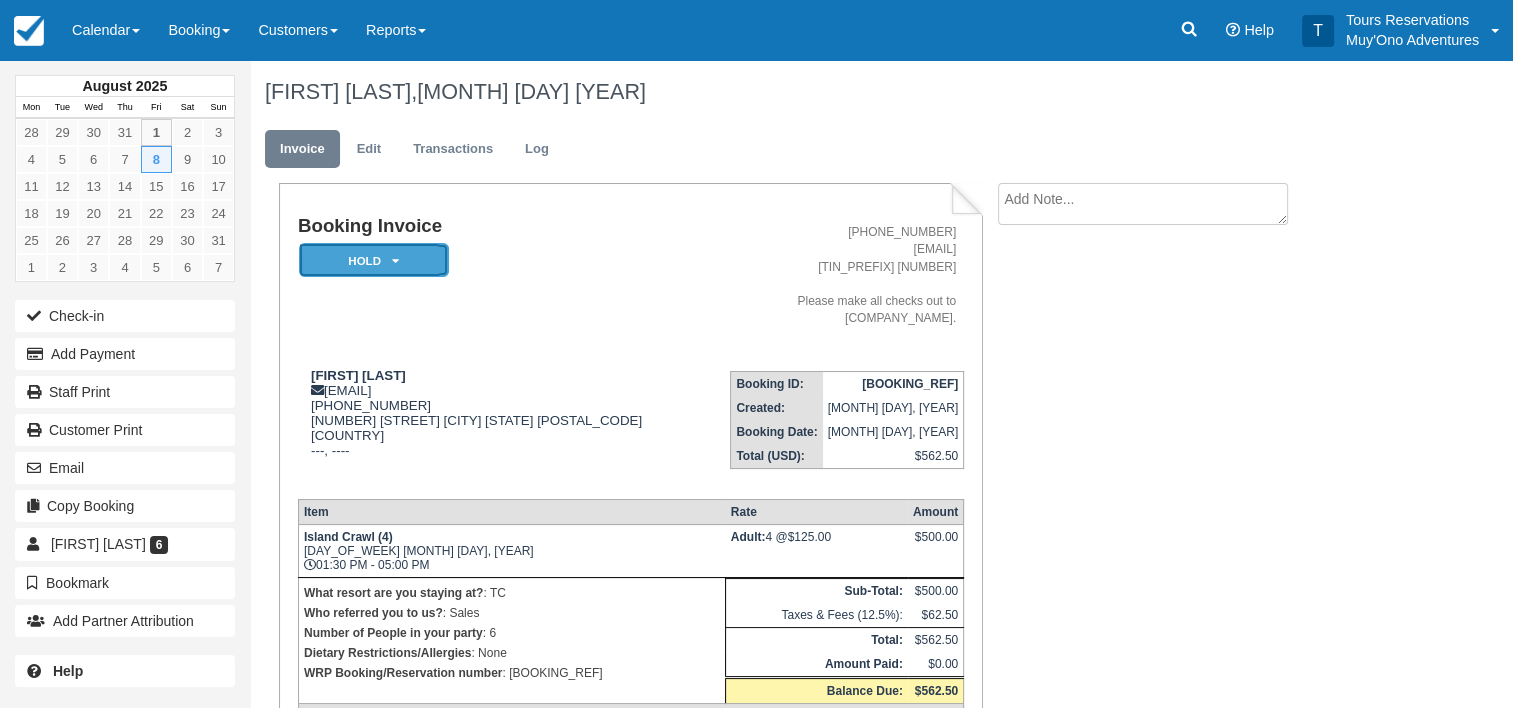 click on "HOLD" at bounding box center [374, 260] 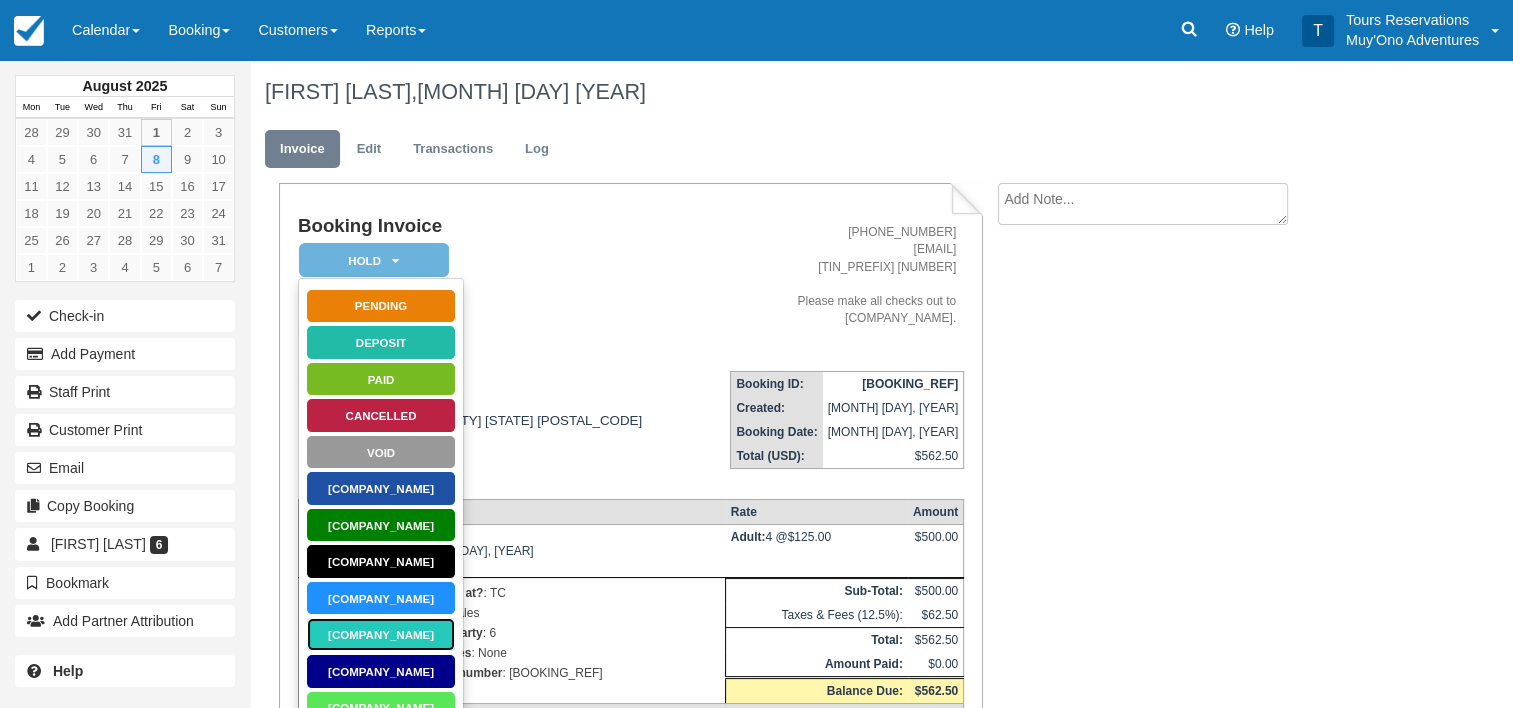 click on "[COMPANY_NAME]" at bounding box center [381, 634] 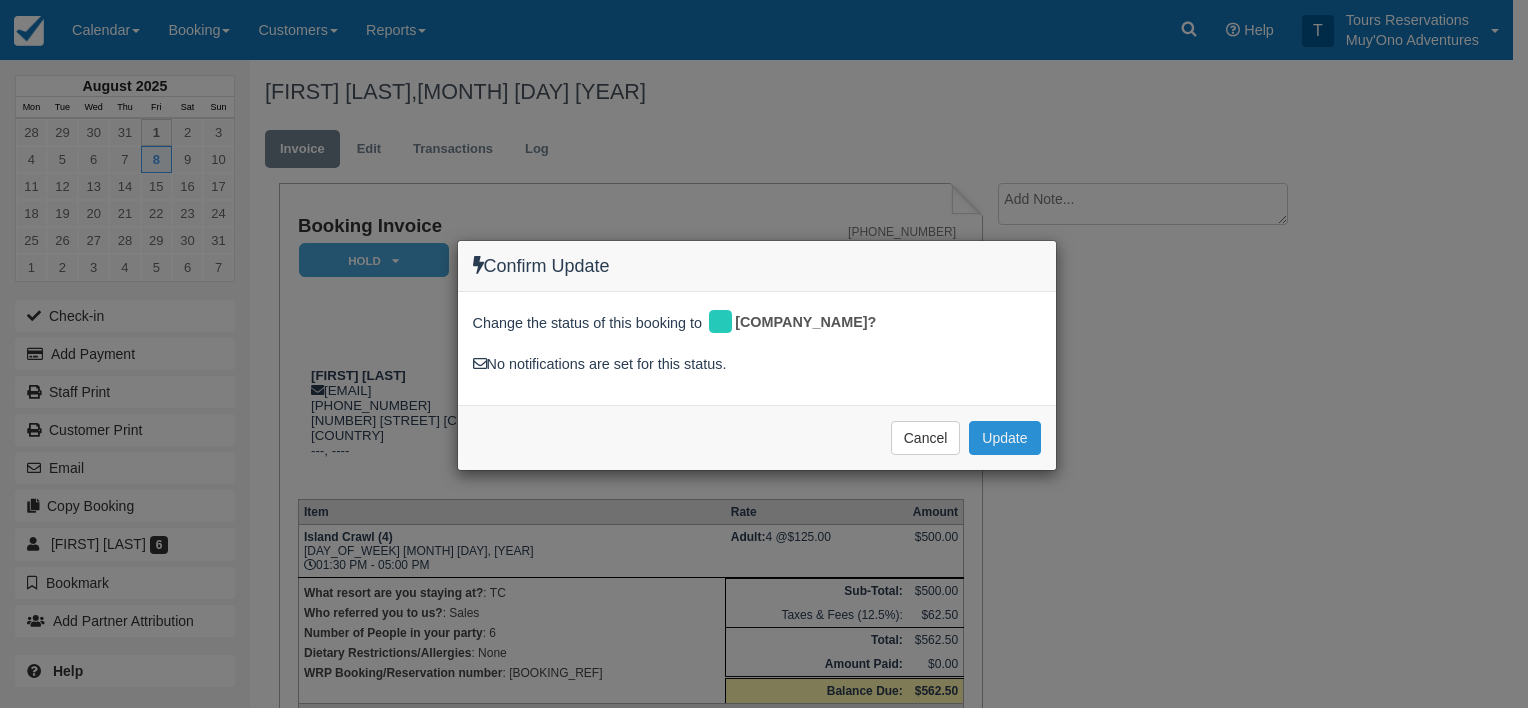 click on "Update" at bounding box center (1004, 438) 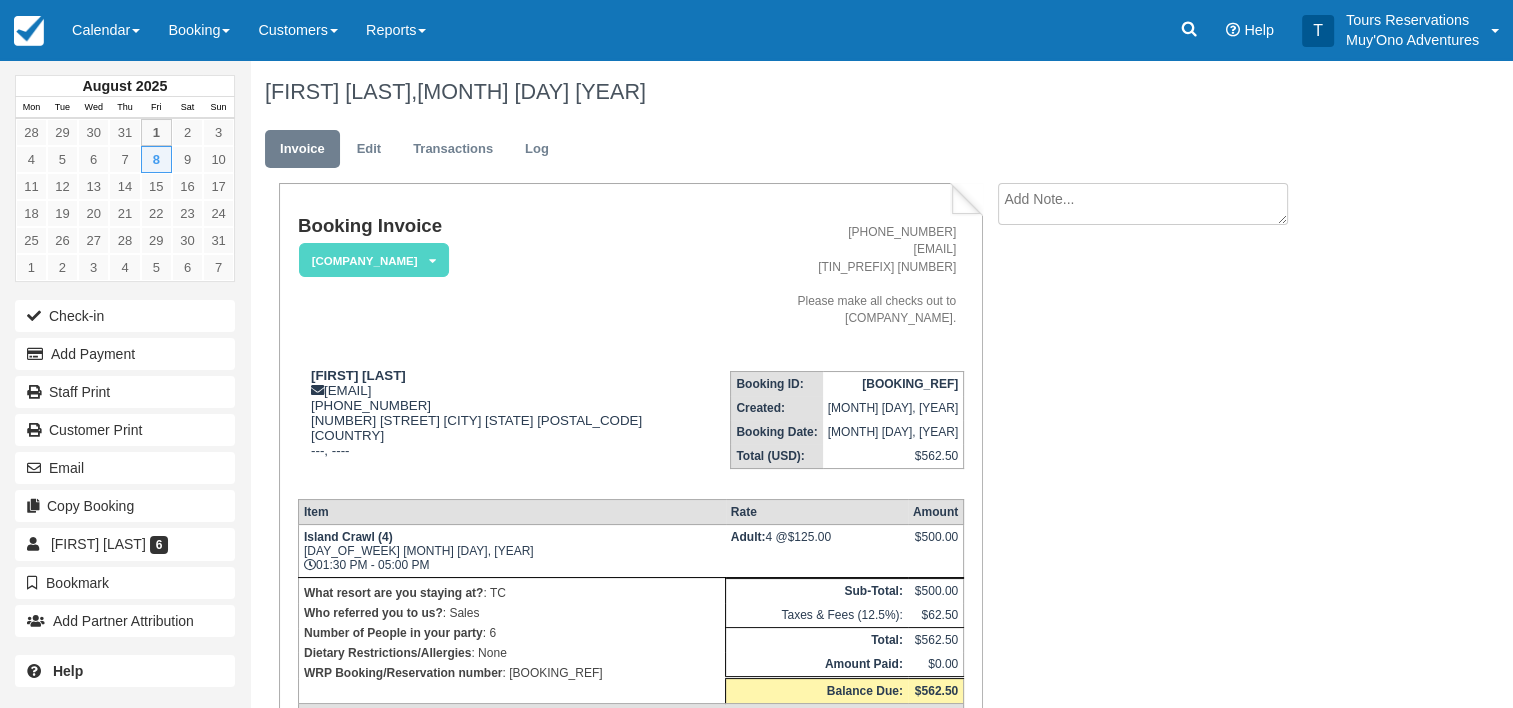 click at bounding box center [1143, 204] 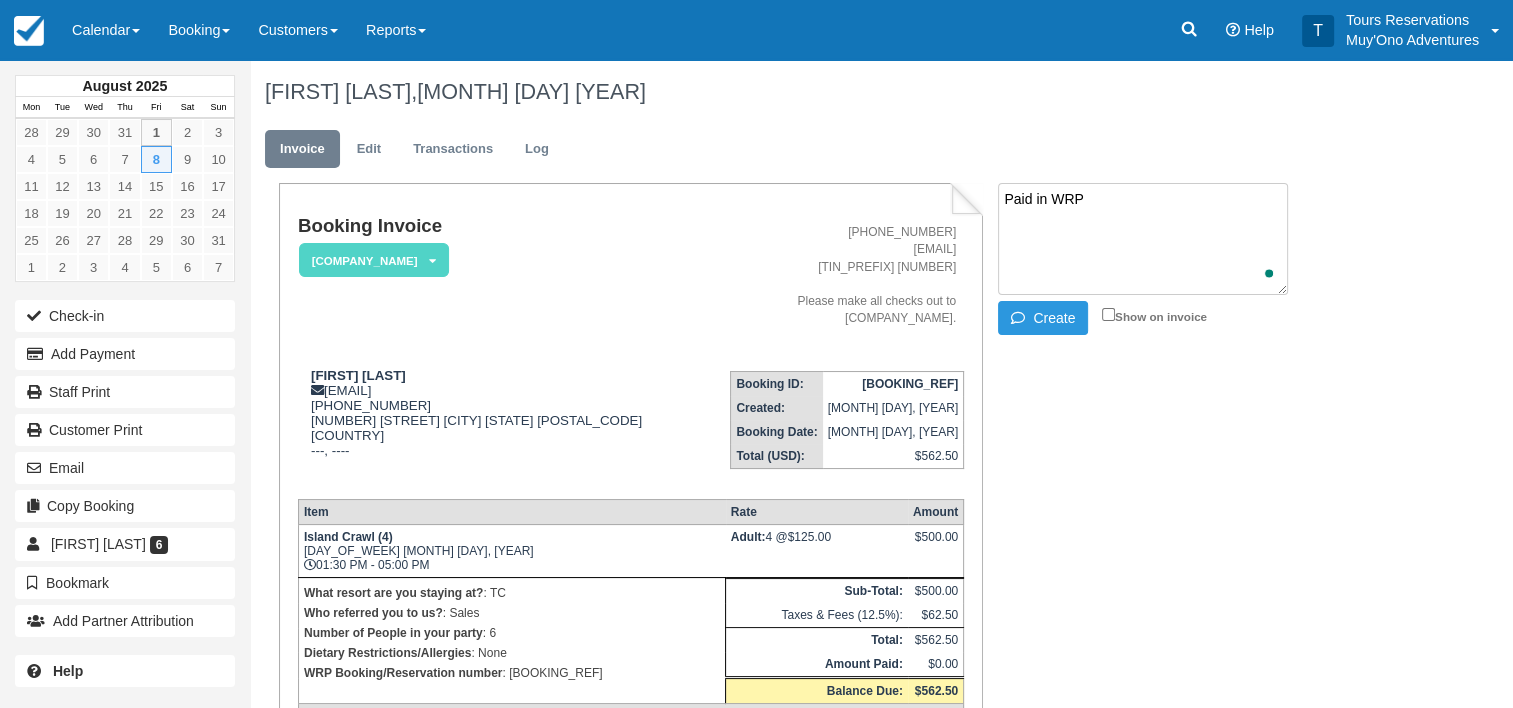 paste on "BB24112715902358" 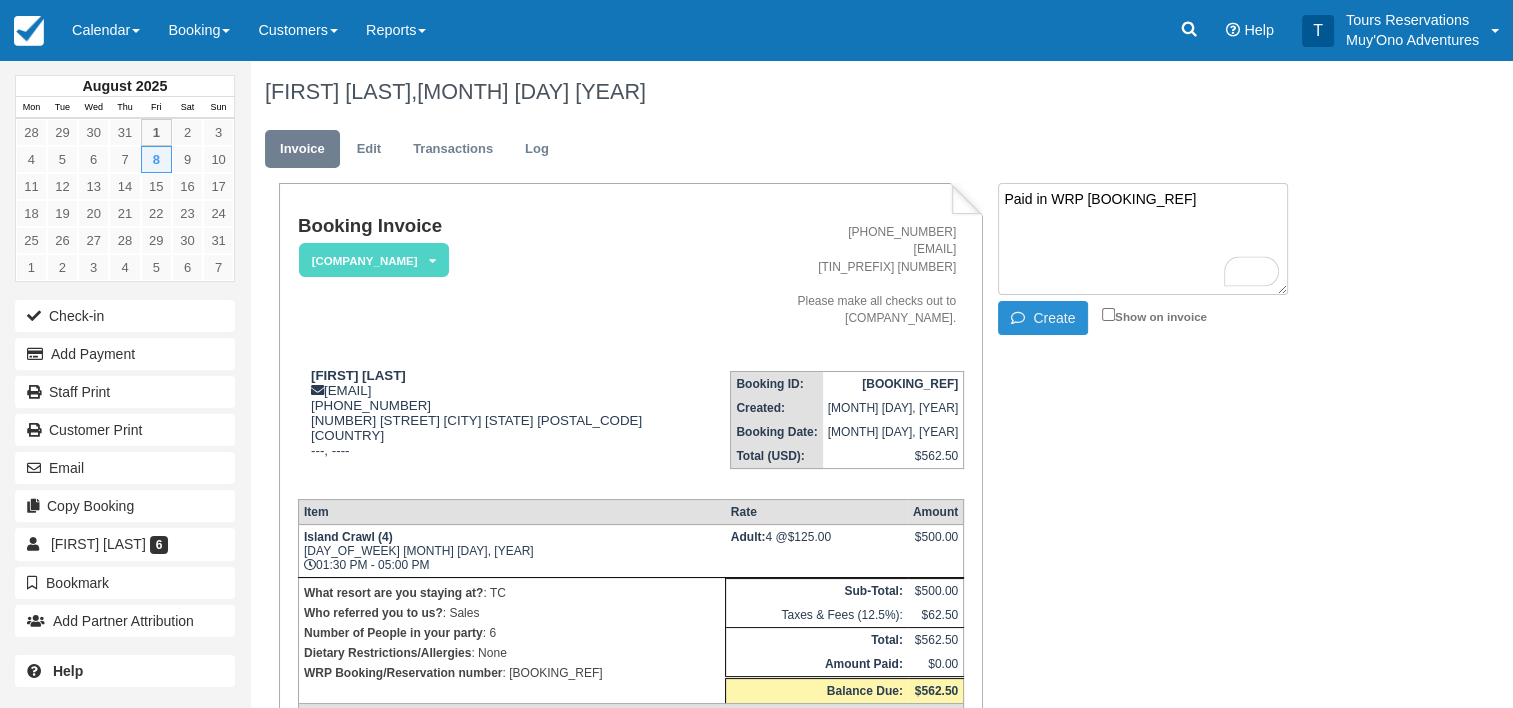 type on "Paid in WRP BB24112715902358" 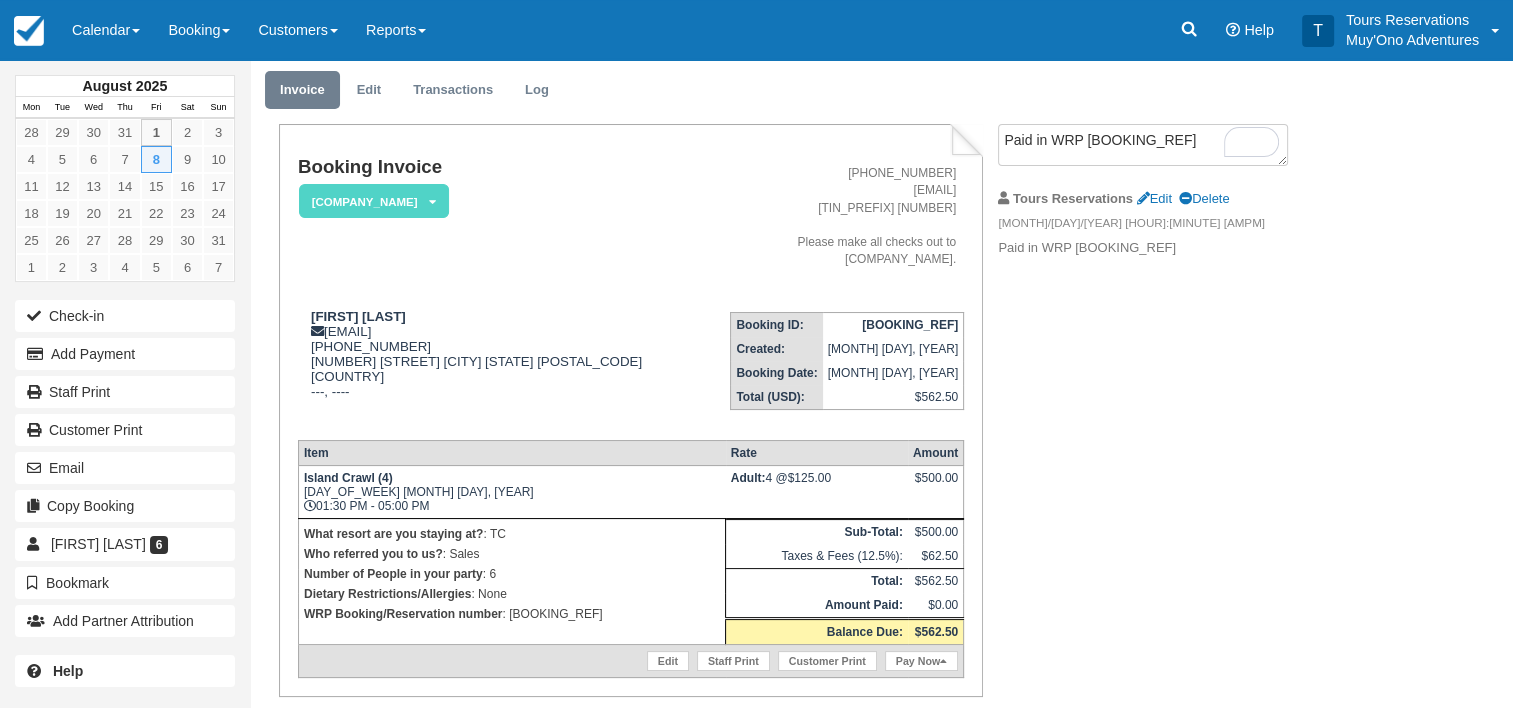 scroll, scrollTop: 36, scrollLeft: 0, axis: vertical 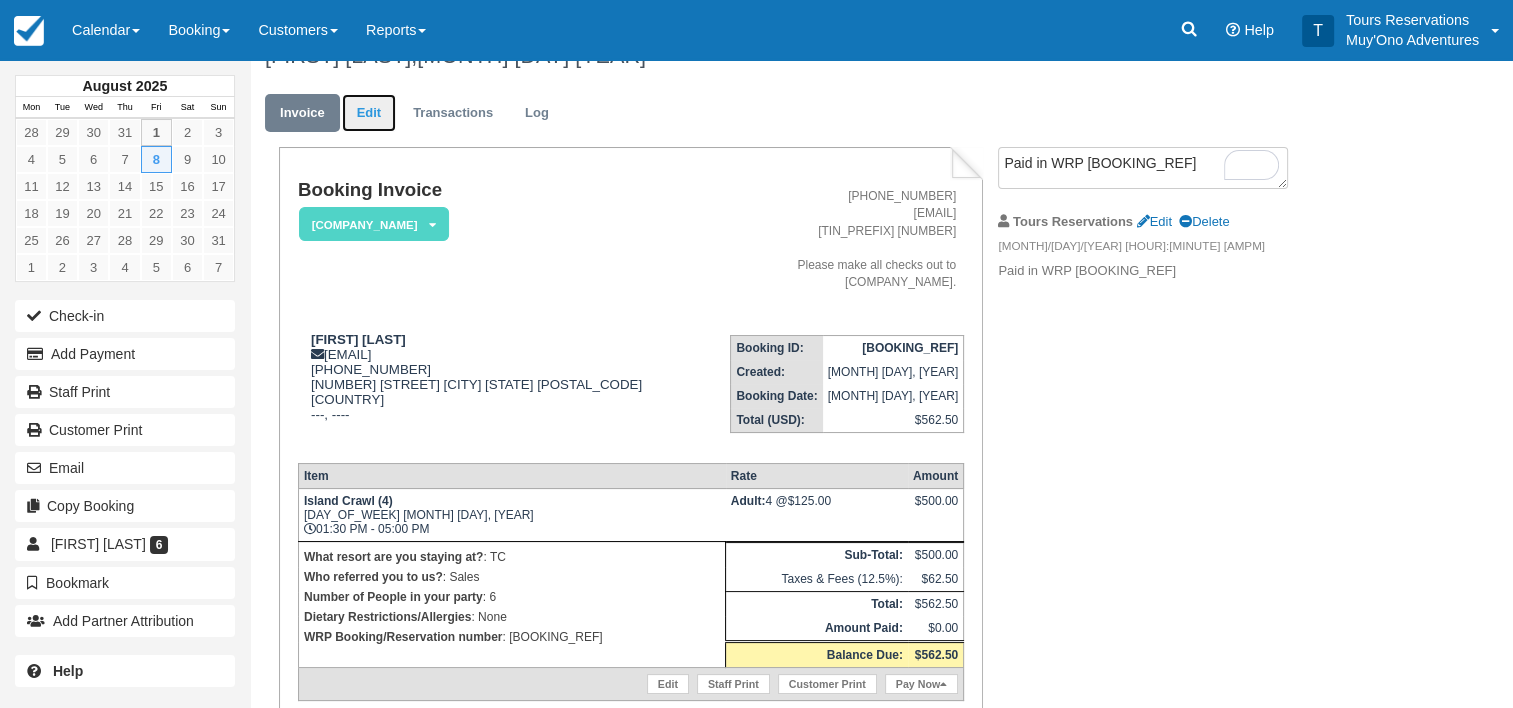 click on "Edit" at bounding box center (369, 113) 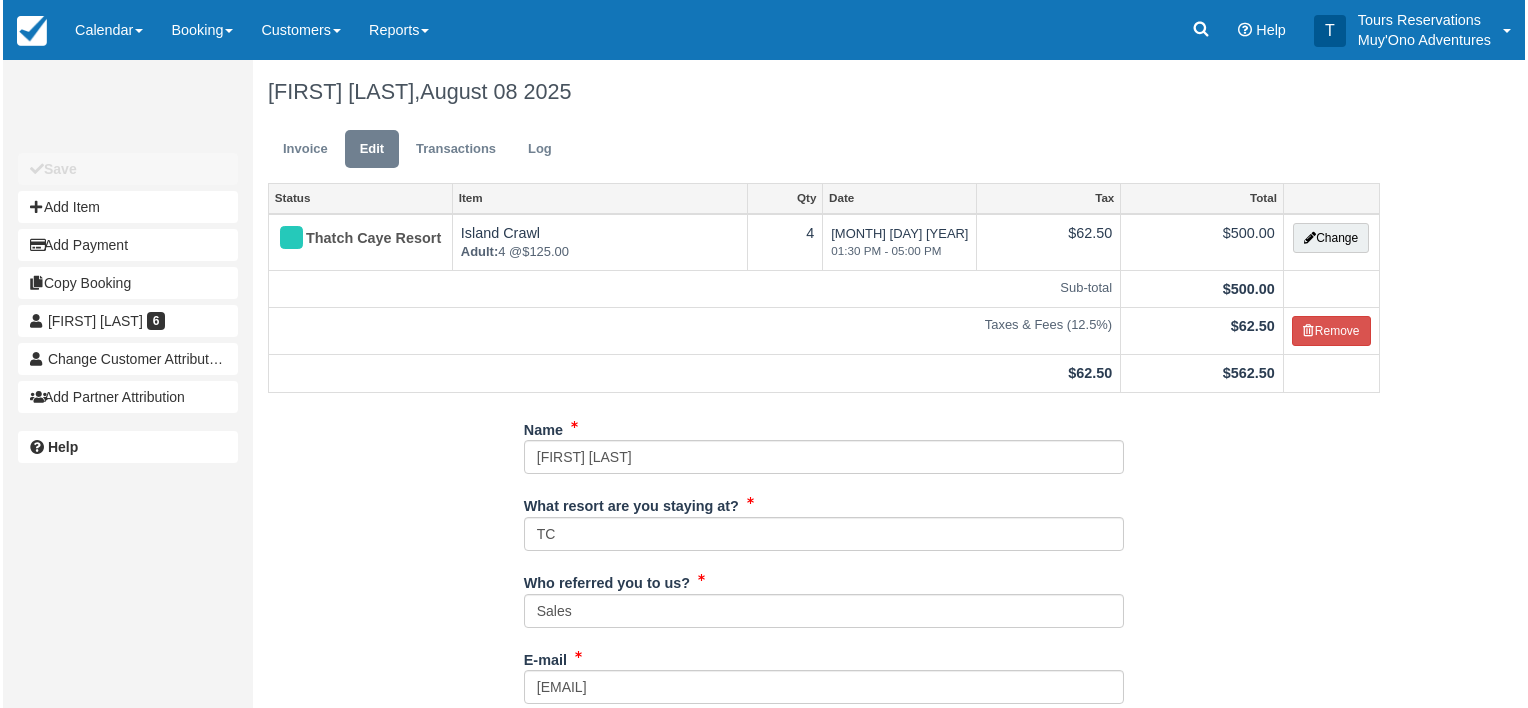 scroll, scrollTop: 0, scrollLeft: 0, axis: both 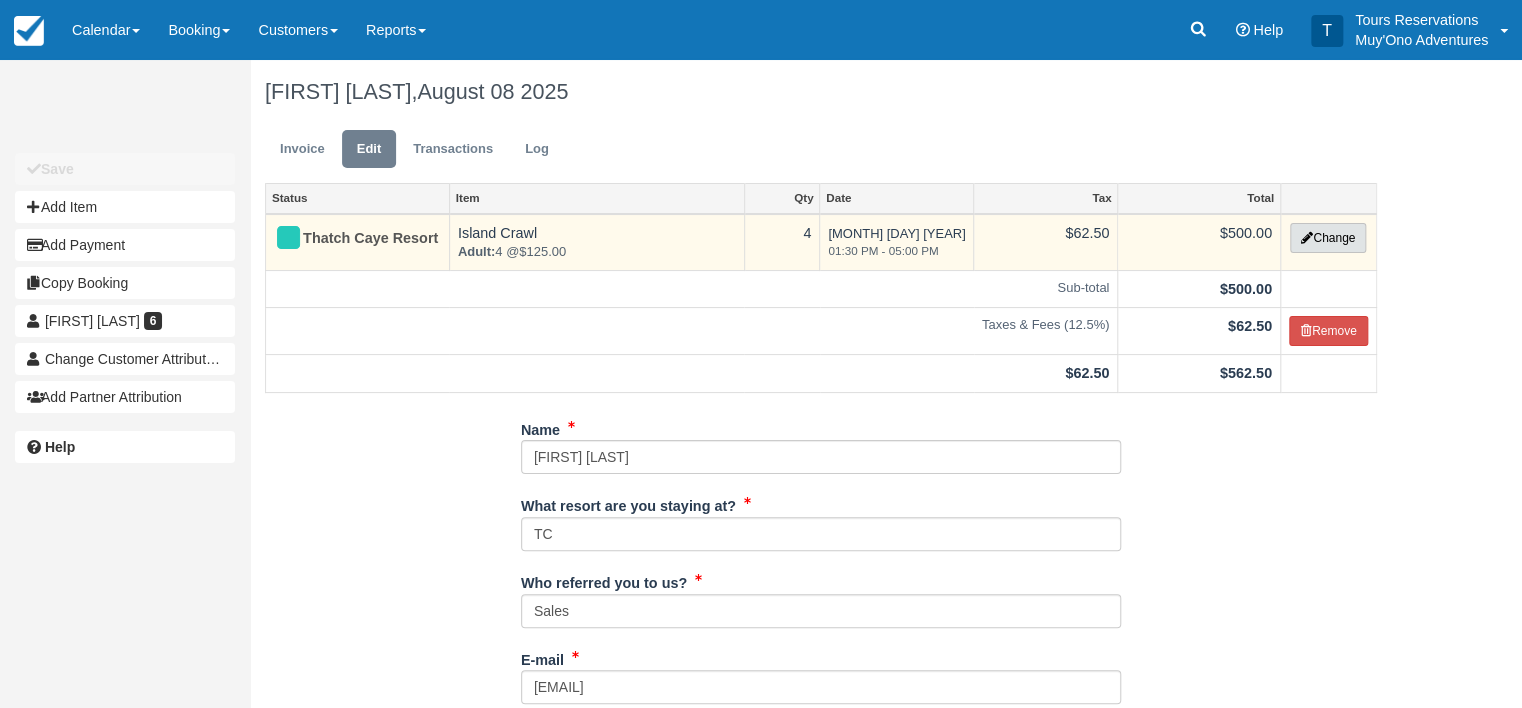 click on "Change" at bounding box center [1328, 238] 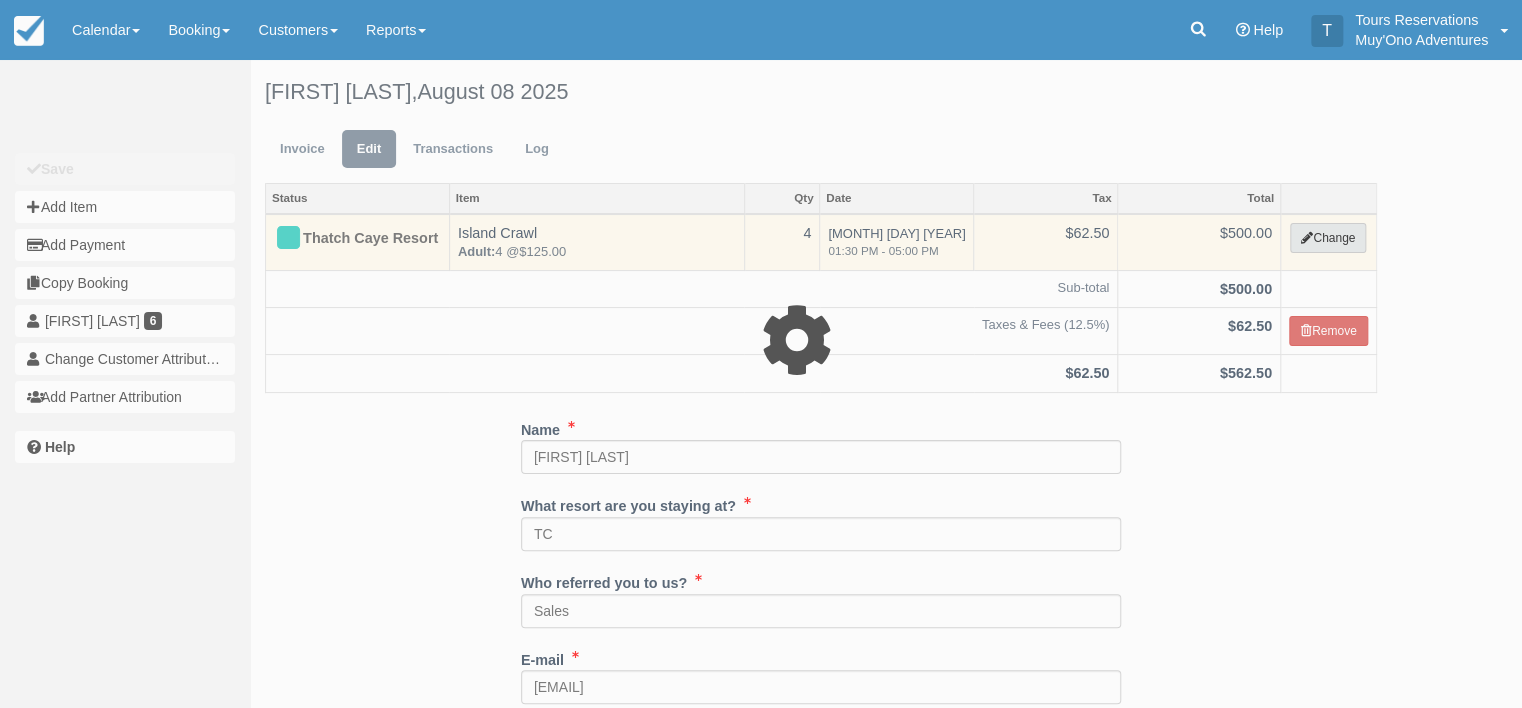 select on "64" 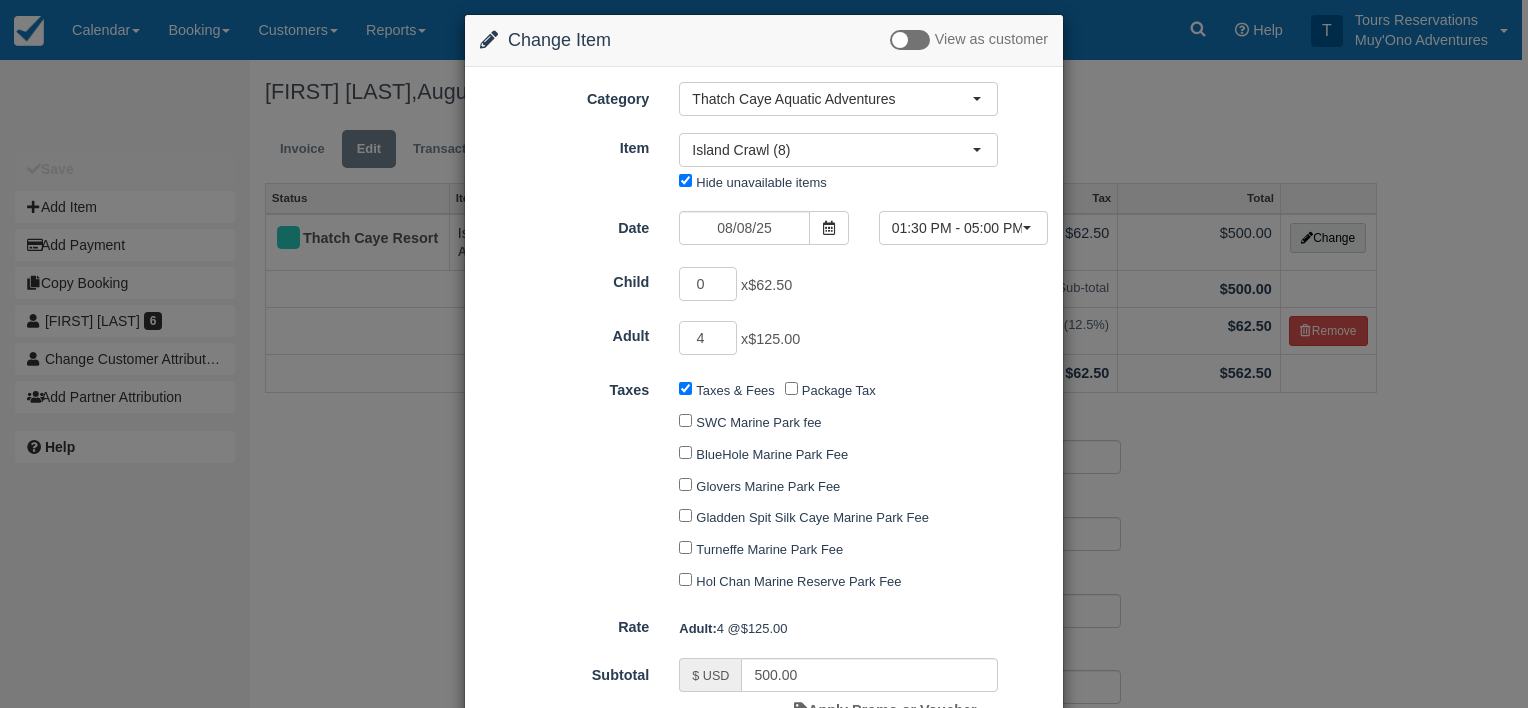 scroll, scrollTop: 15, scrollLeft: 0, axis: vertical 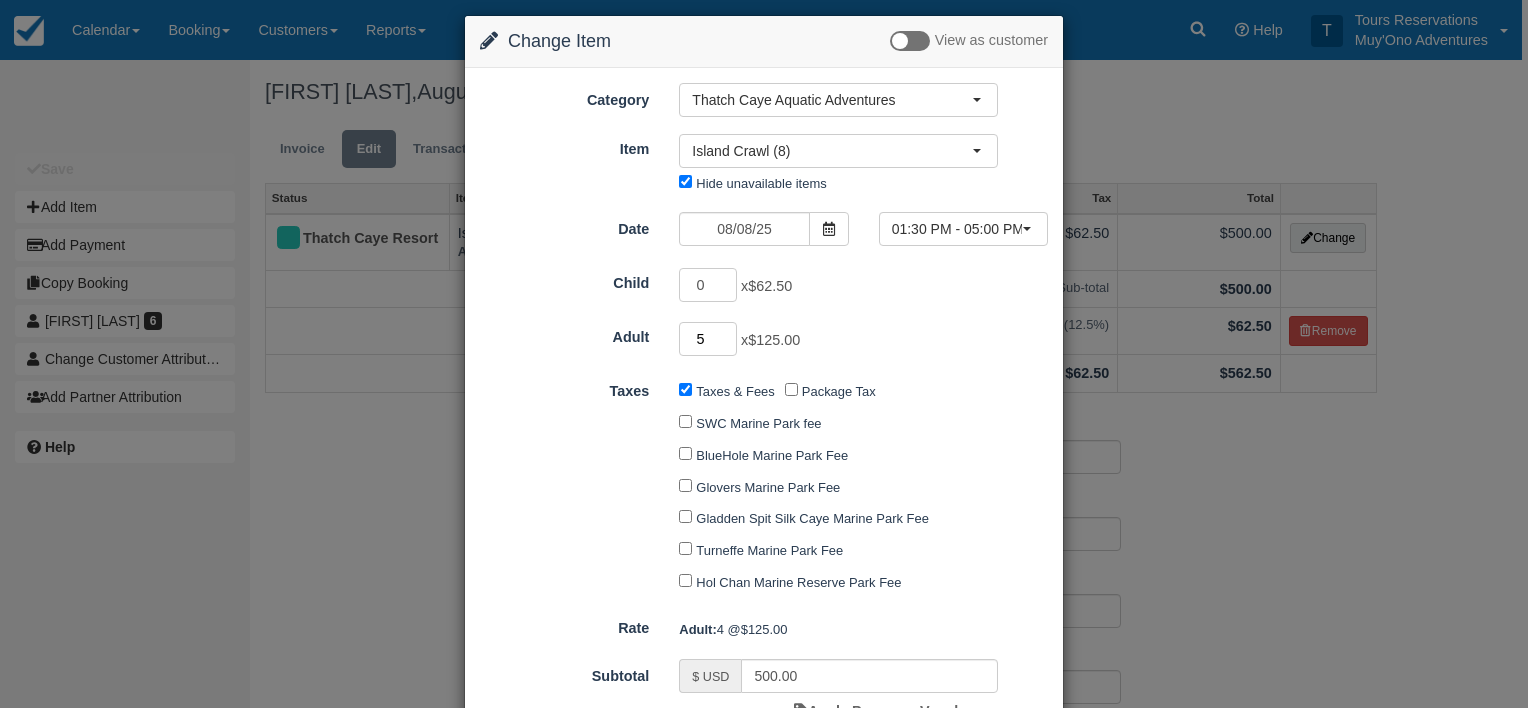type on "5" 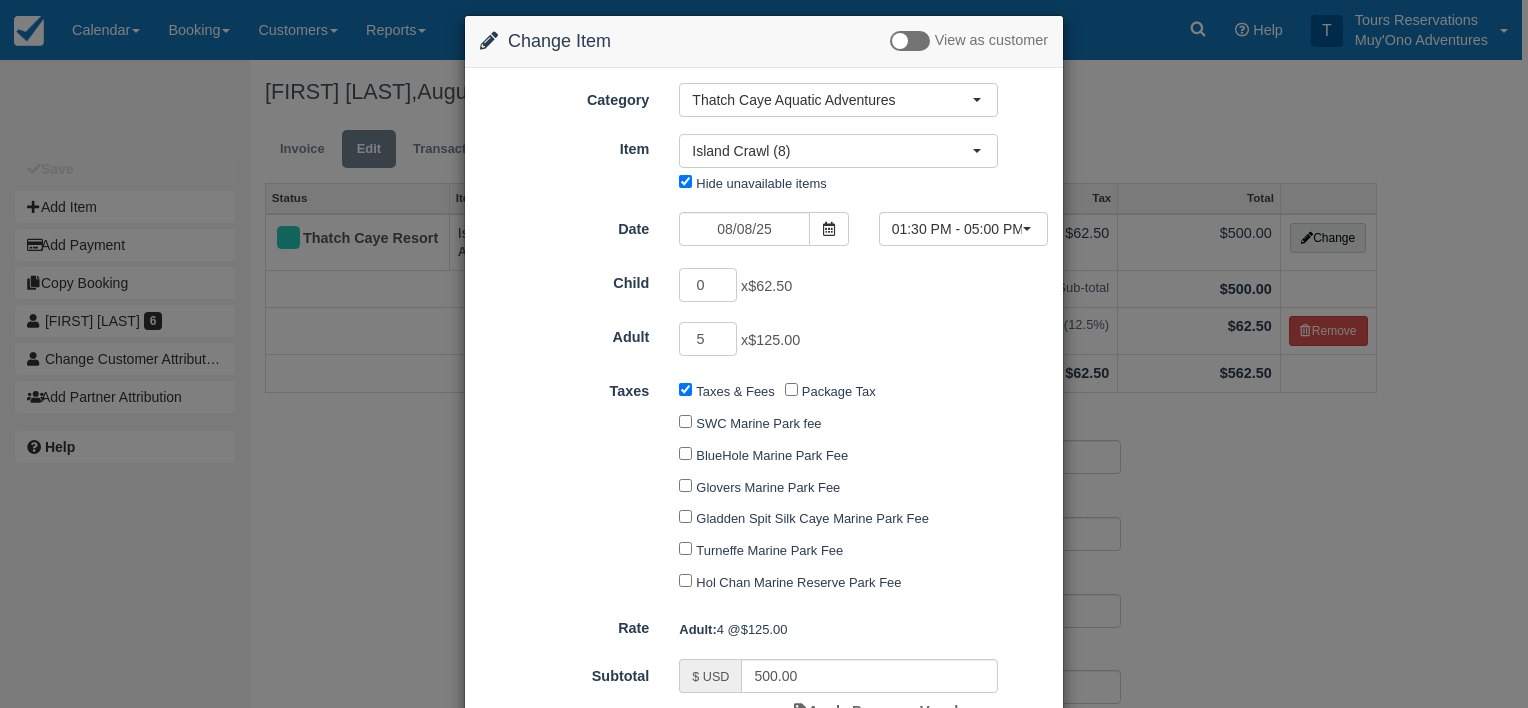 type on "625.00" 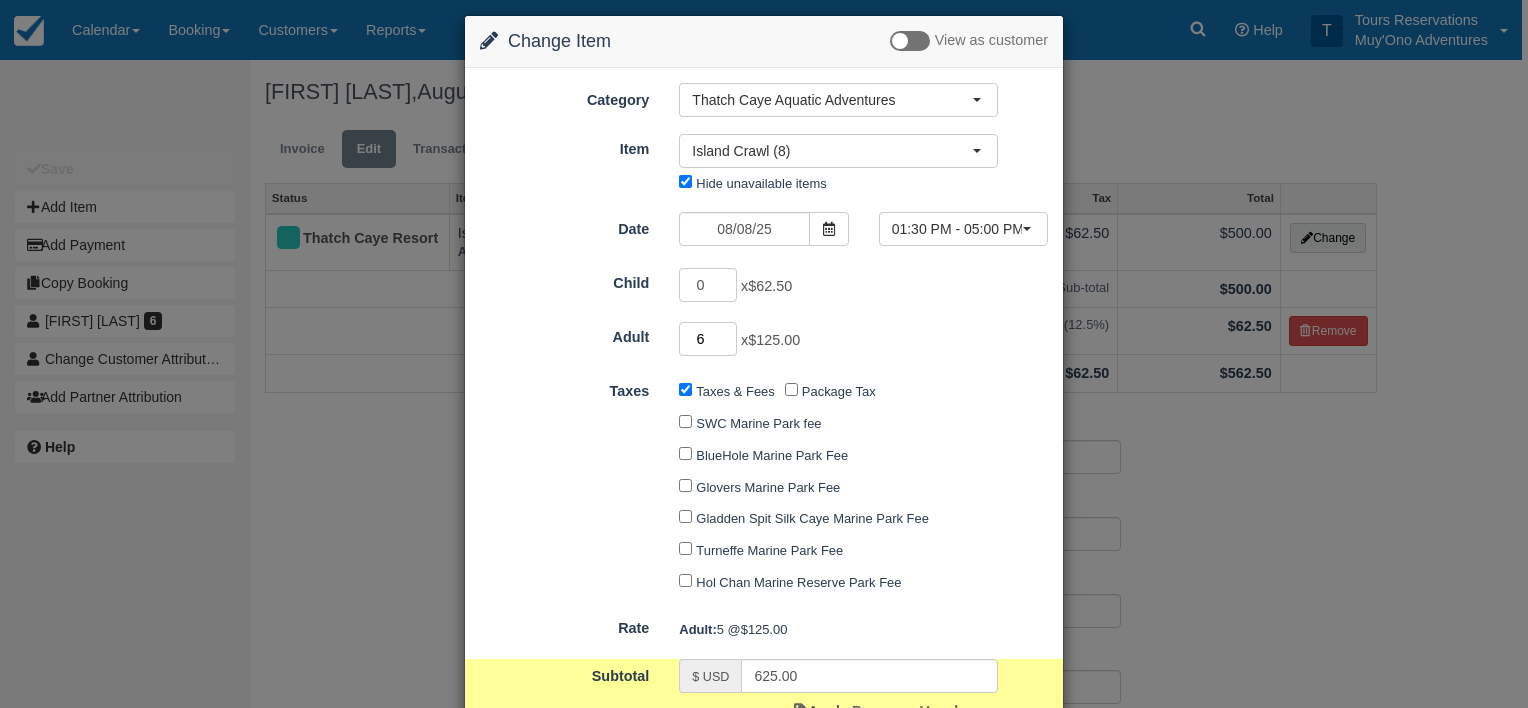 type on "6" 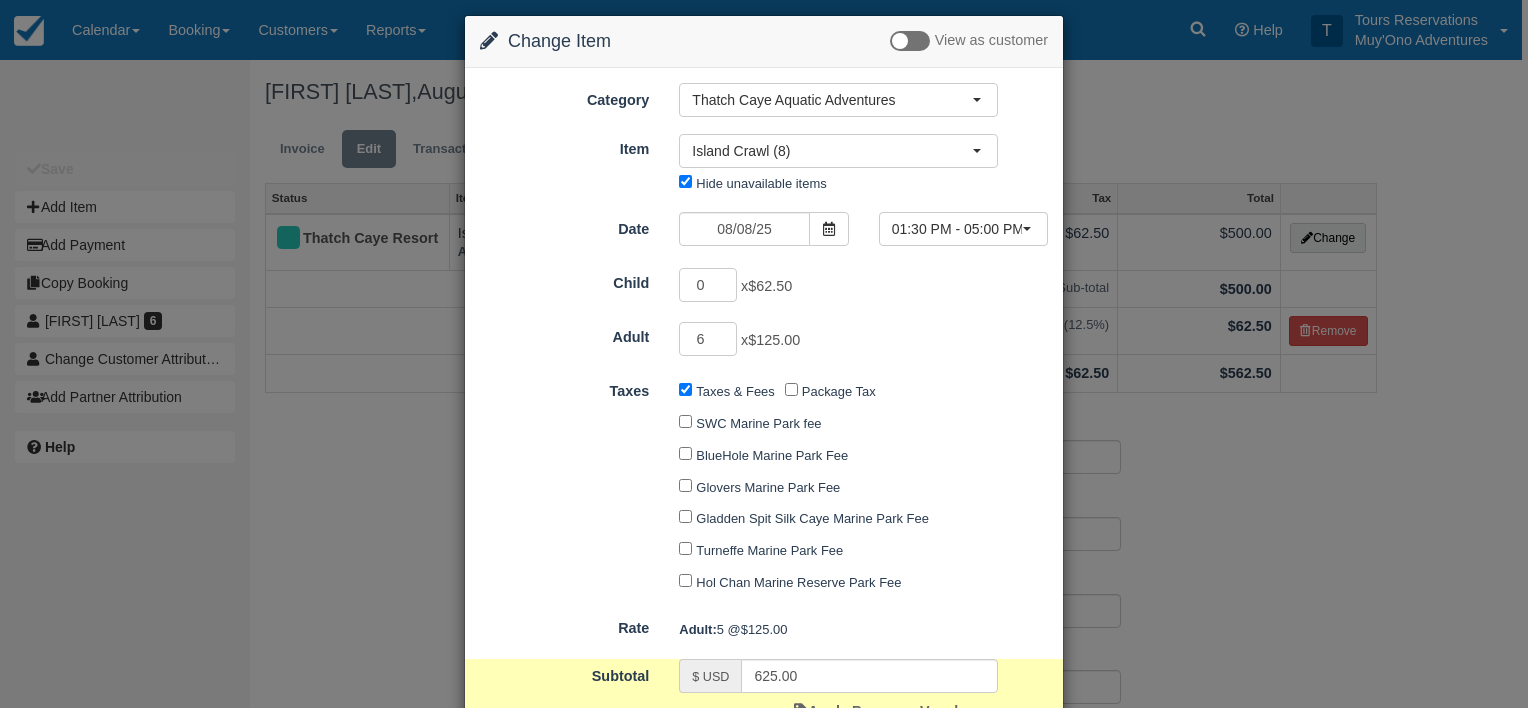 type on "750.00" 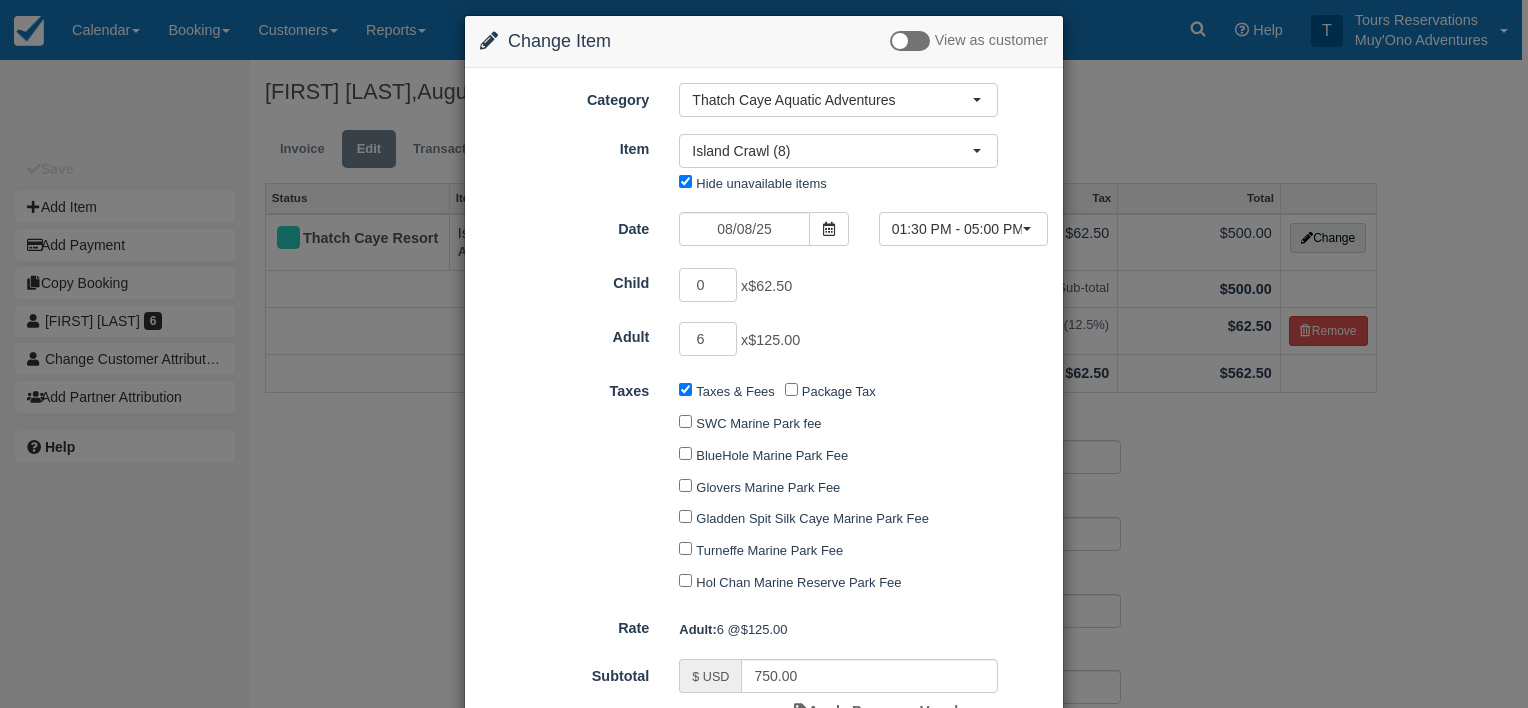 scroll, scrollTop: 164, scrollLeft: 0, axis: vertical 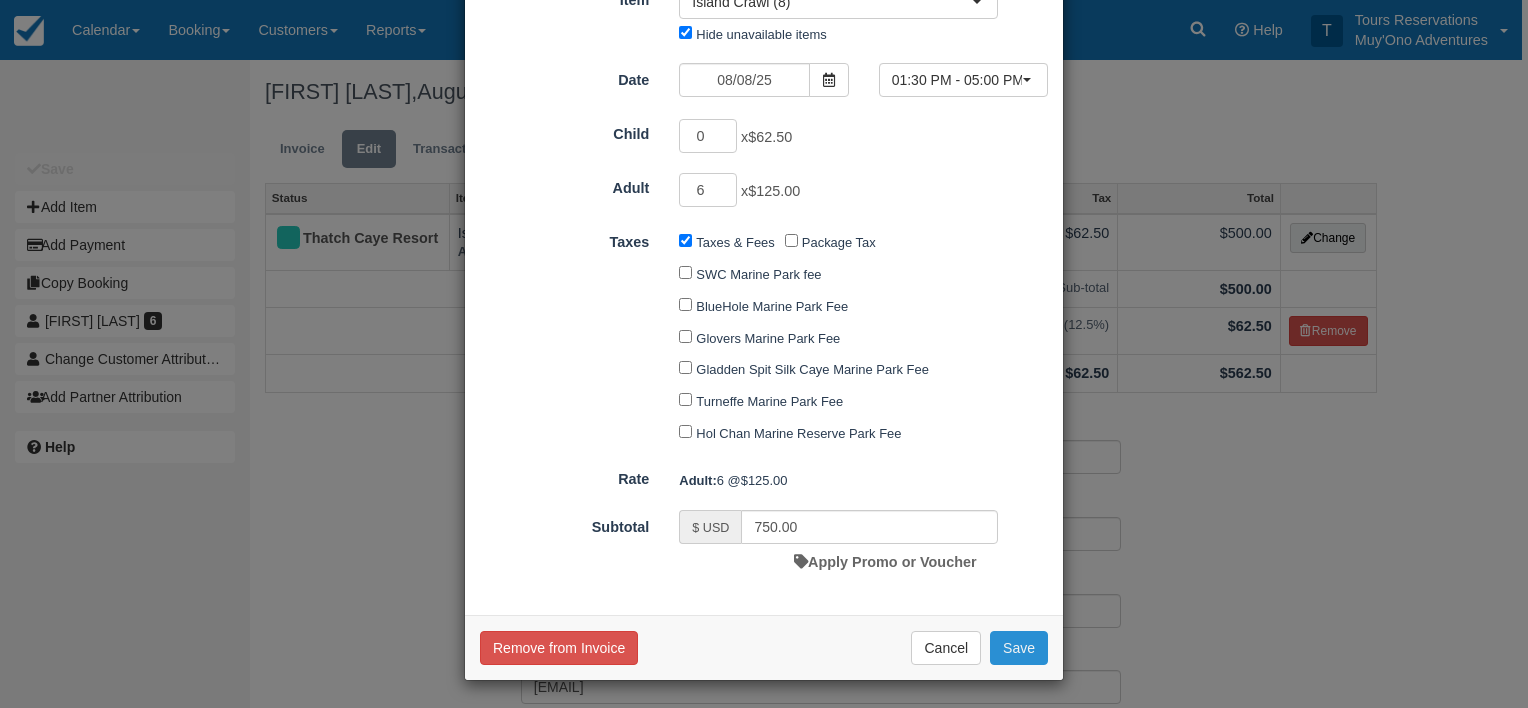 click on "Save" at bounding box center [1019, 648] 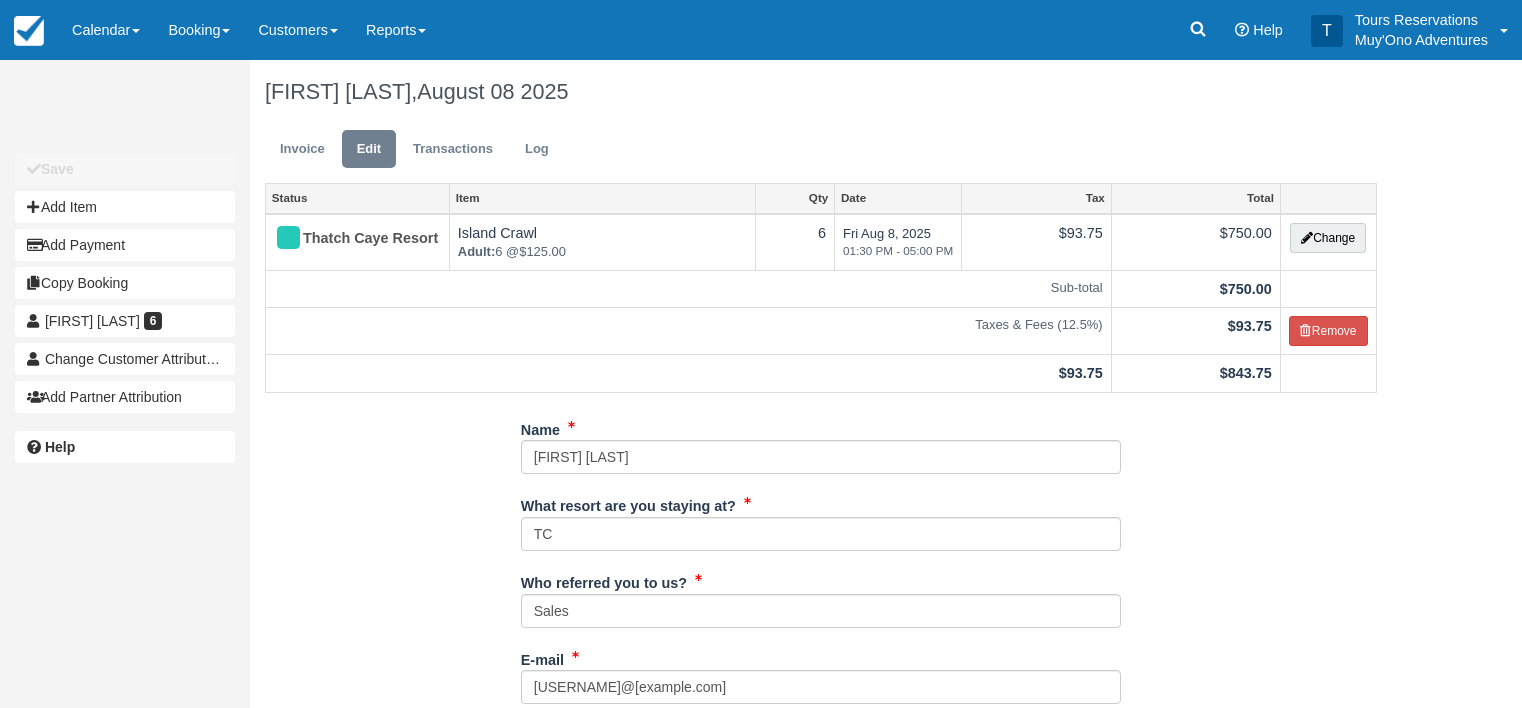scroll, scrollTop: 0, scrollLeft: 0, axis: both 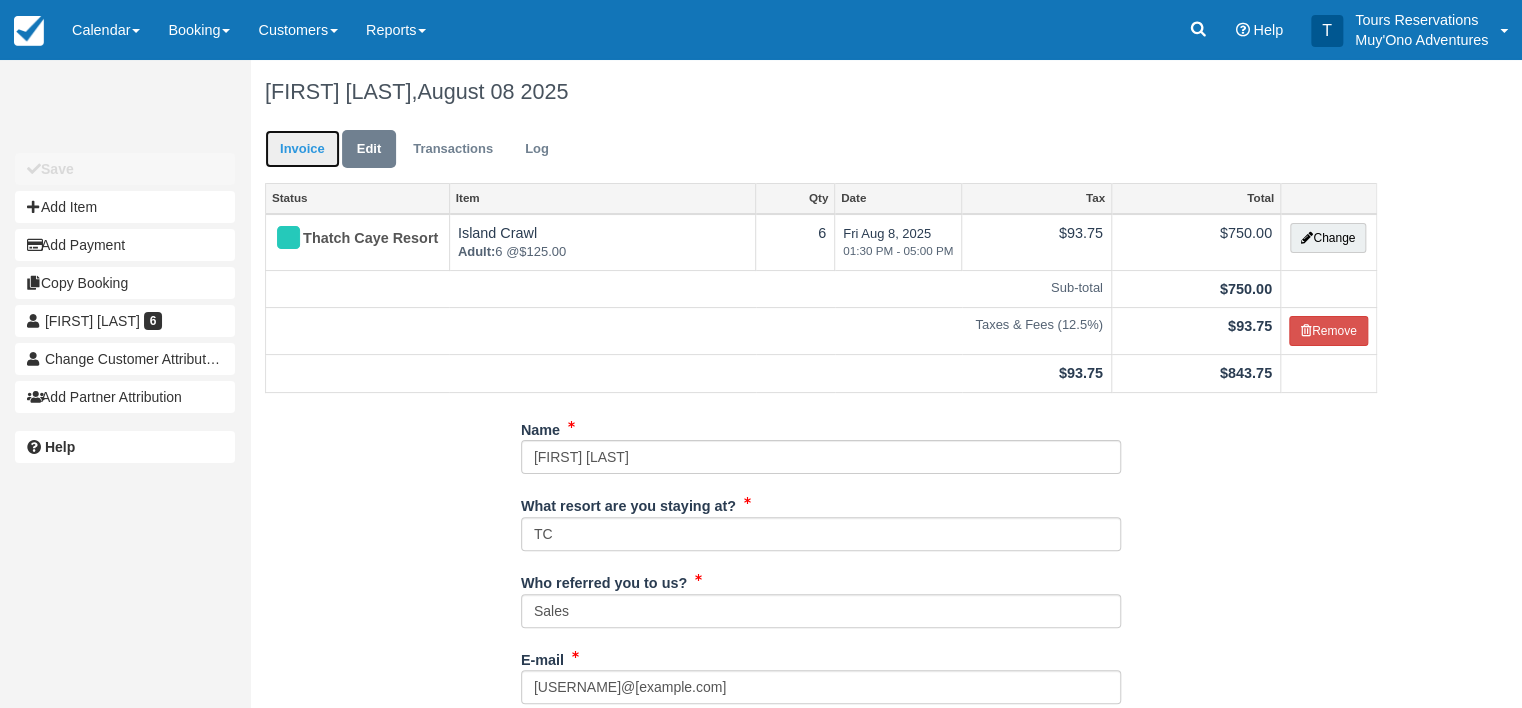 click on "Invoice" at bounding box center [302, 149] 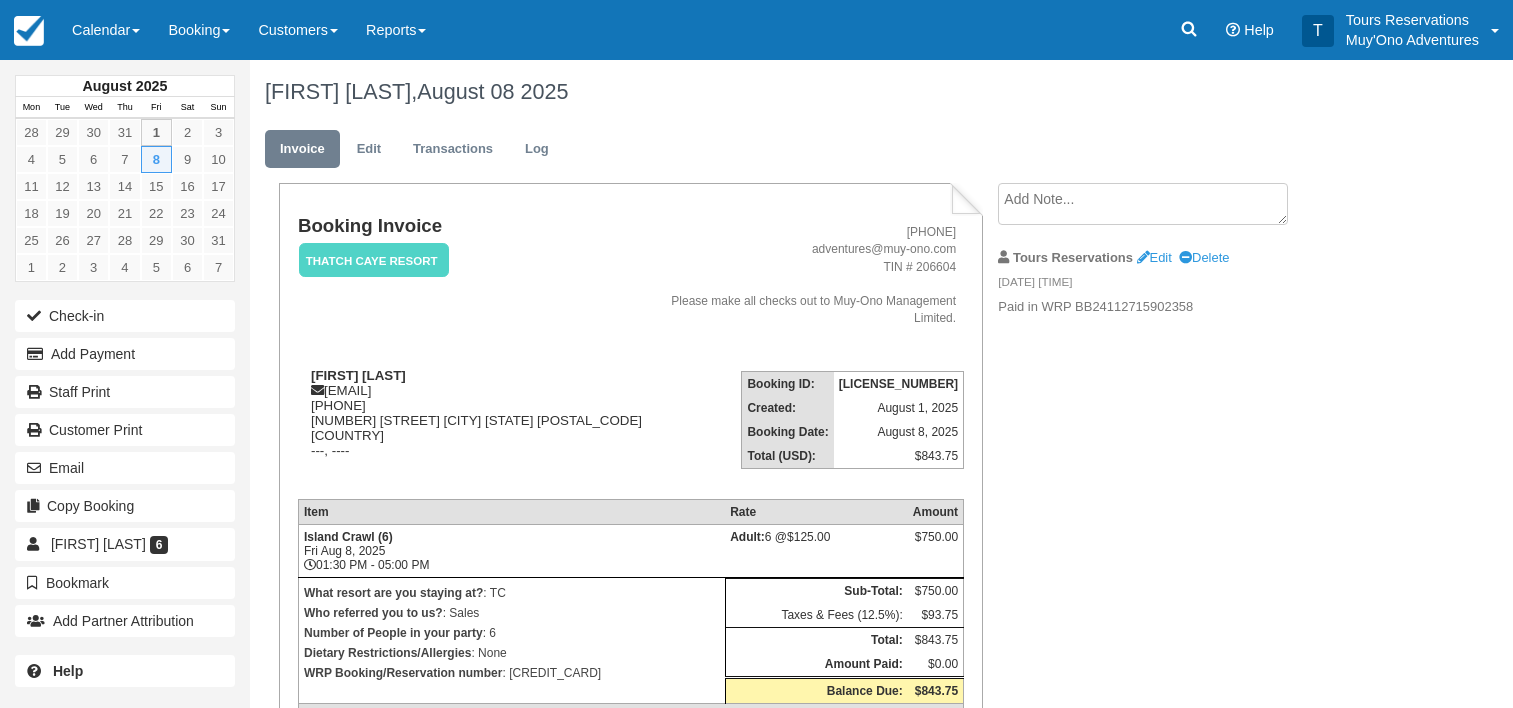 scroll, scrollTop: 0, scrollLeft: 0, axis: both 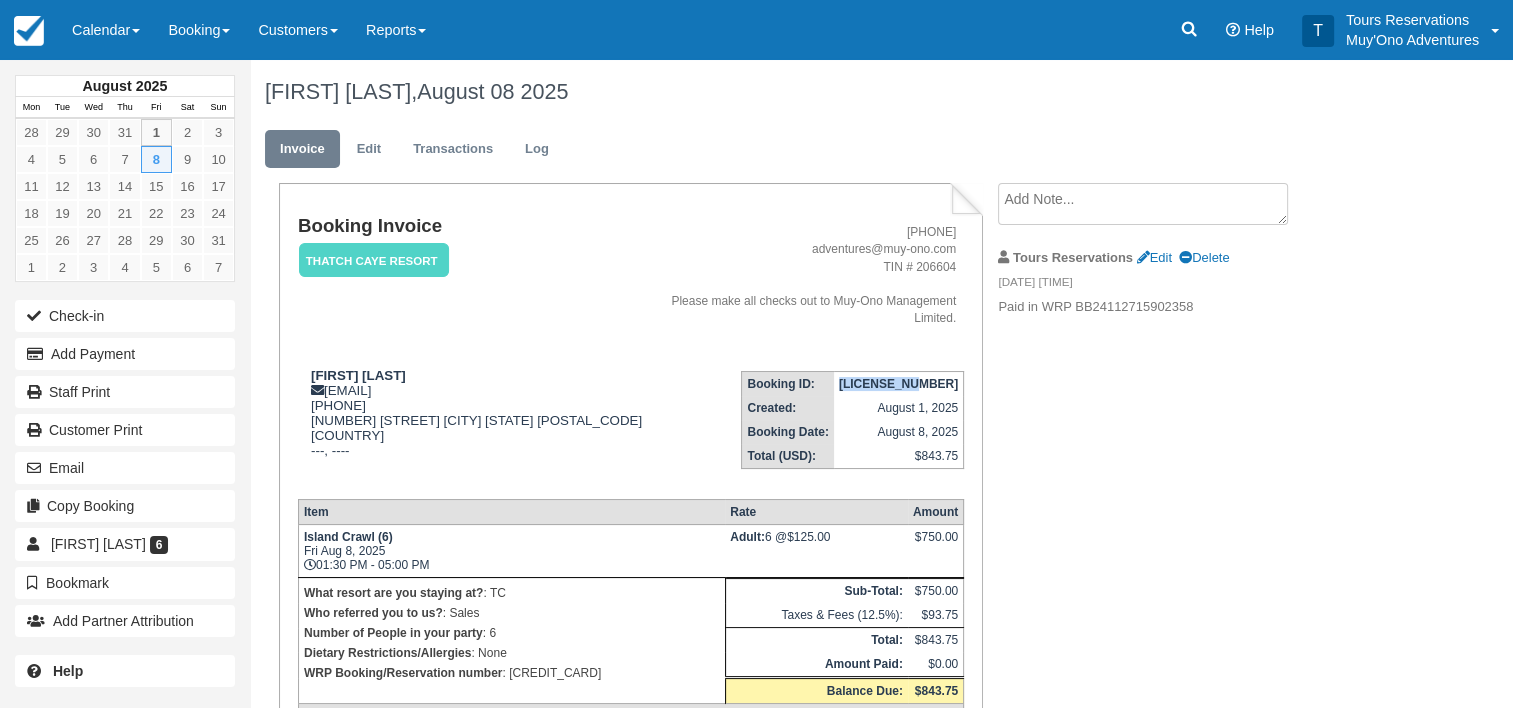 drag, startPoint x: 882, startPoint y: 382, endPoint x: 960, endPoint y: 383, distance: 78.00641 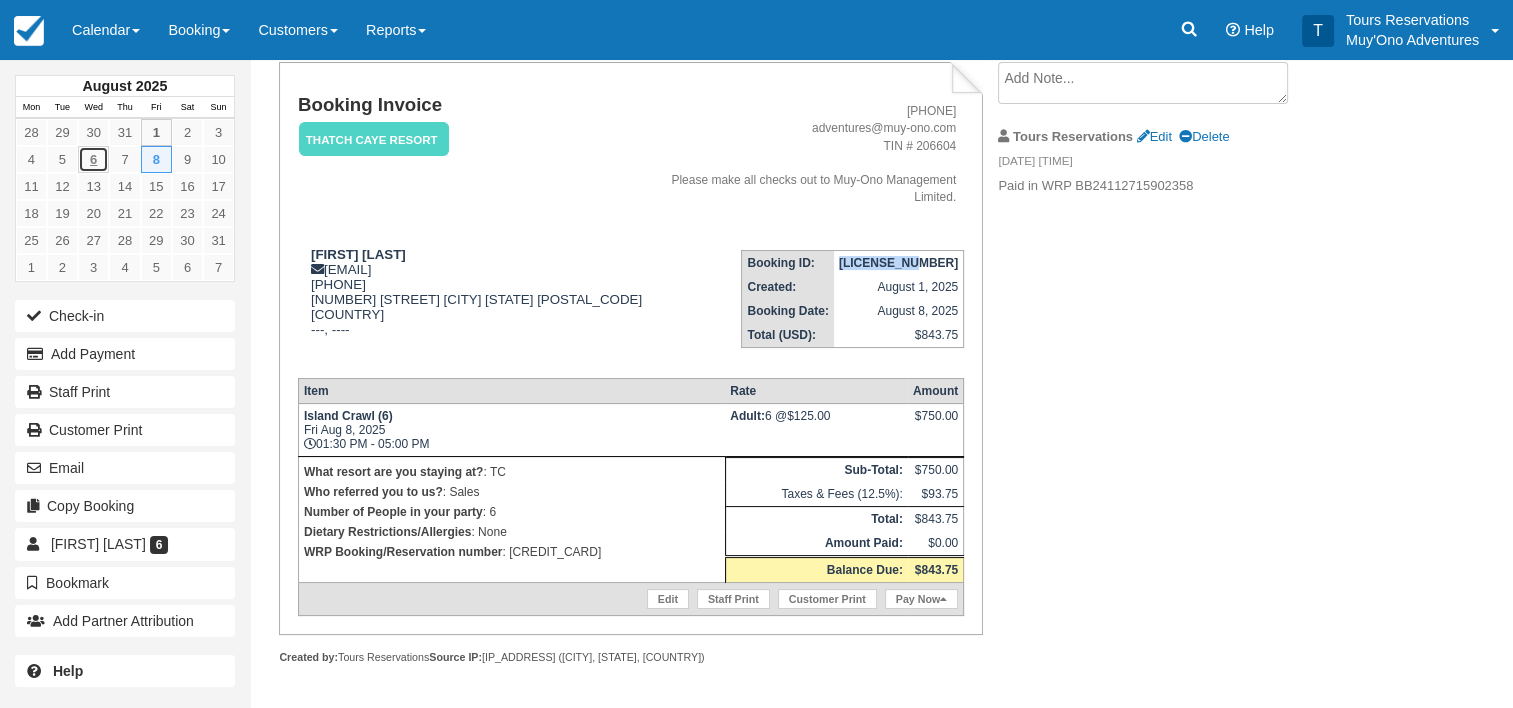 click on "6" at bounding box center [93, 159] 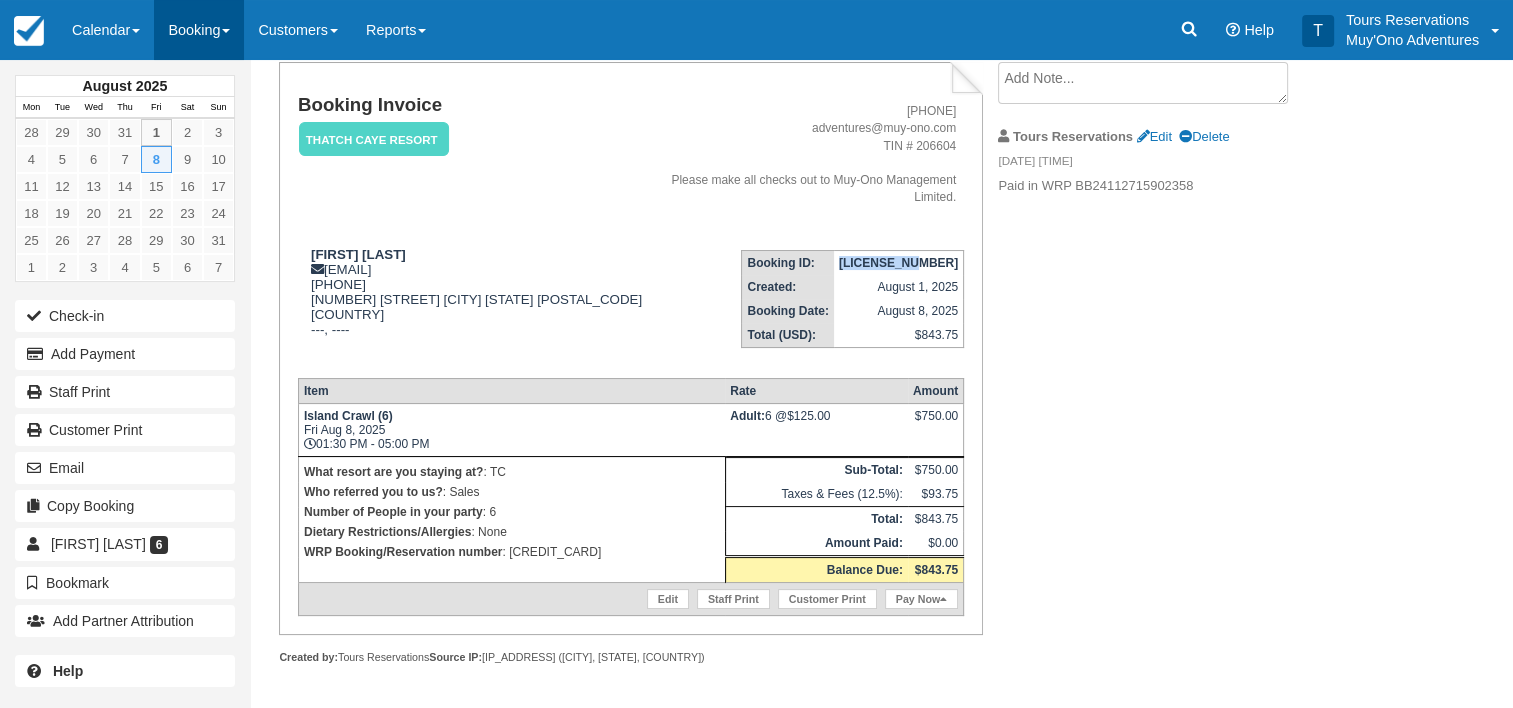 click on "Booking" at bounding box center [199, 30] 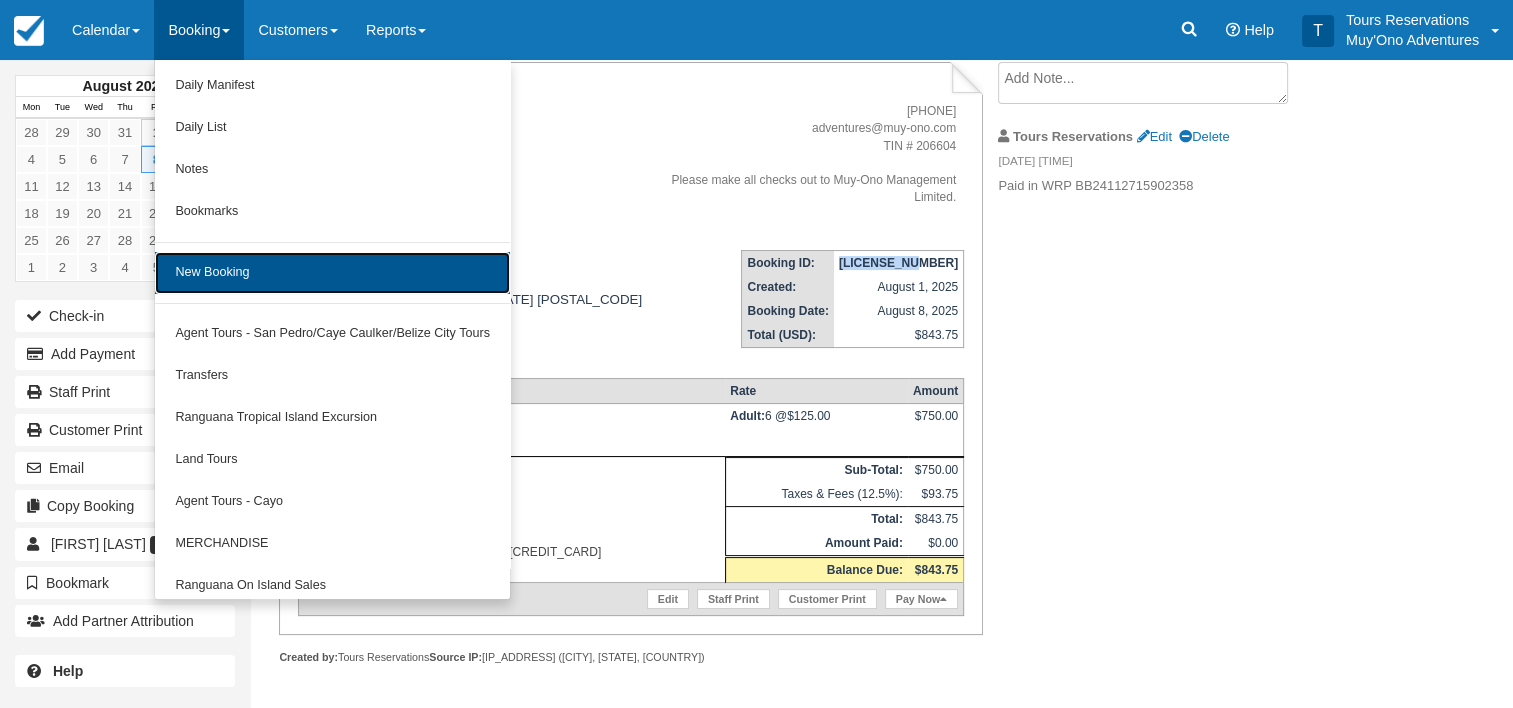 click on "New Booking" at bounding box center [332, 273] 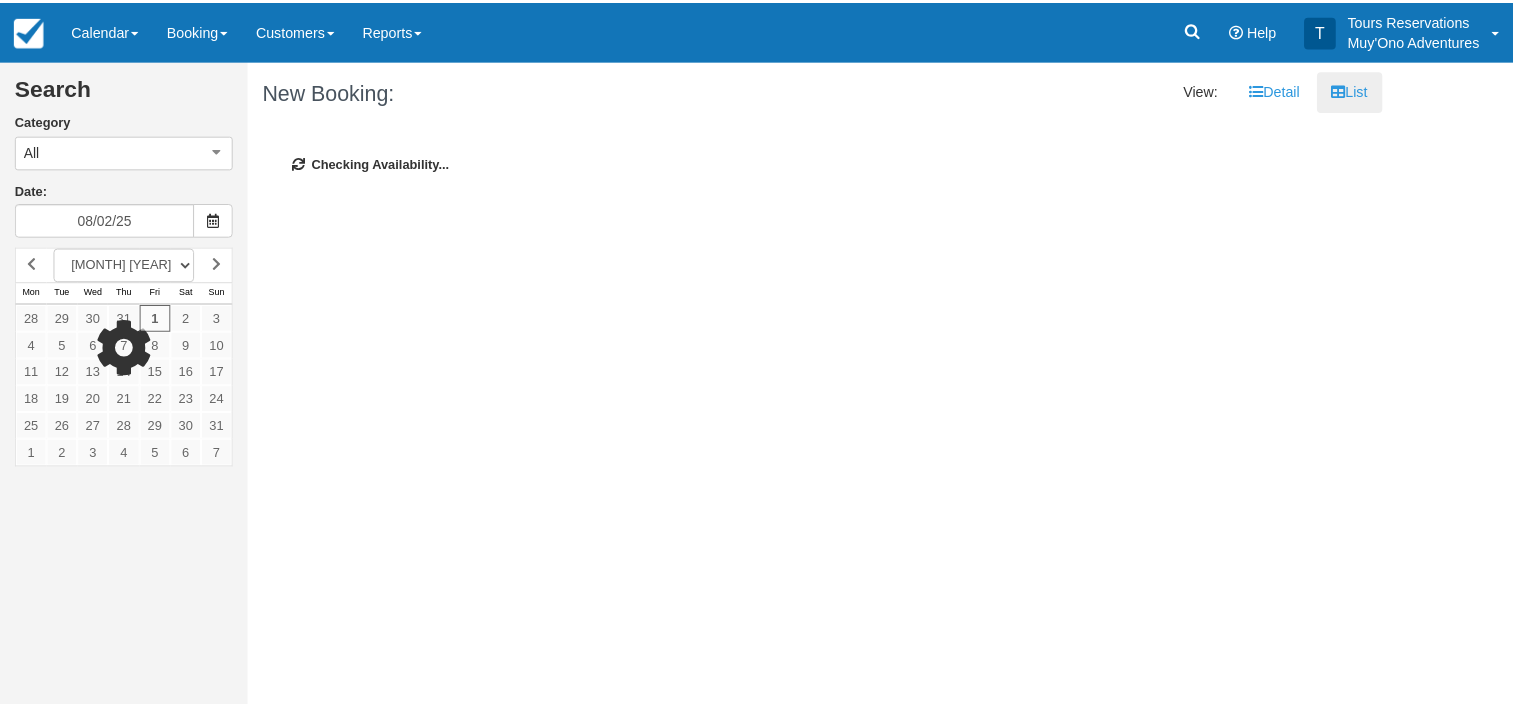 scroll, scrollTop: 0, scrollLeft: 0, axis: both 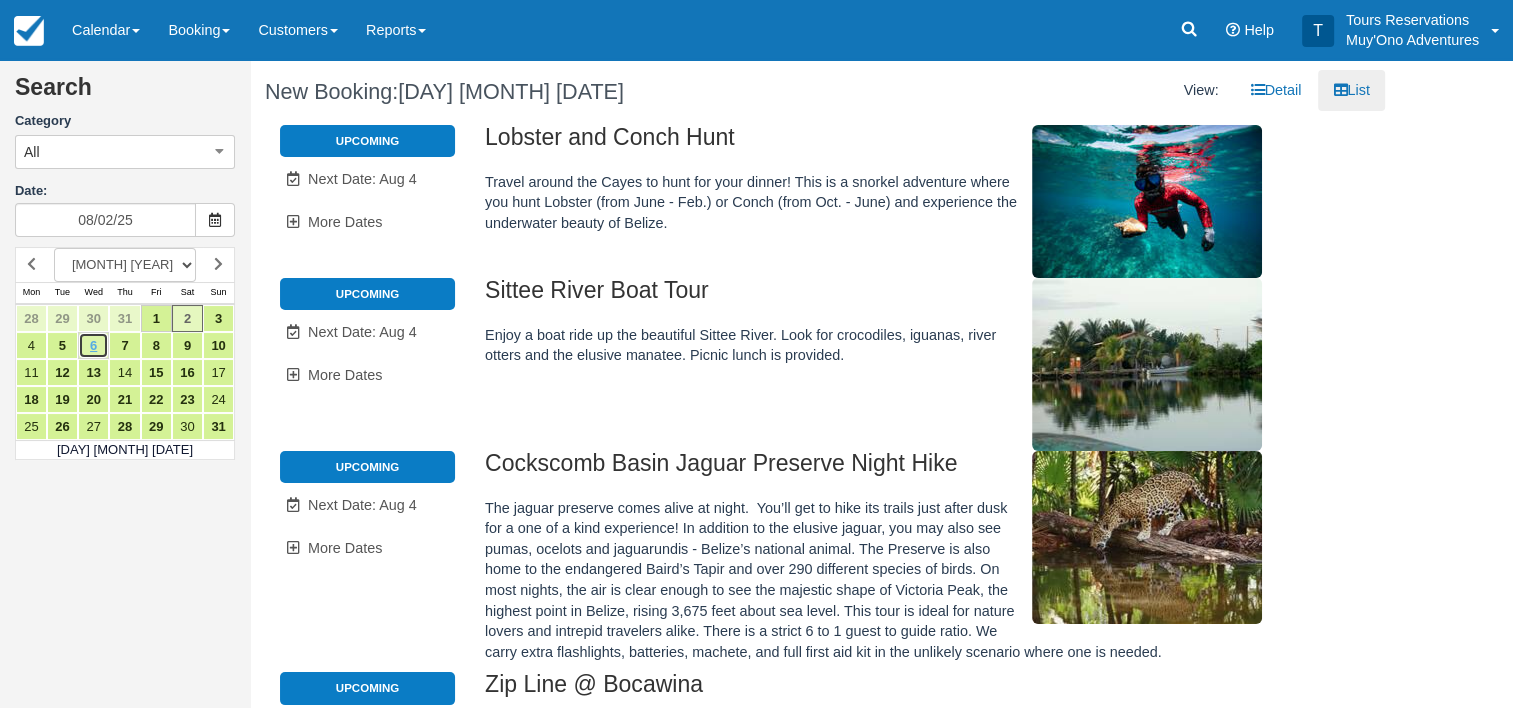 click on "6" at bounding box center (93, 345) 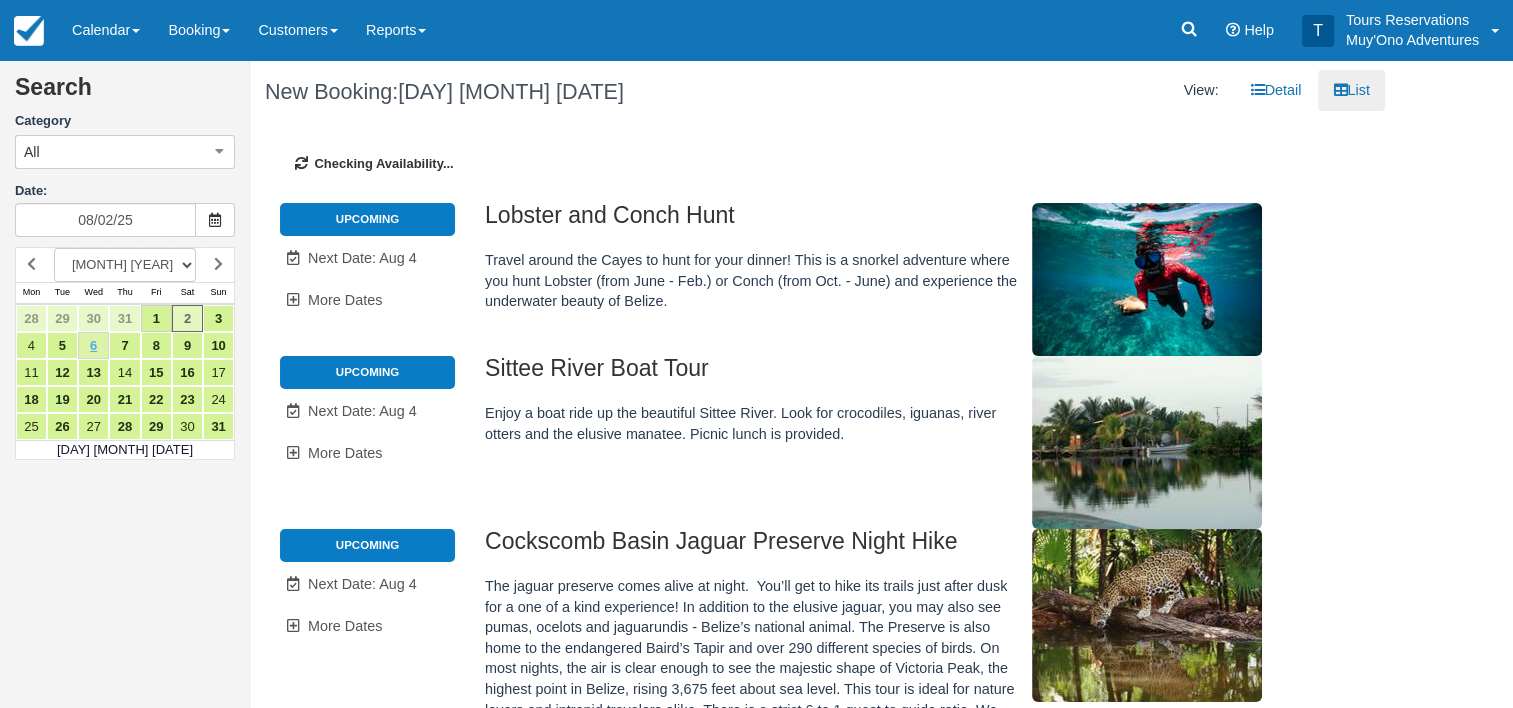 type on "08/06/25" 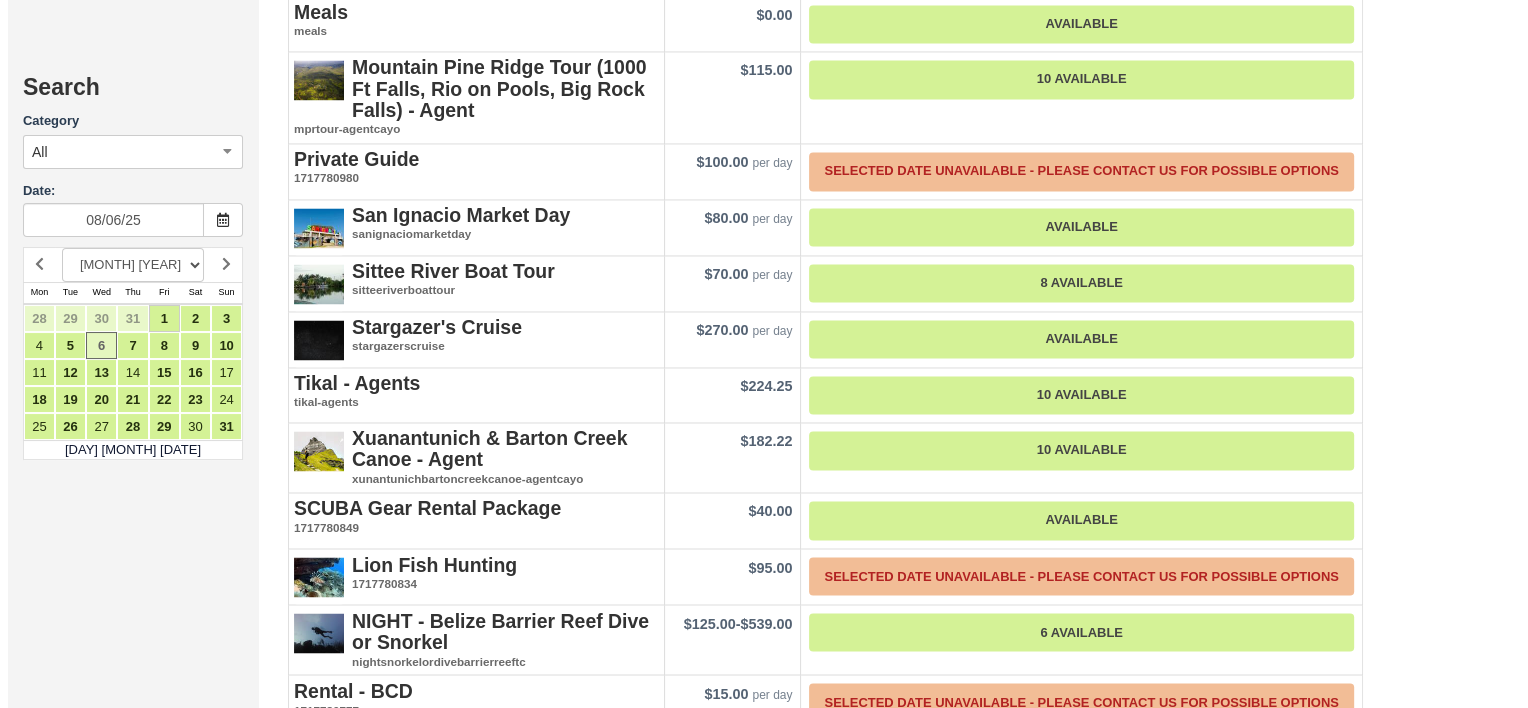 scroll, scrollTop: 3234, scrollLeft: 0, axis: vertical 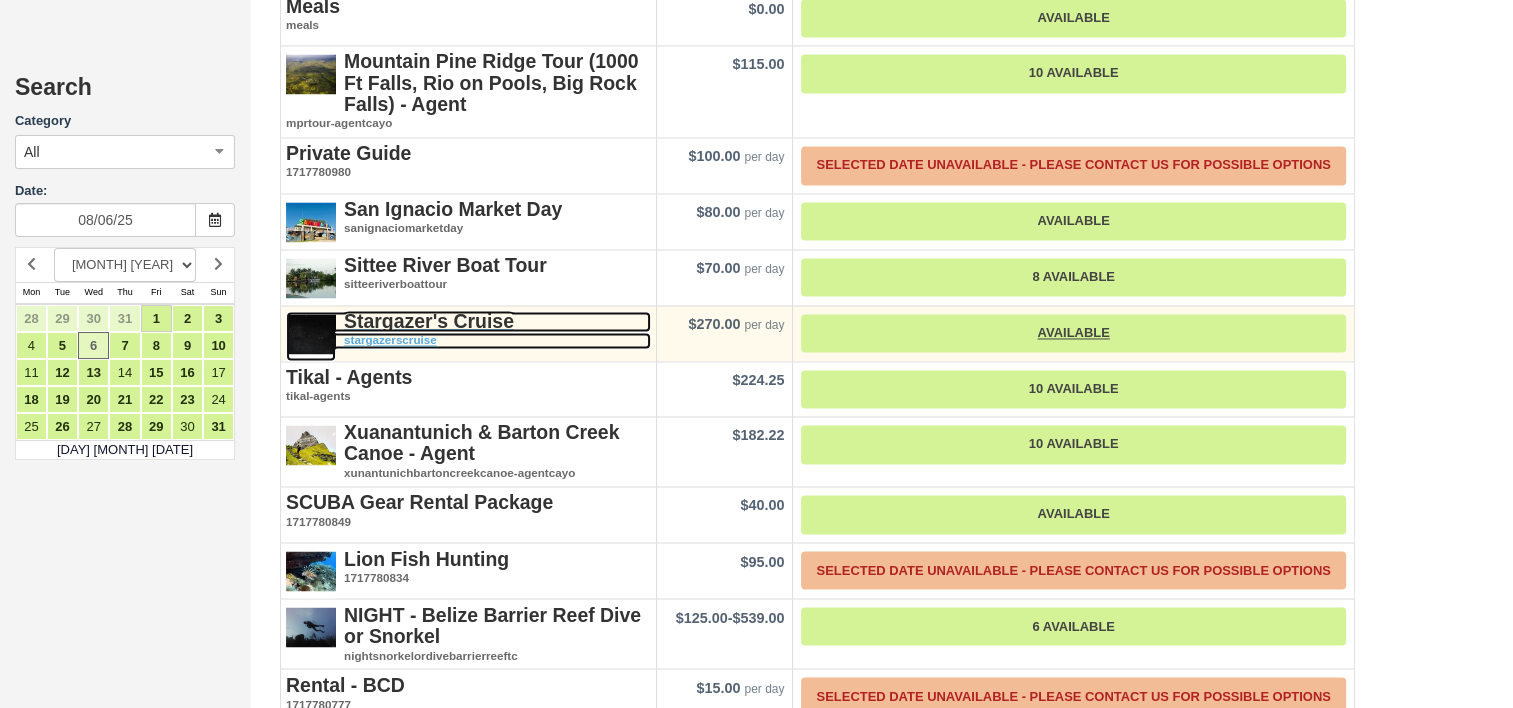 click on "Stargazer's Cruise" at bounding box center [429, 321] 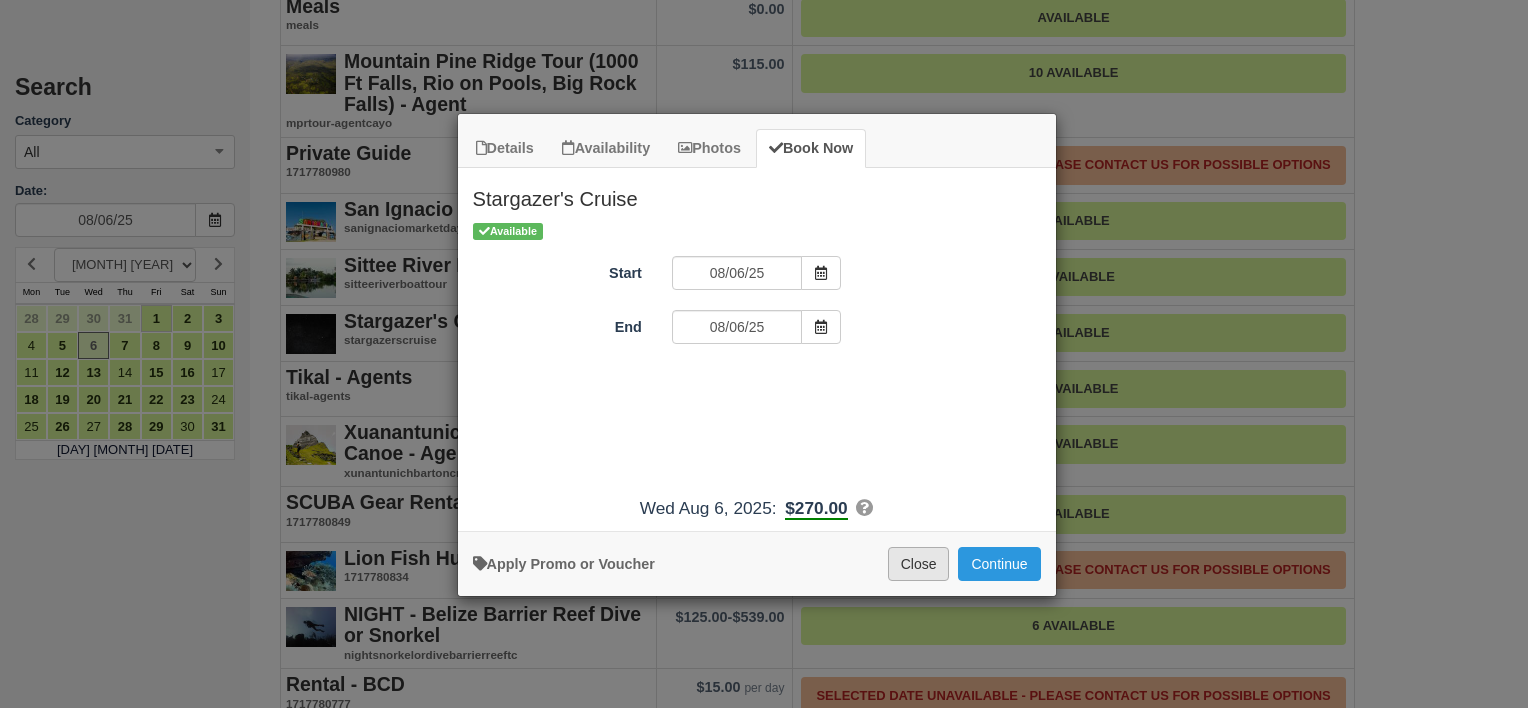 click on "Close" at bounding box center [919, 564] 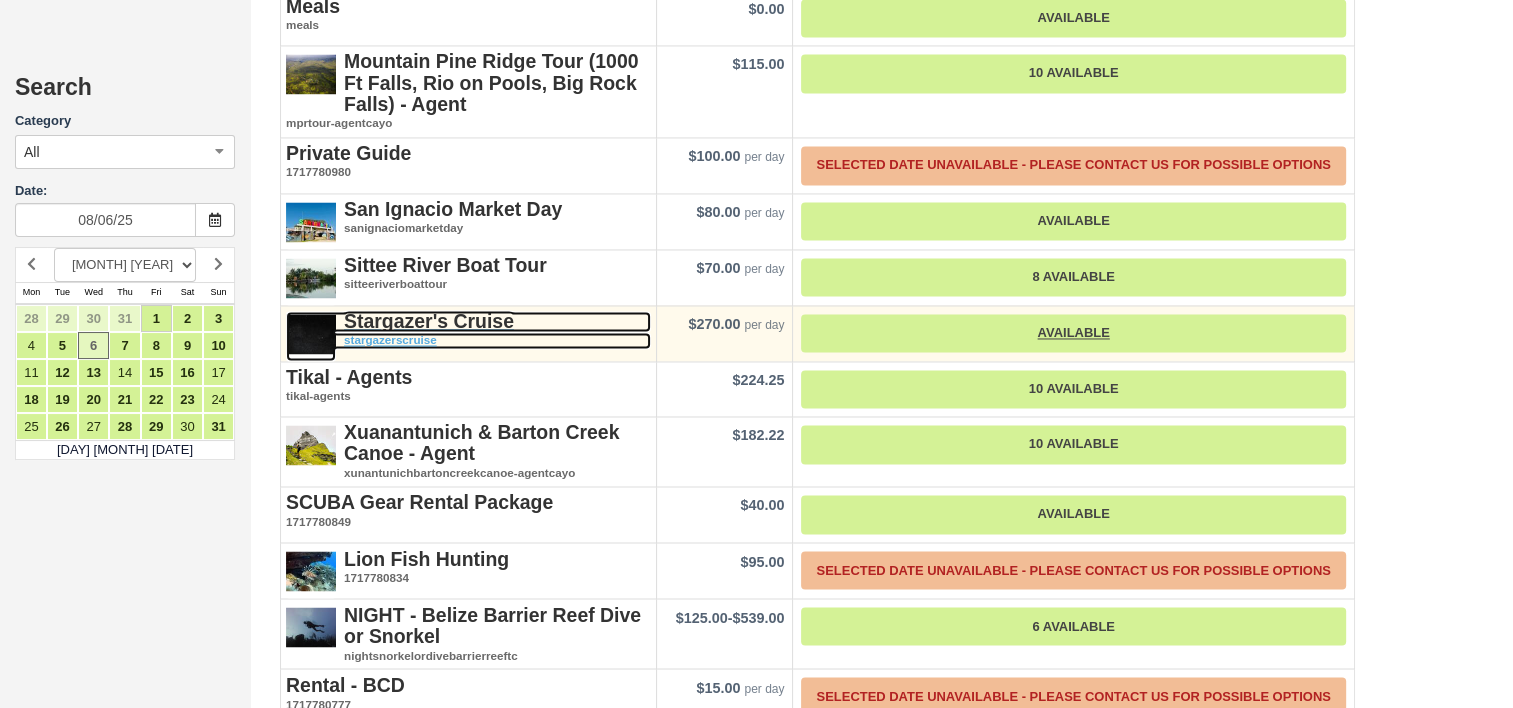 click on "Stargazer's Cruise" at bounding box center (429, 321) 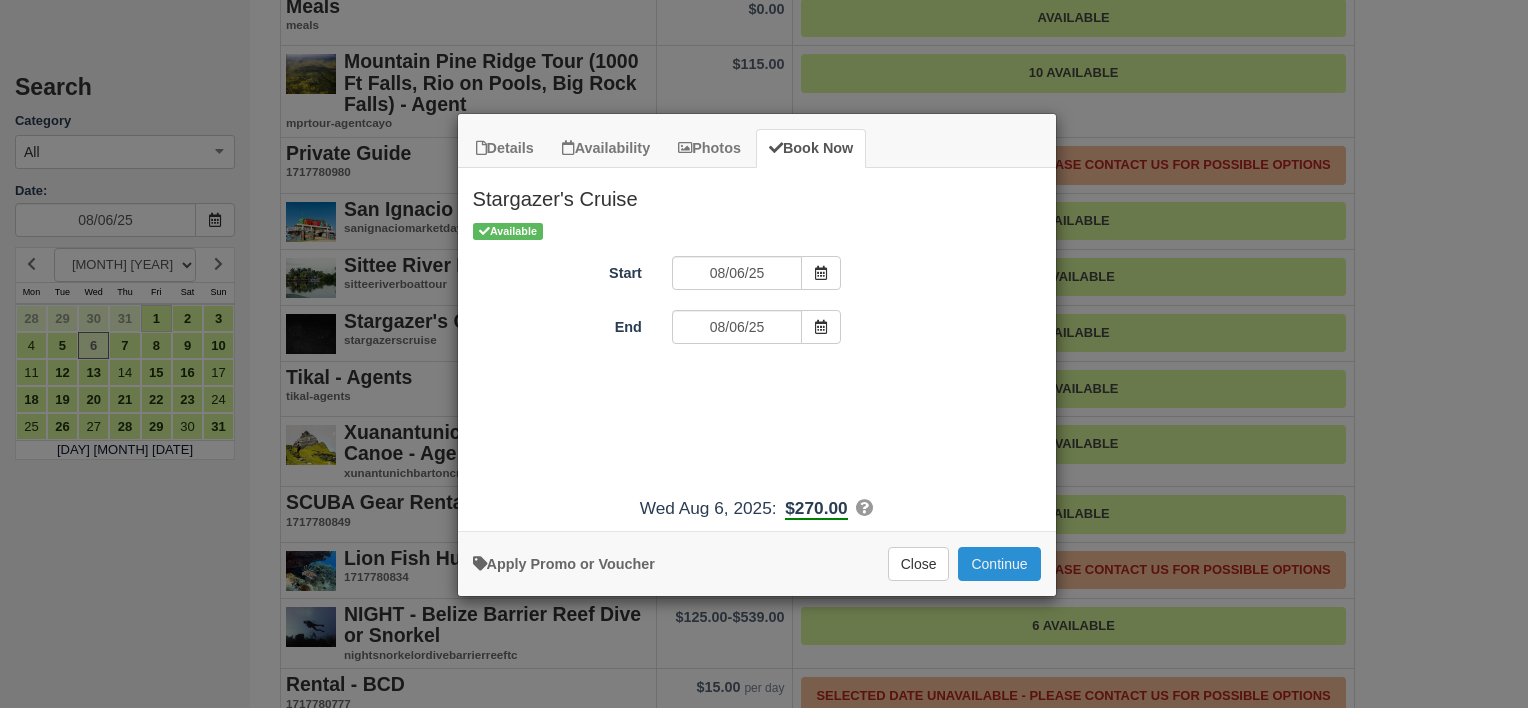 click on "Continue" at bounding box center (999, 564) 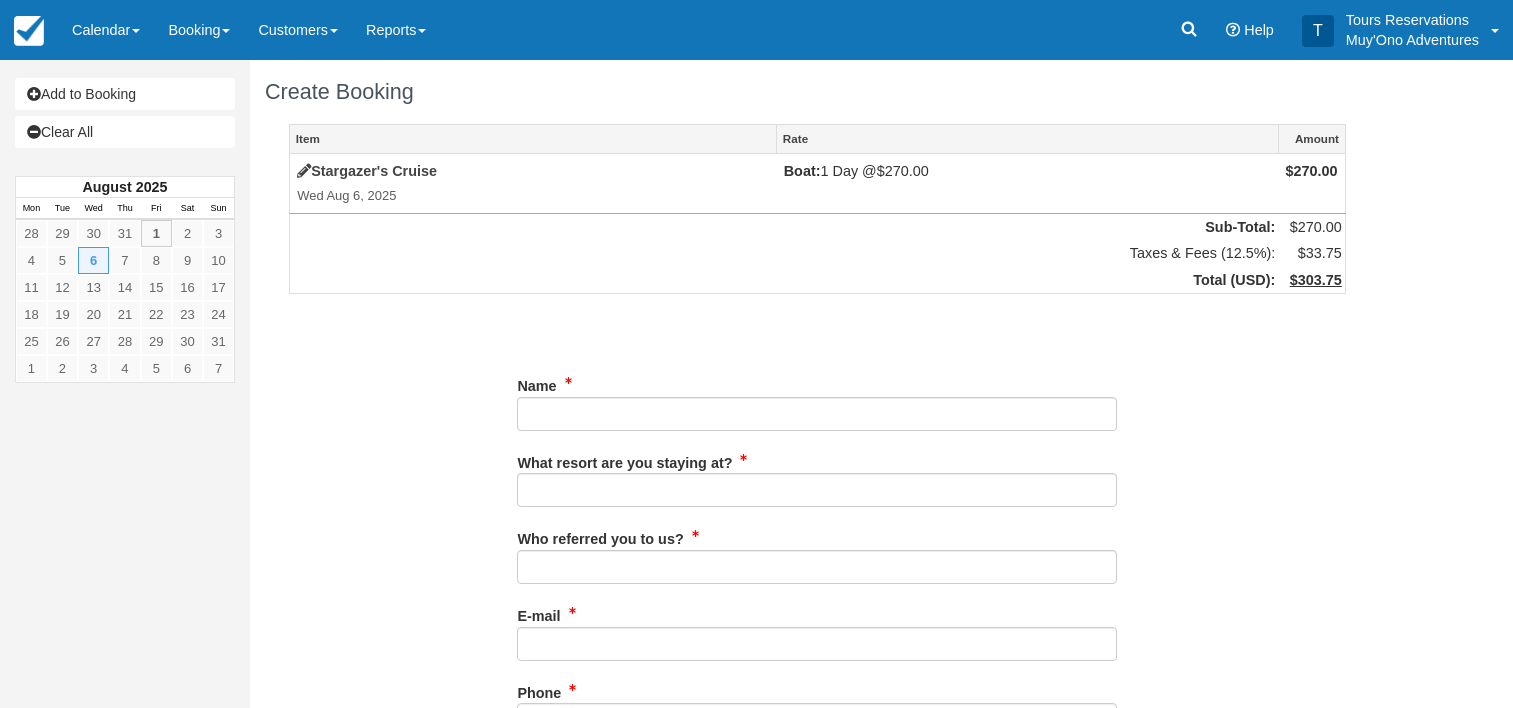 scroll, scrollTop: 0, scrollLeft: 0, axis: both 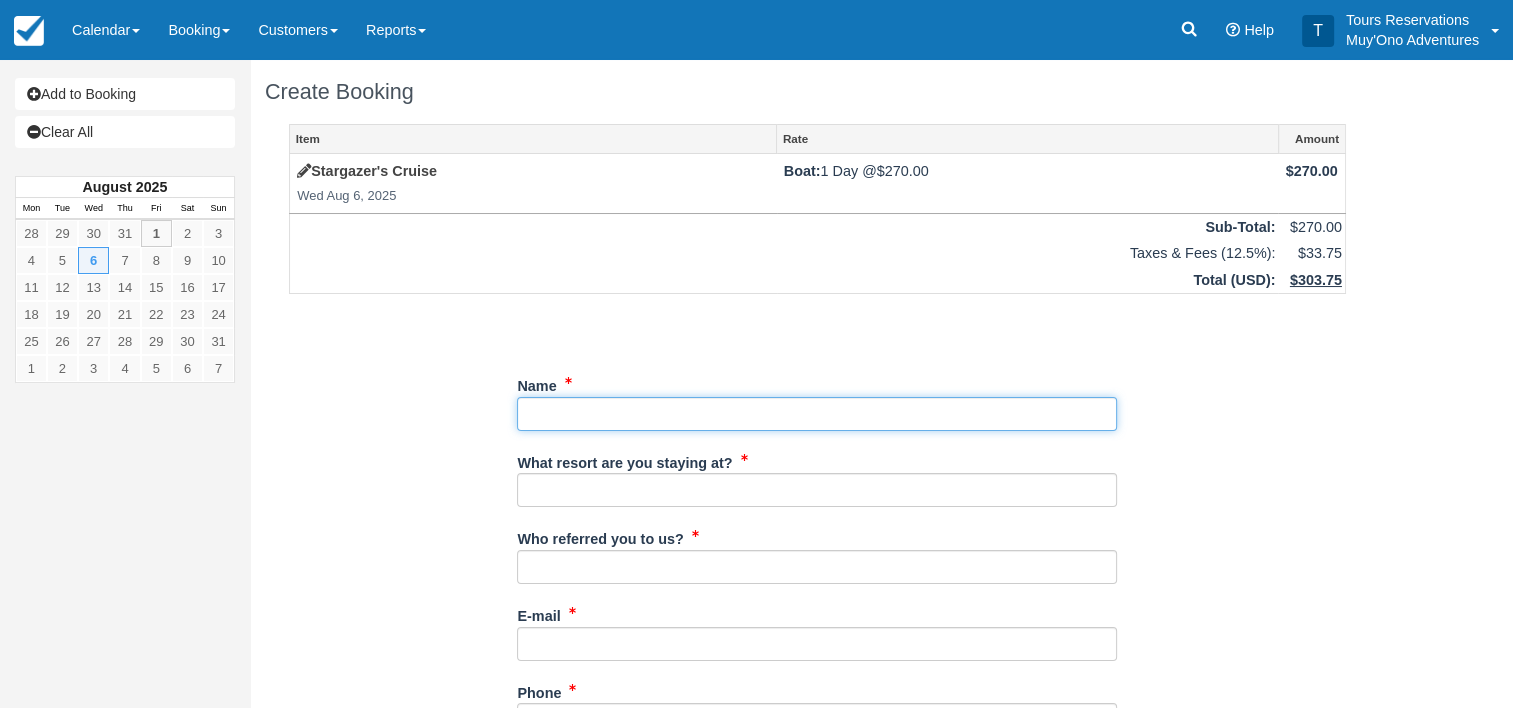 click on "Name" at bounding box center (817, 414) 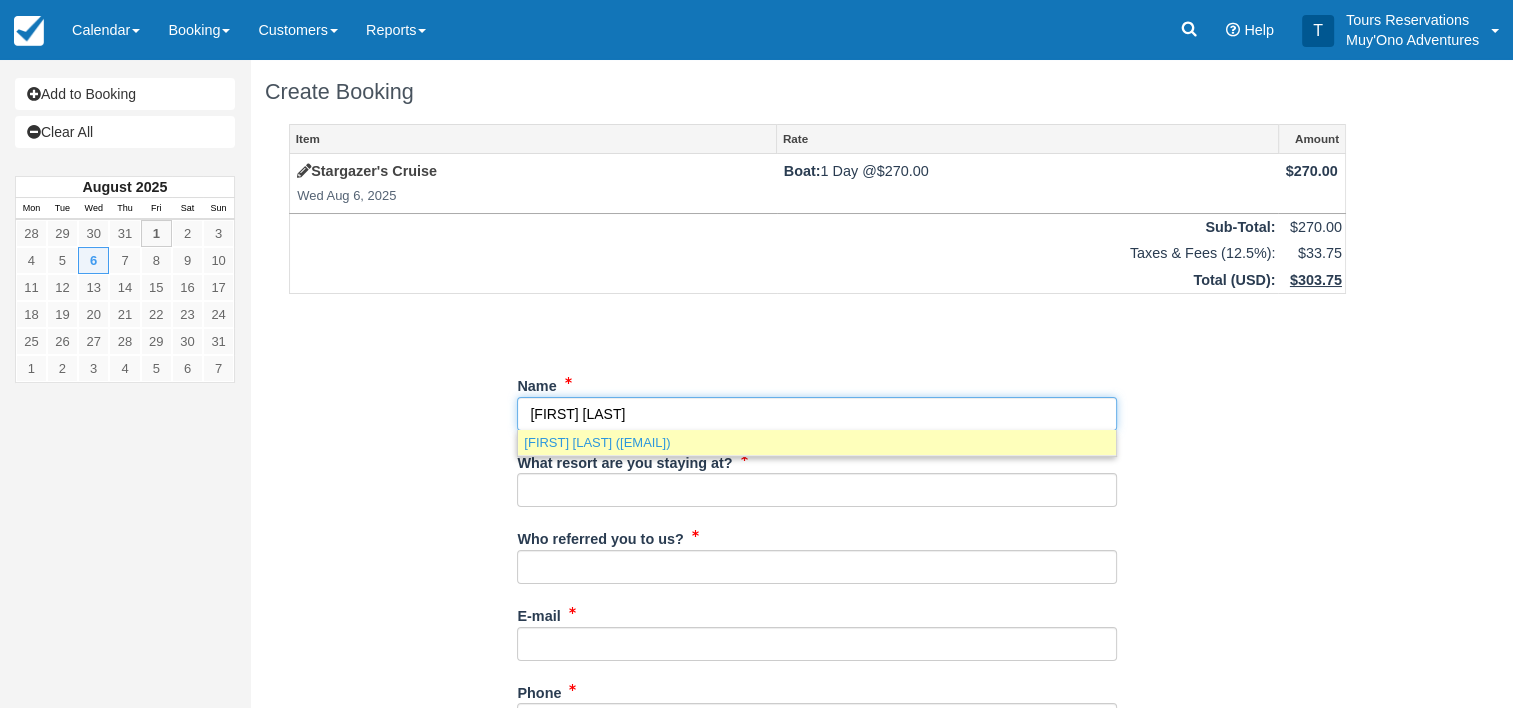 click on "Stephanie Ardakani (stephanie.ardakani@gmail.com)" at bounding box center (817, 442) 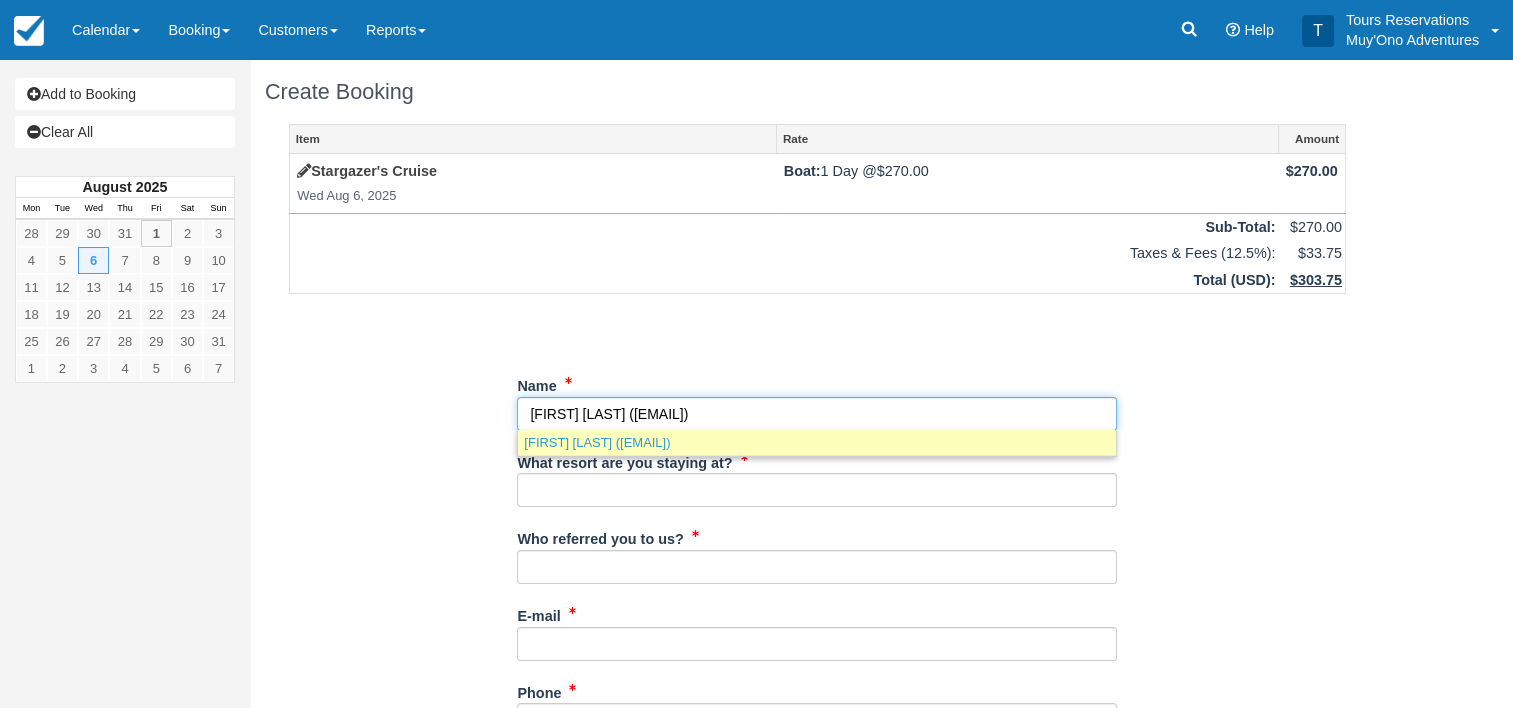 type on "[FIRST] [LAST]" 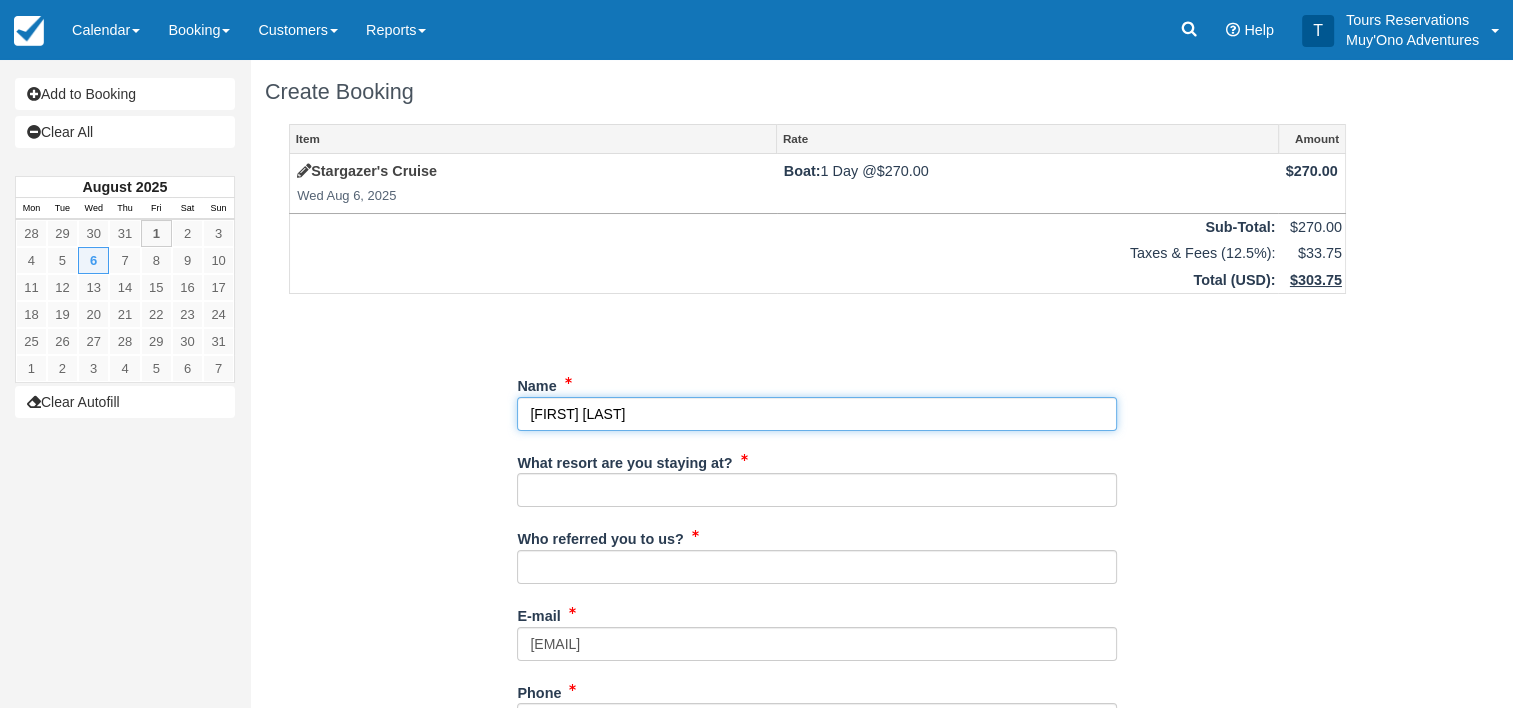 type on "[FIRST] [LAST]" 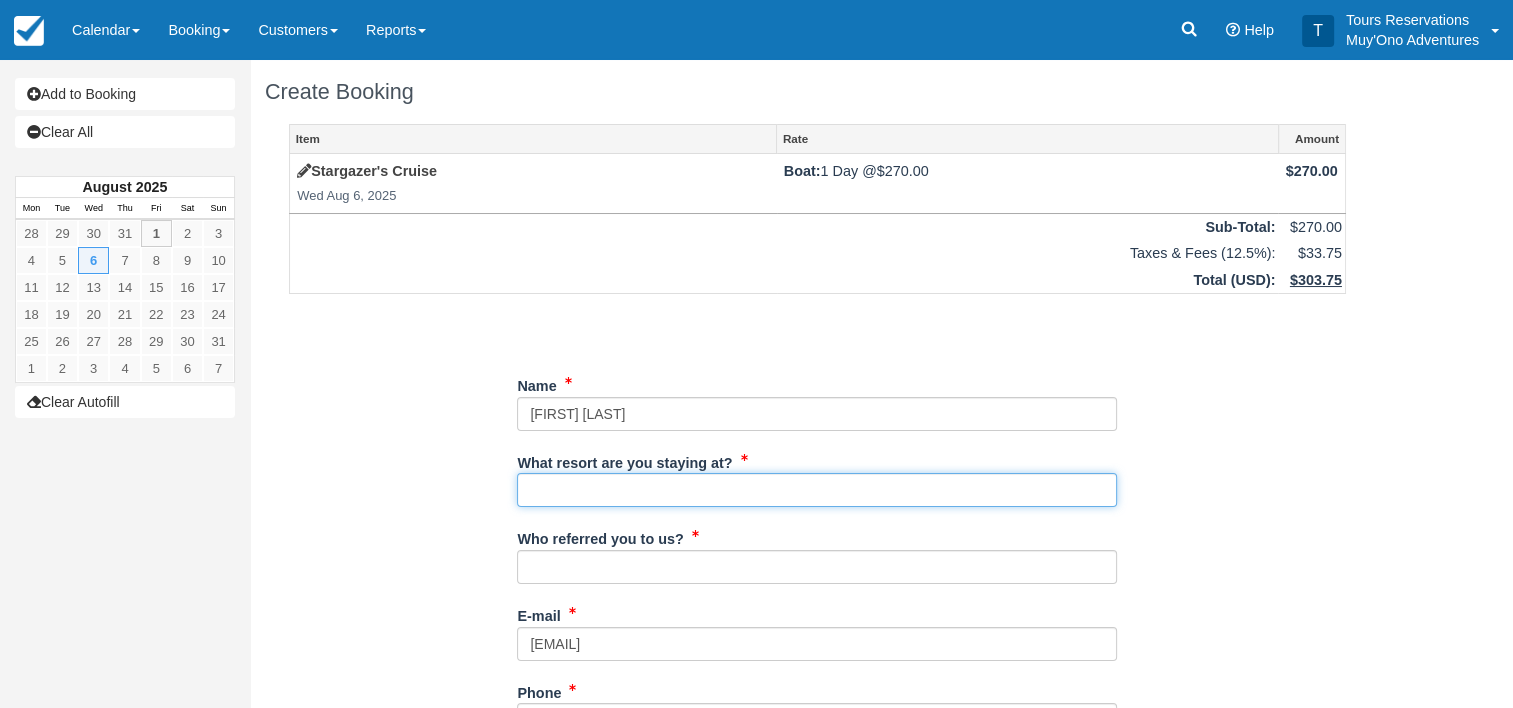 click on "What resort are you staying at?" at bounding box center [817, 490] 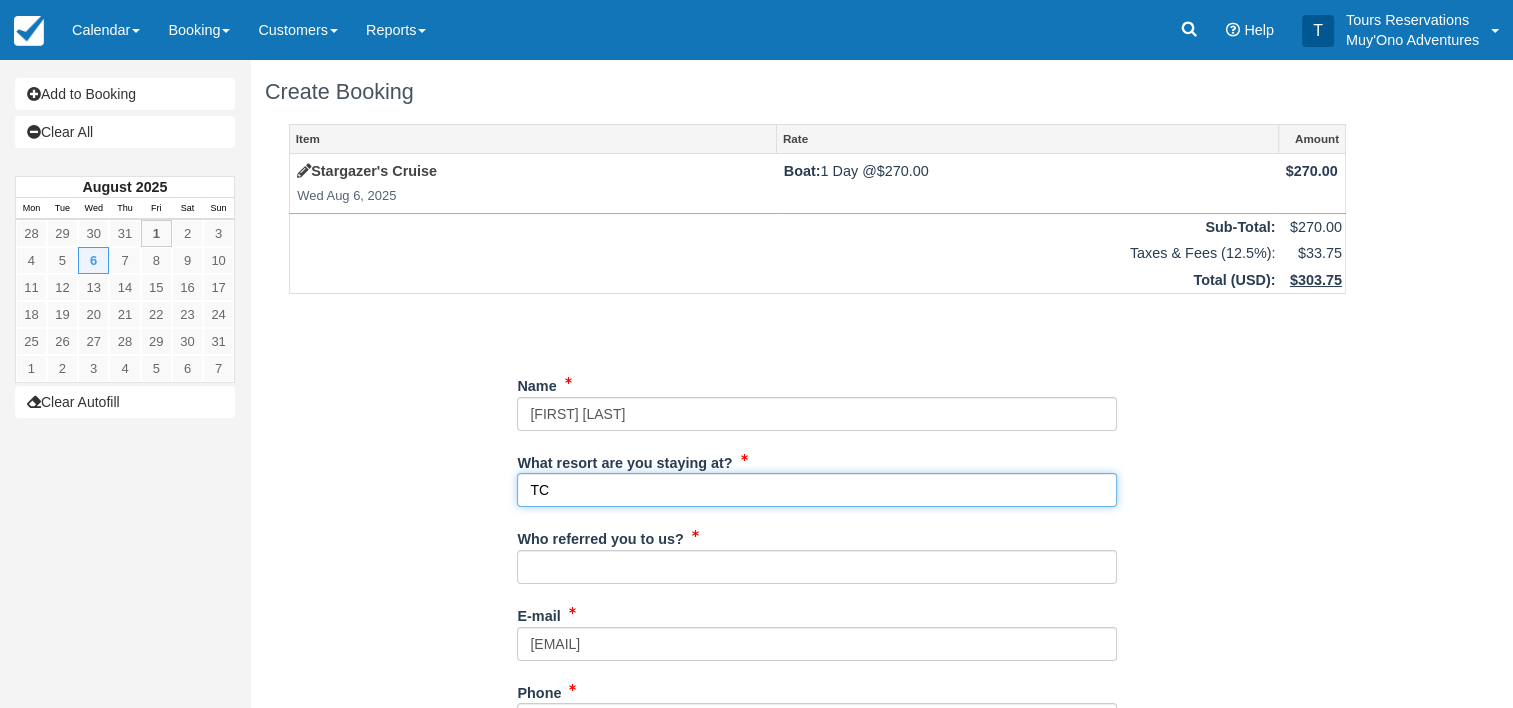 type on "TC" 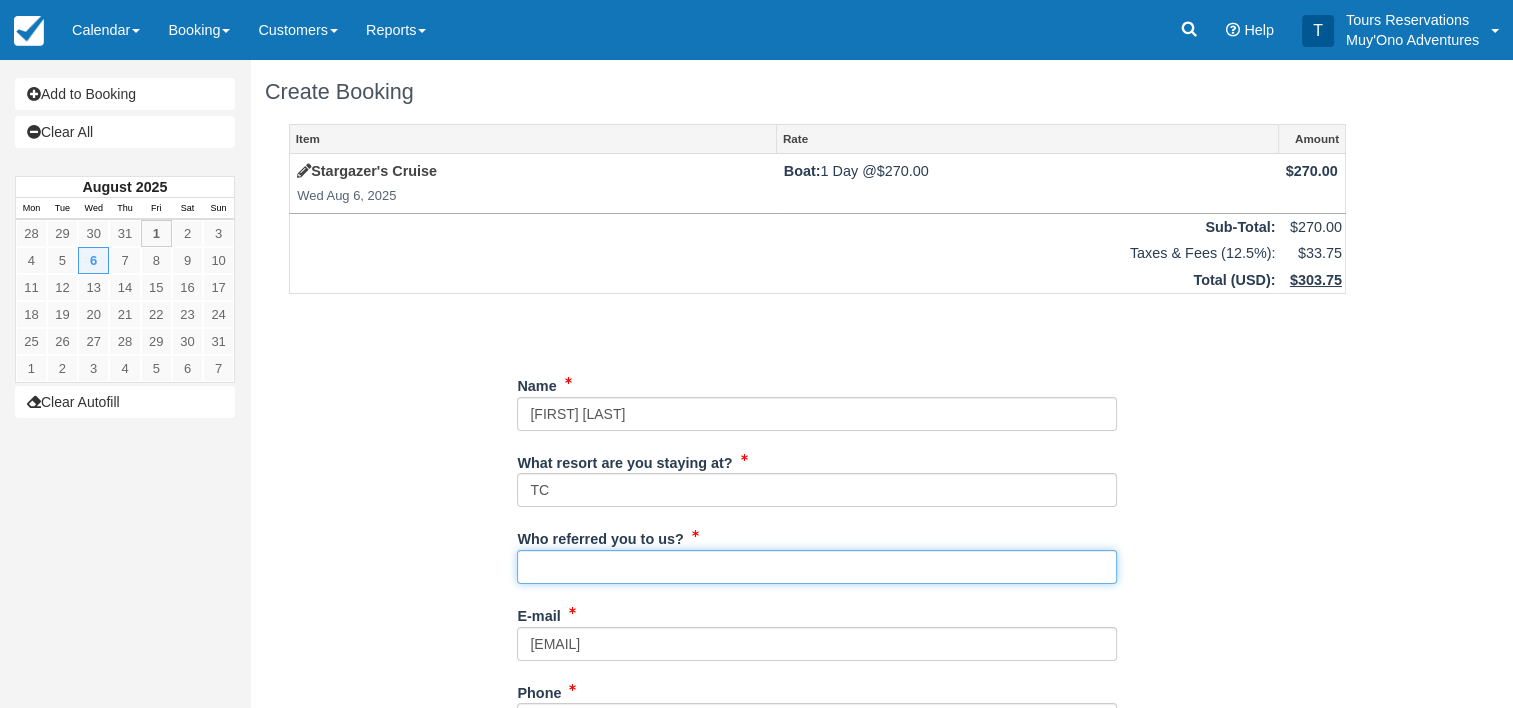 click on "Who referred you to us?" at bounding box center [817, 567] 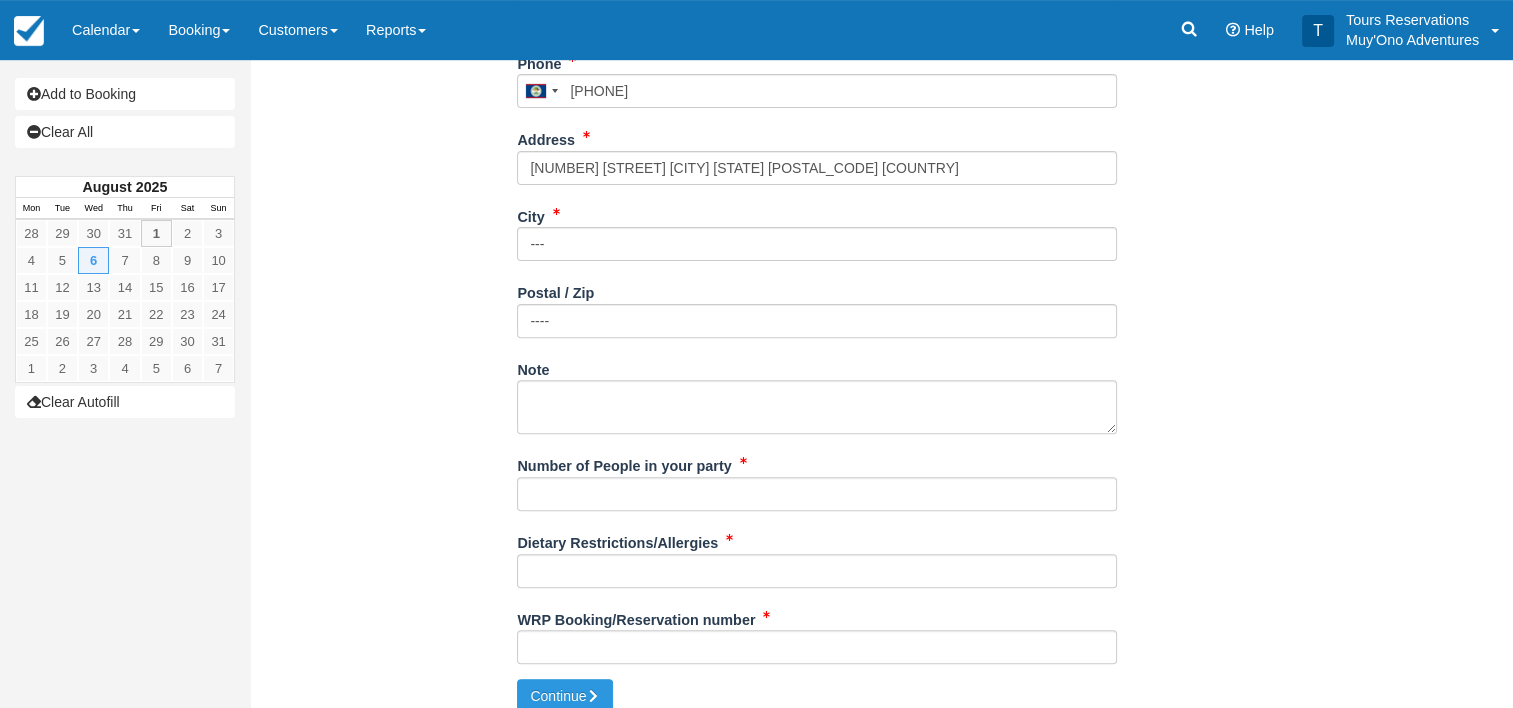 scroll, scrollTop: 630, scrollLeft: 0, axis: vertical 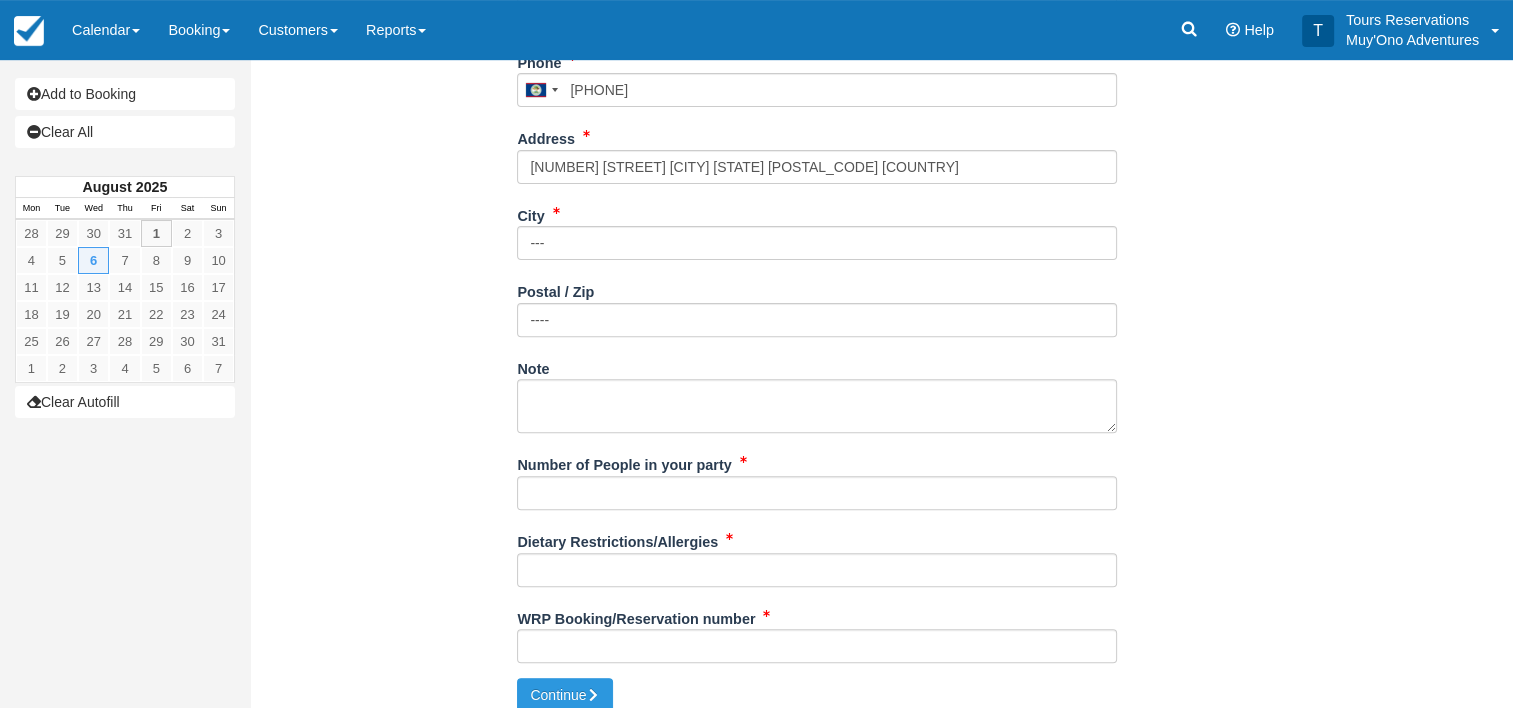 type on "Sales" 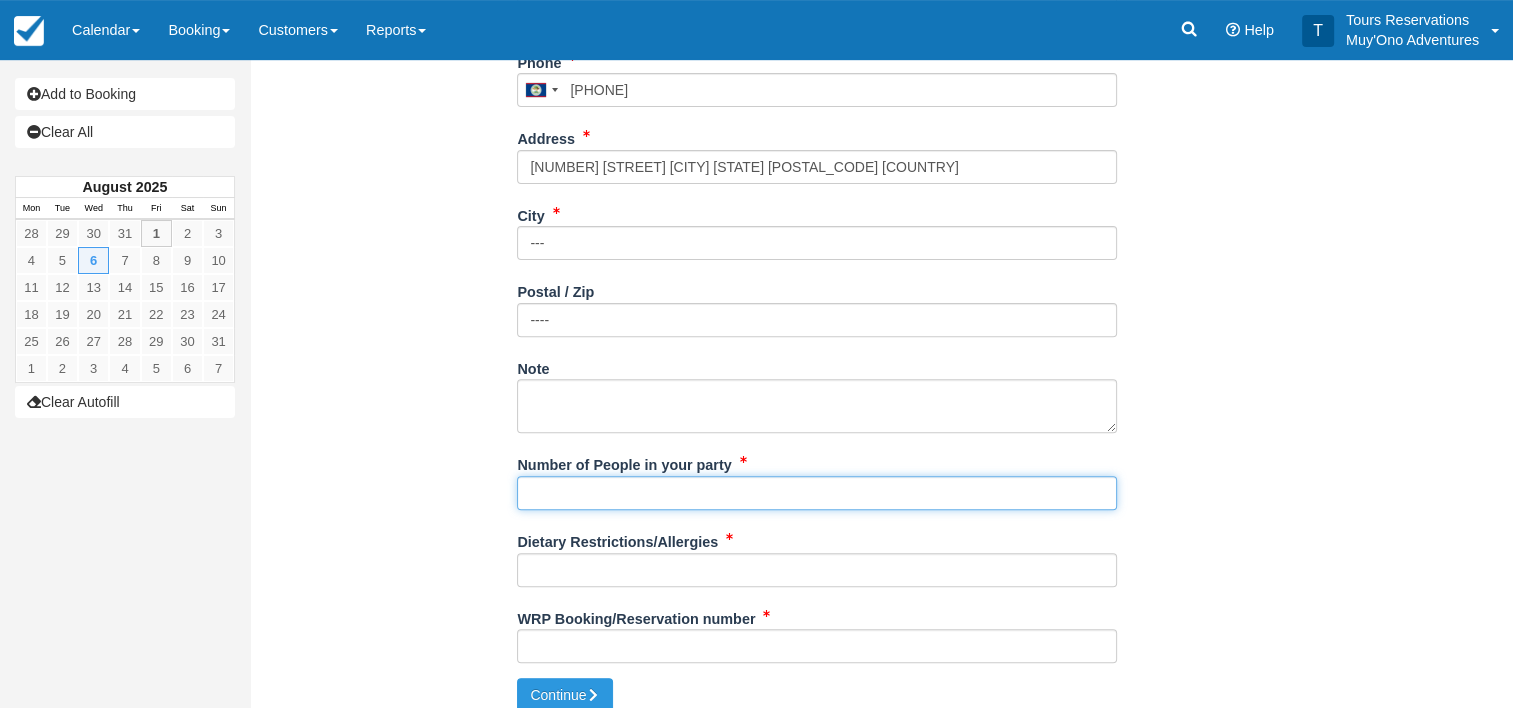 click on "Number of People in your party" at bounding box center (817, 493) 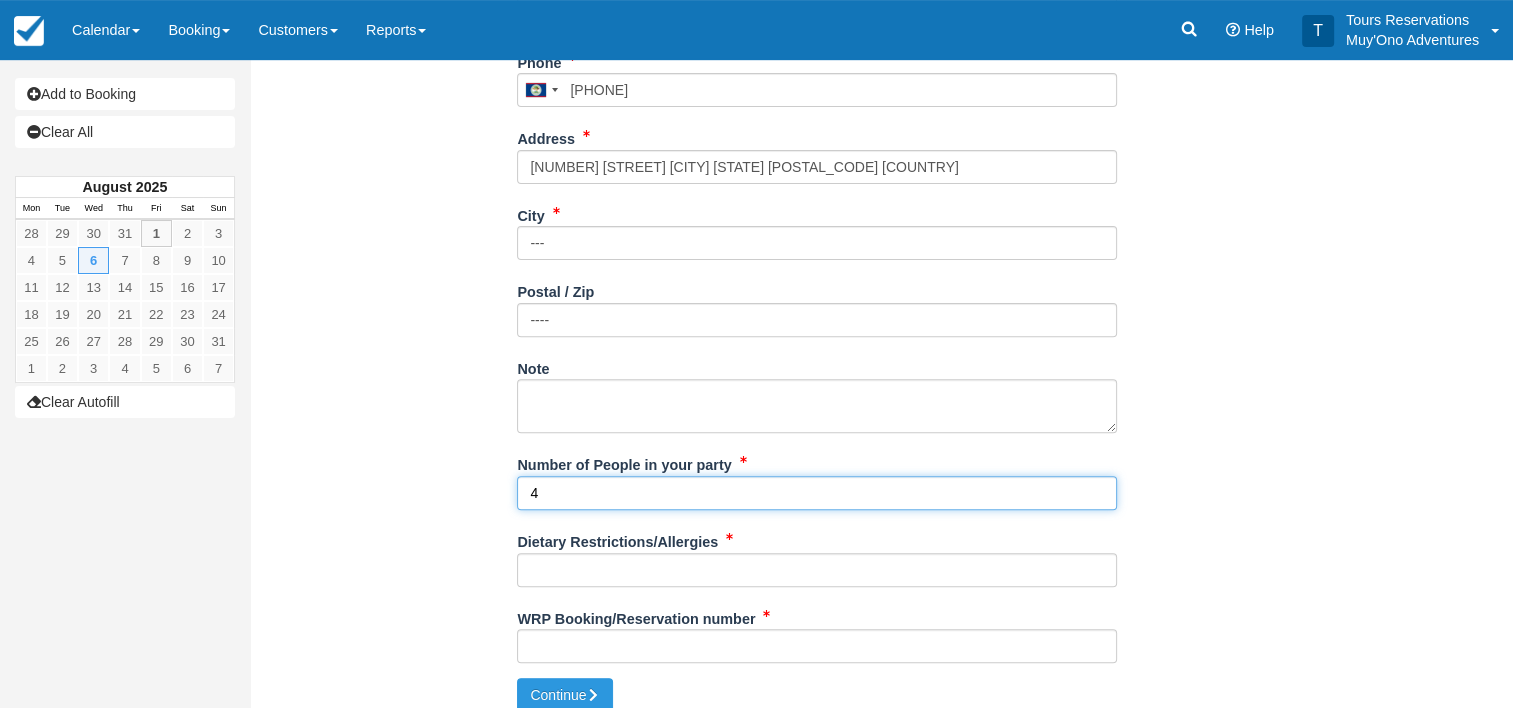 type on "4" 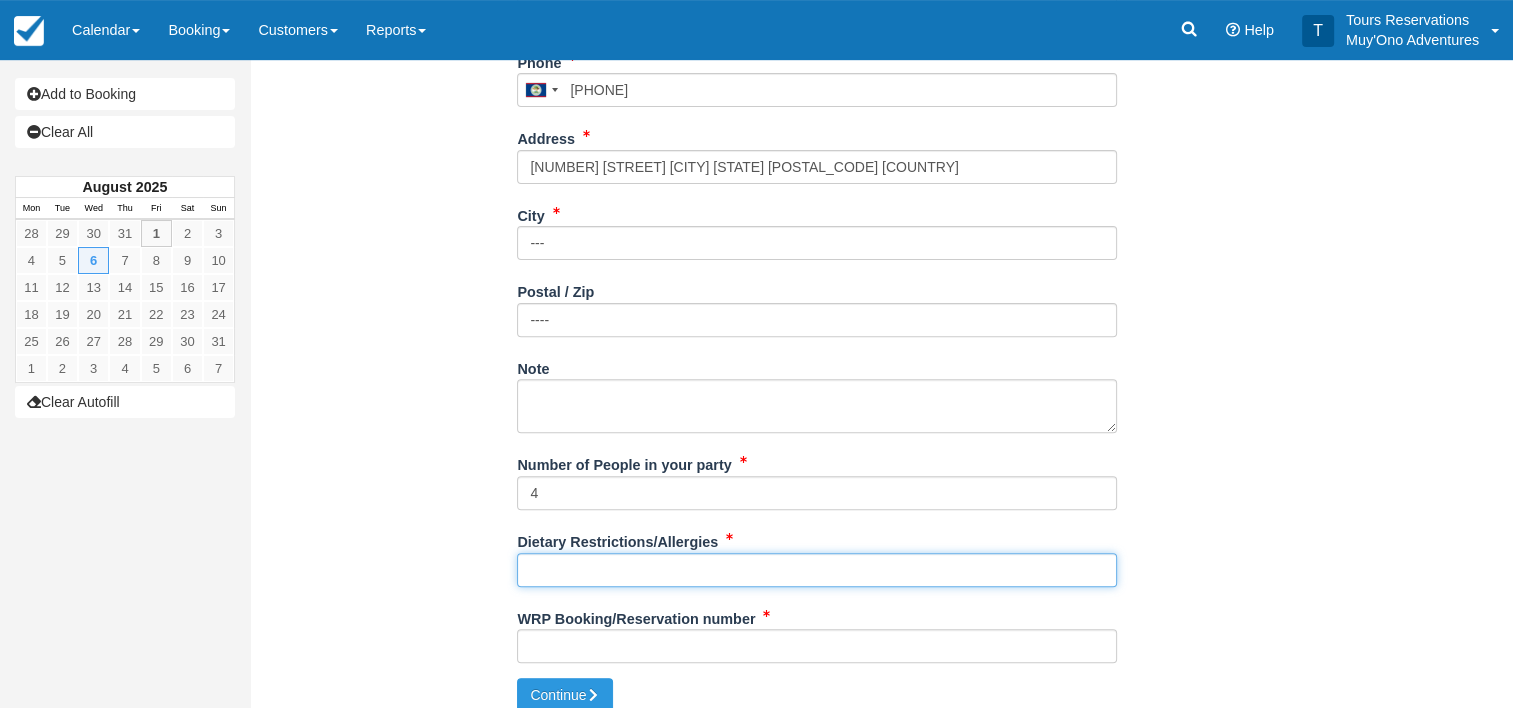 click on "Dietary Restrictions/Allergies" at bounding box center (817, 570) 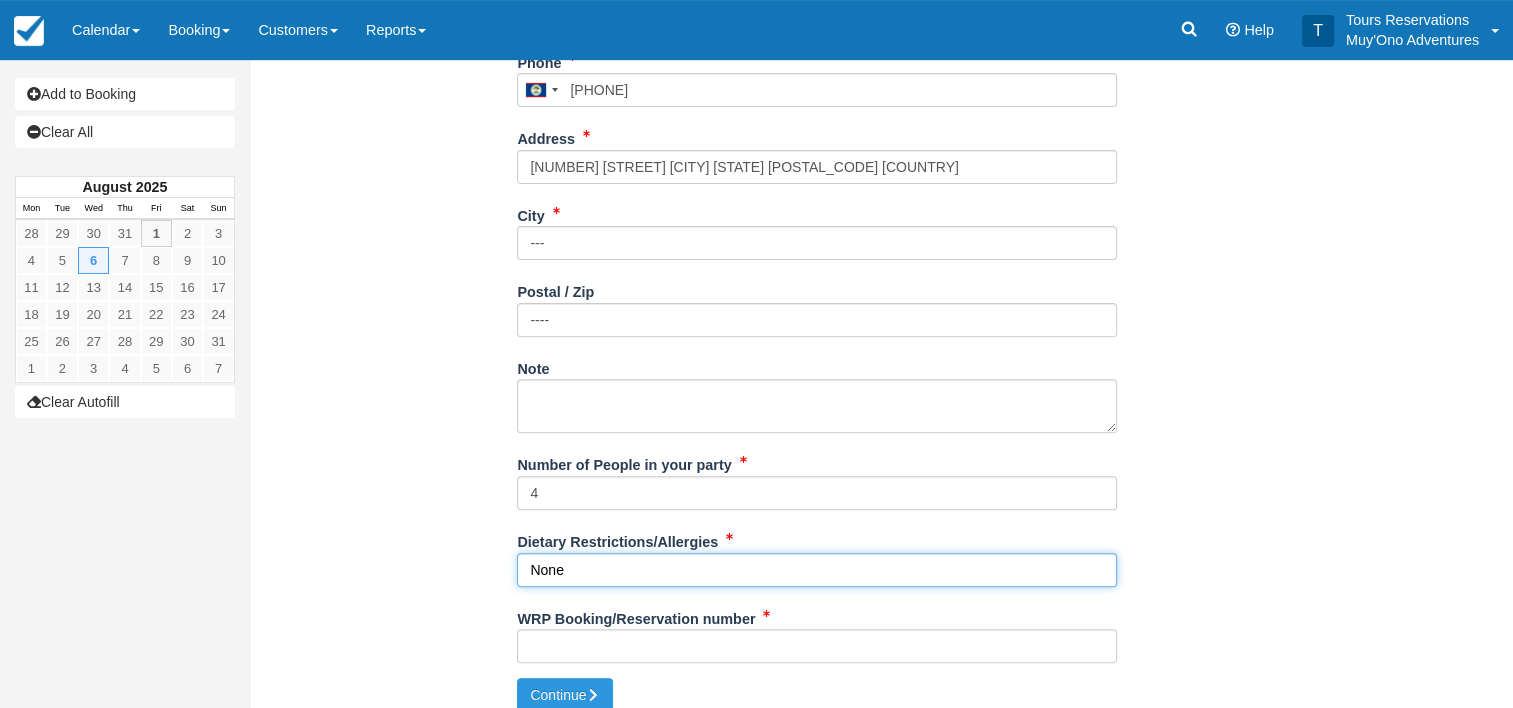 type on "None" 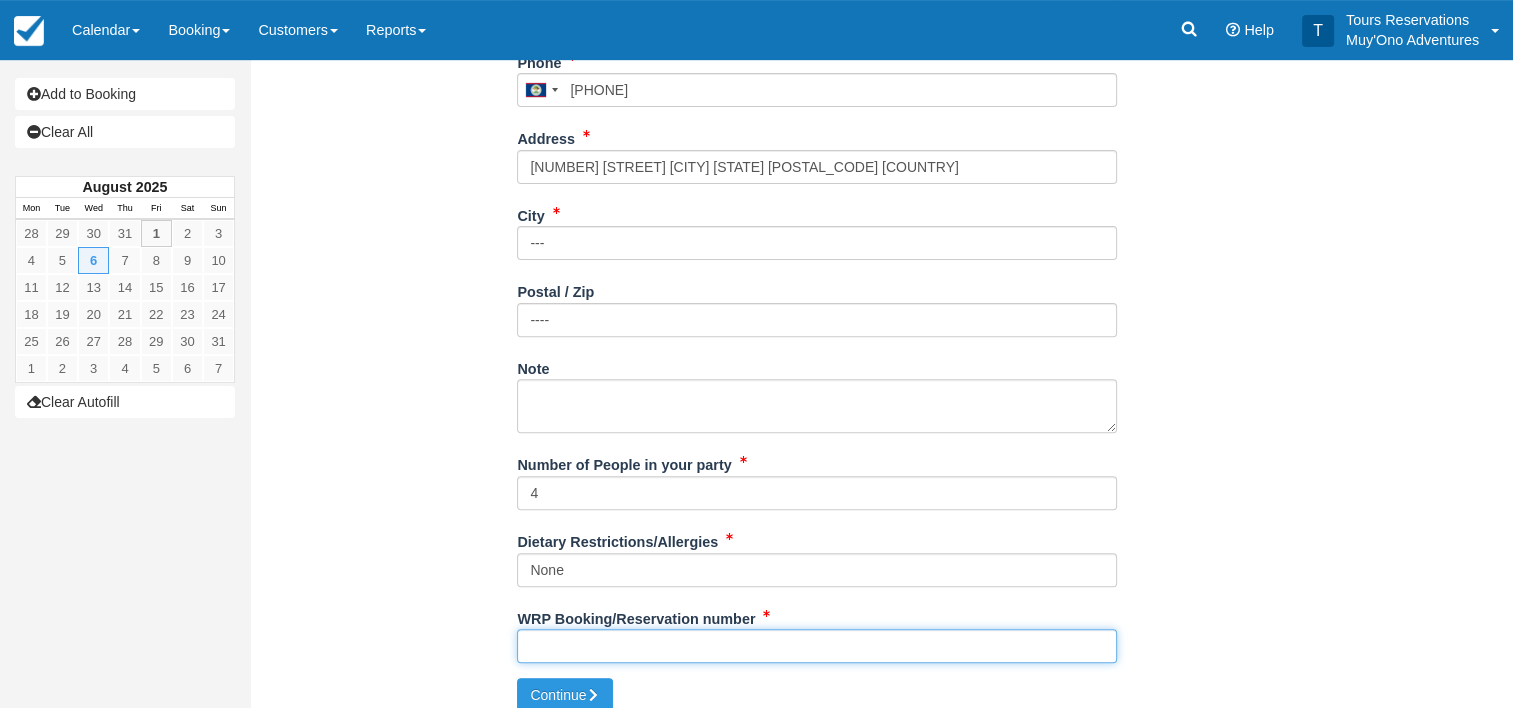click on "WRP Booking/Reservation number" at bounding box center [817, 646] 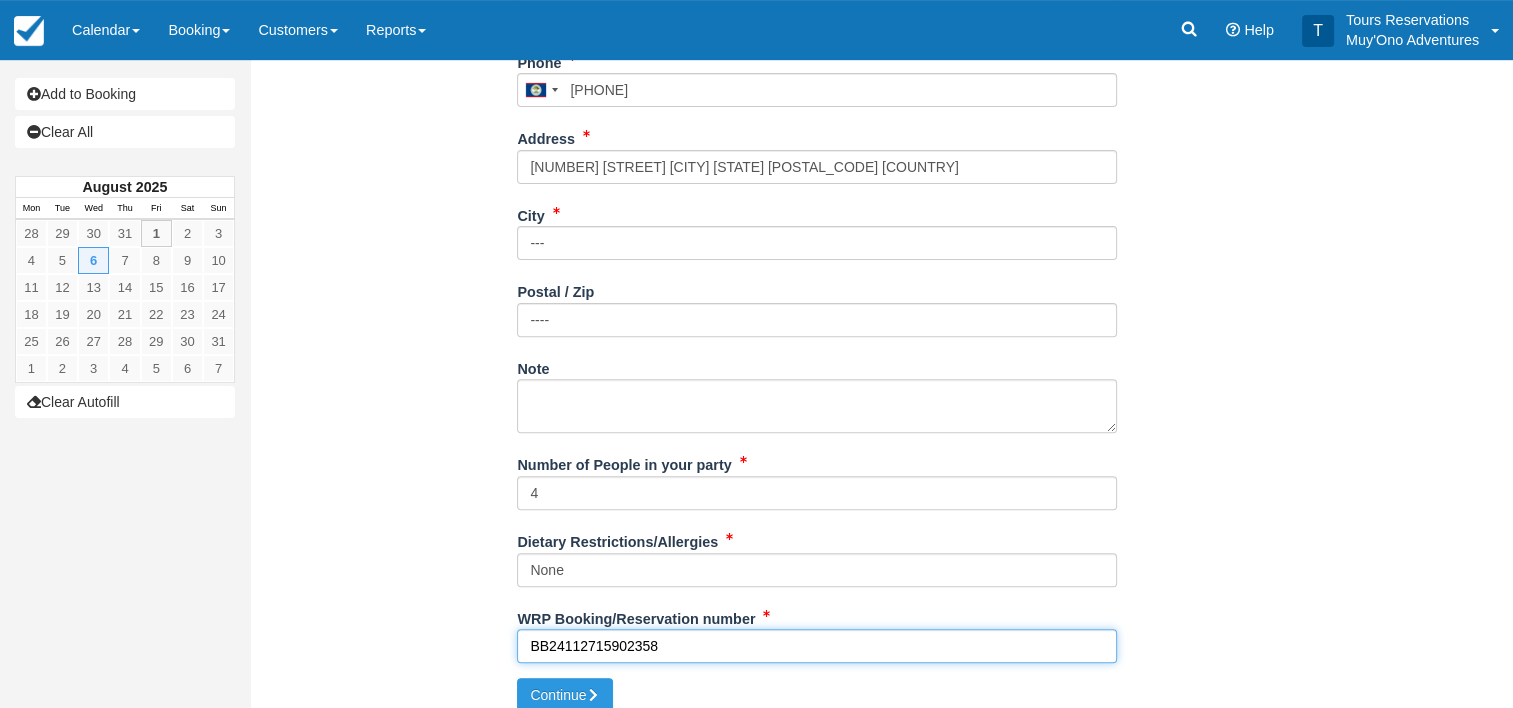 scroll, scrollTop: 647, scrollLeft: 0, axis: vertical 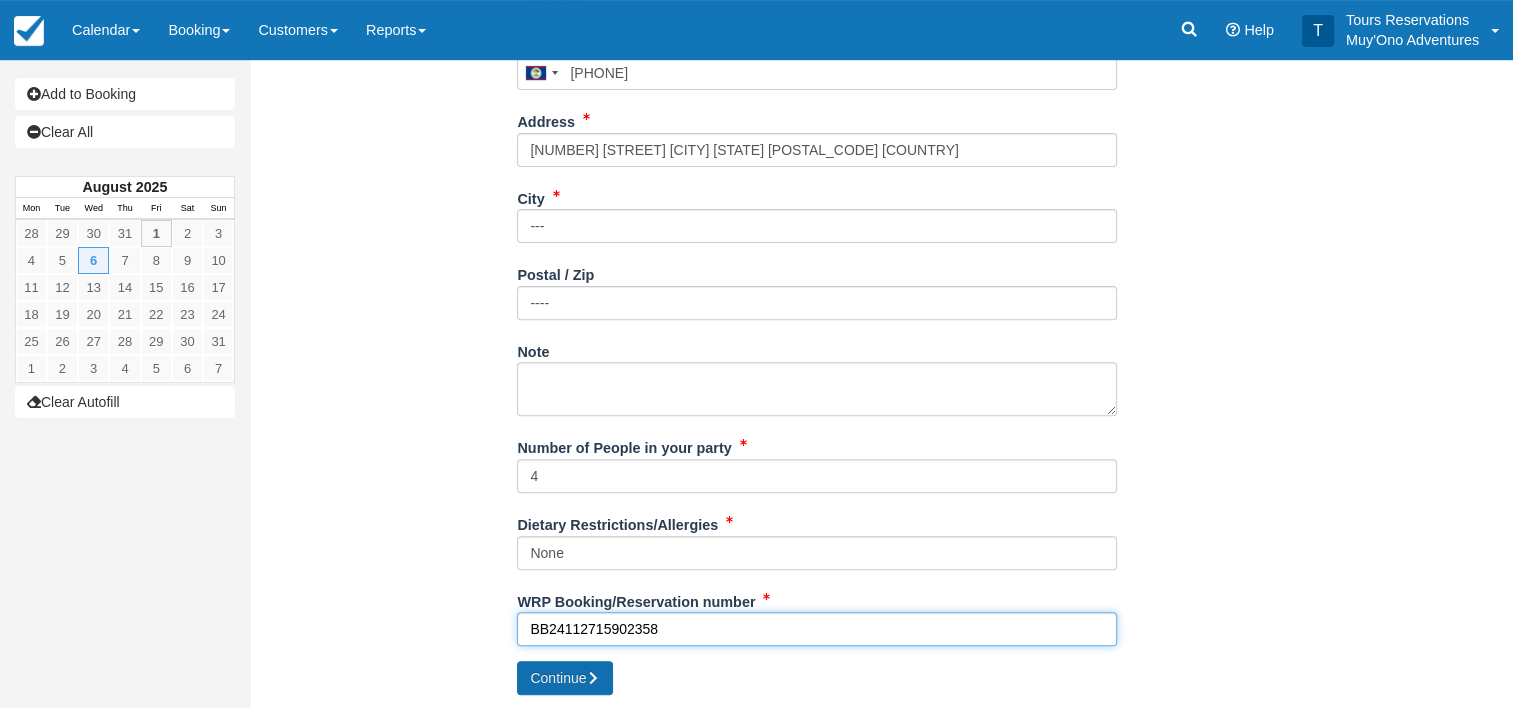 type on "BB24112715902358" 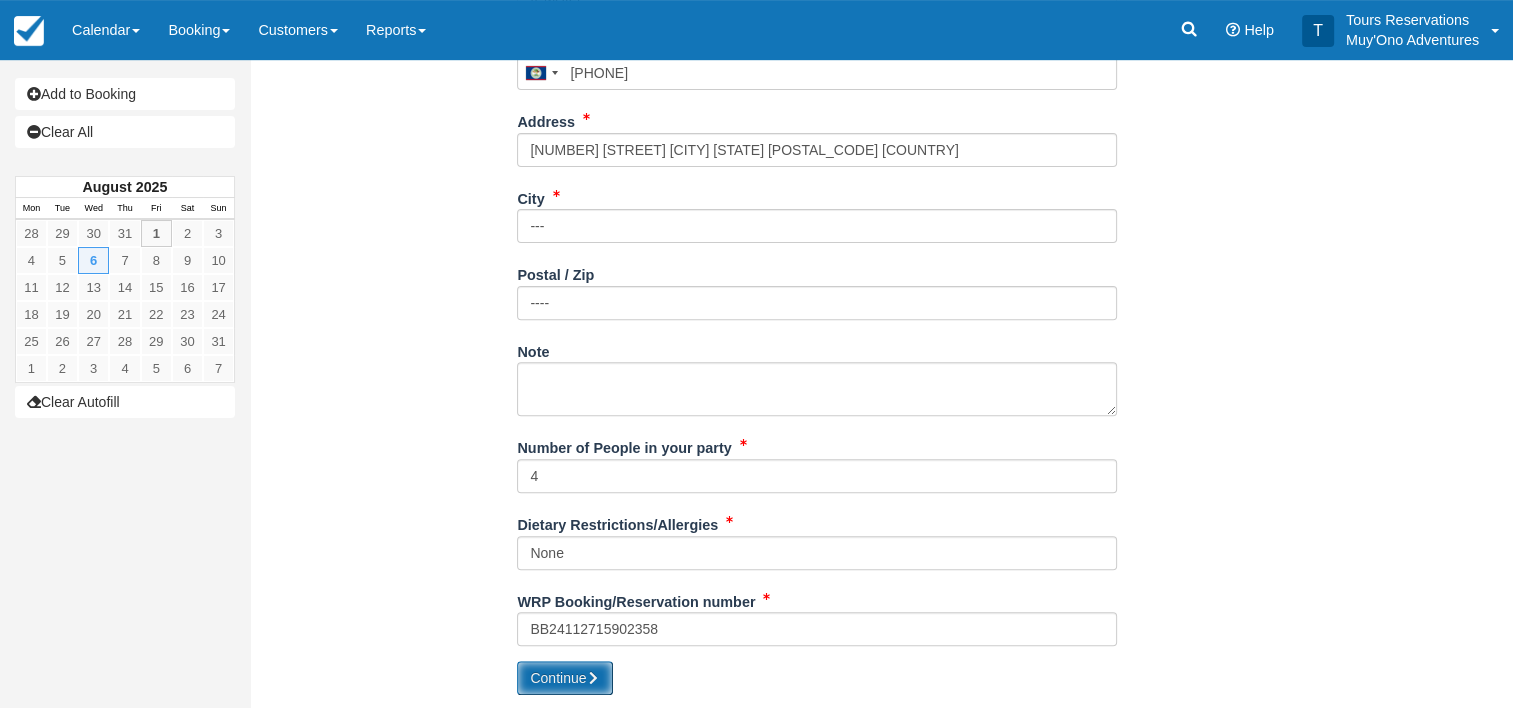 click on "Continue" at bounding box center [565, 678] 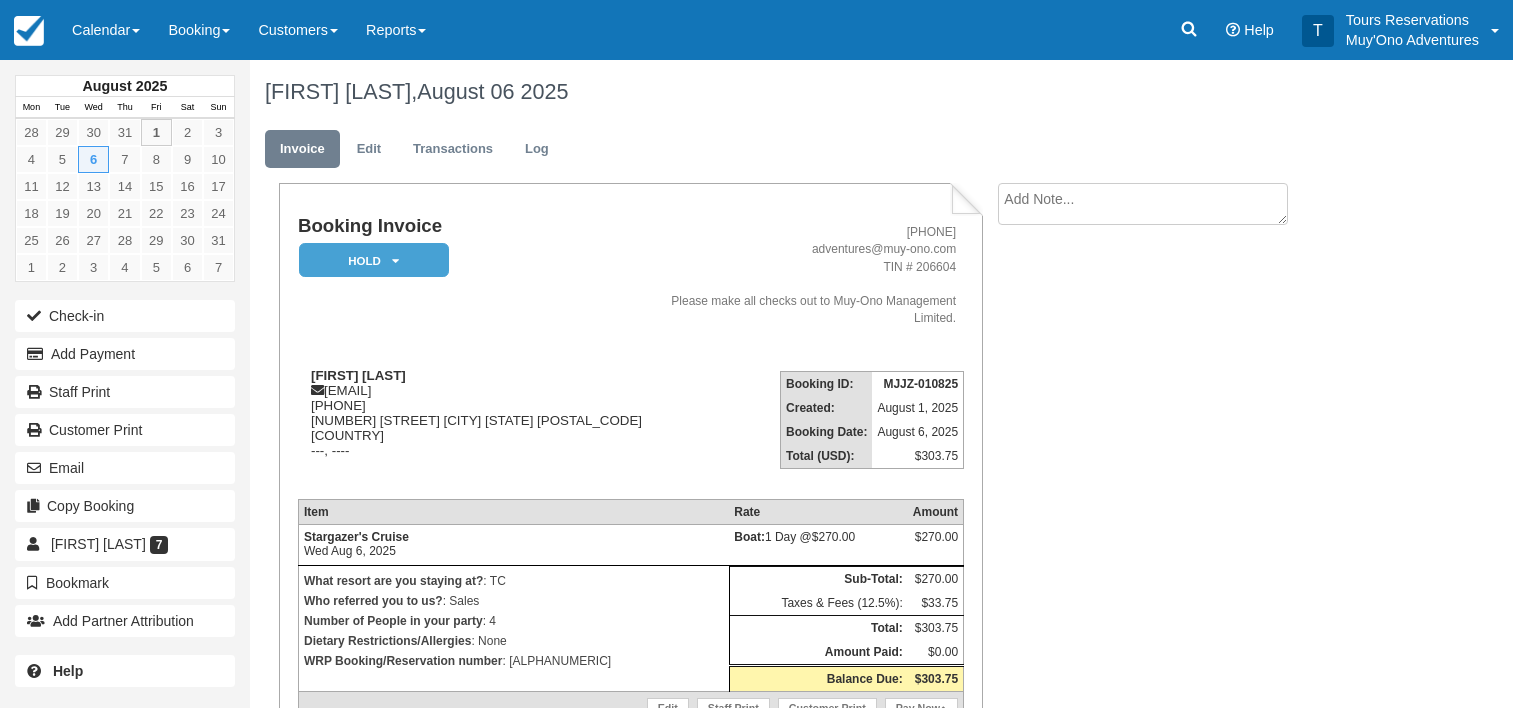 scroll, scrollTop: 0, scrollLeft: 0, axis: both 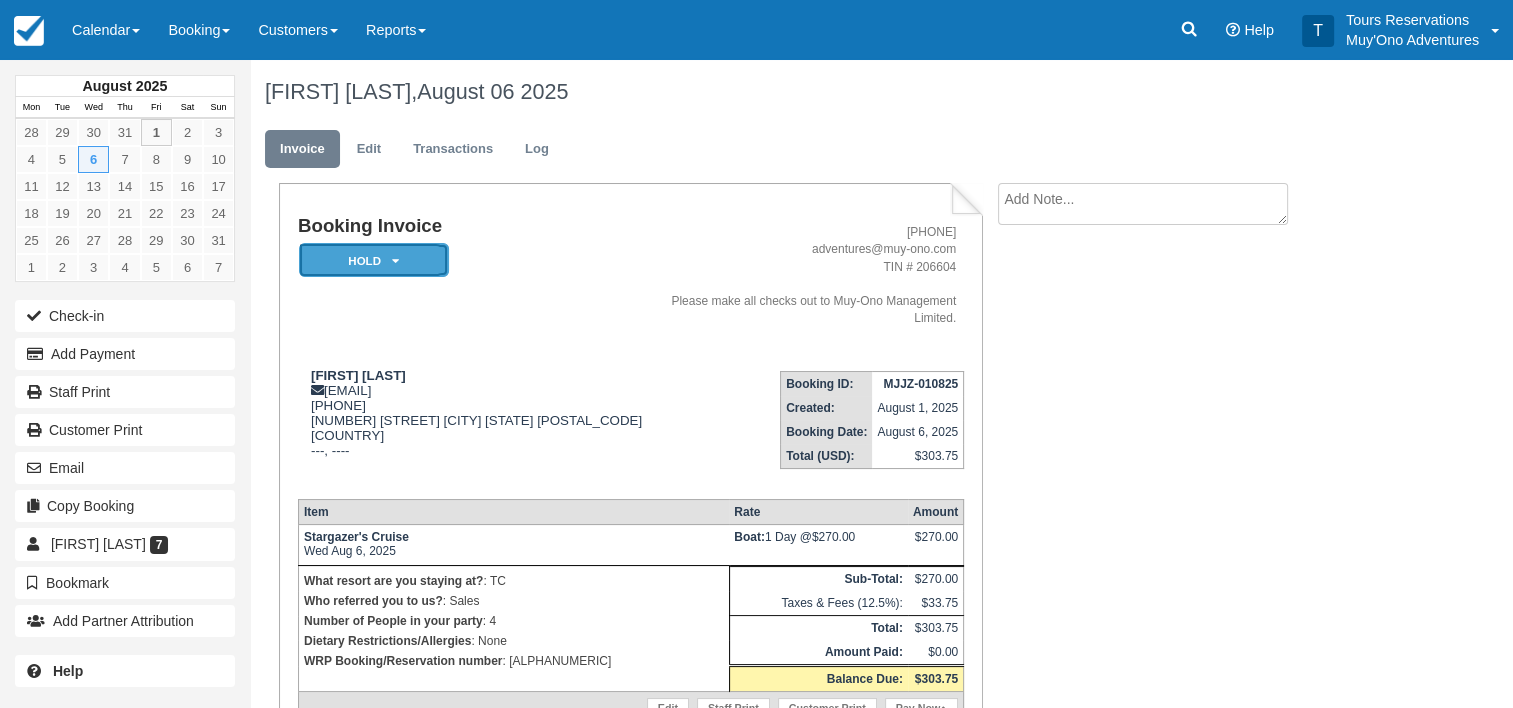 click on "HOLD" at bounding box center (374, 260) 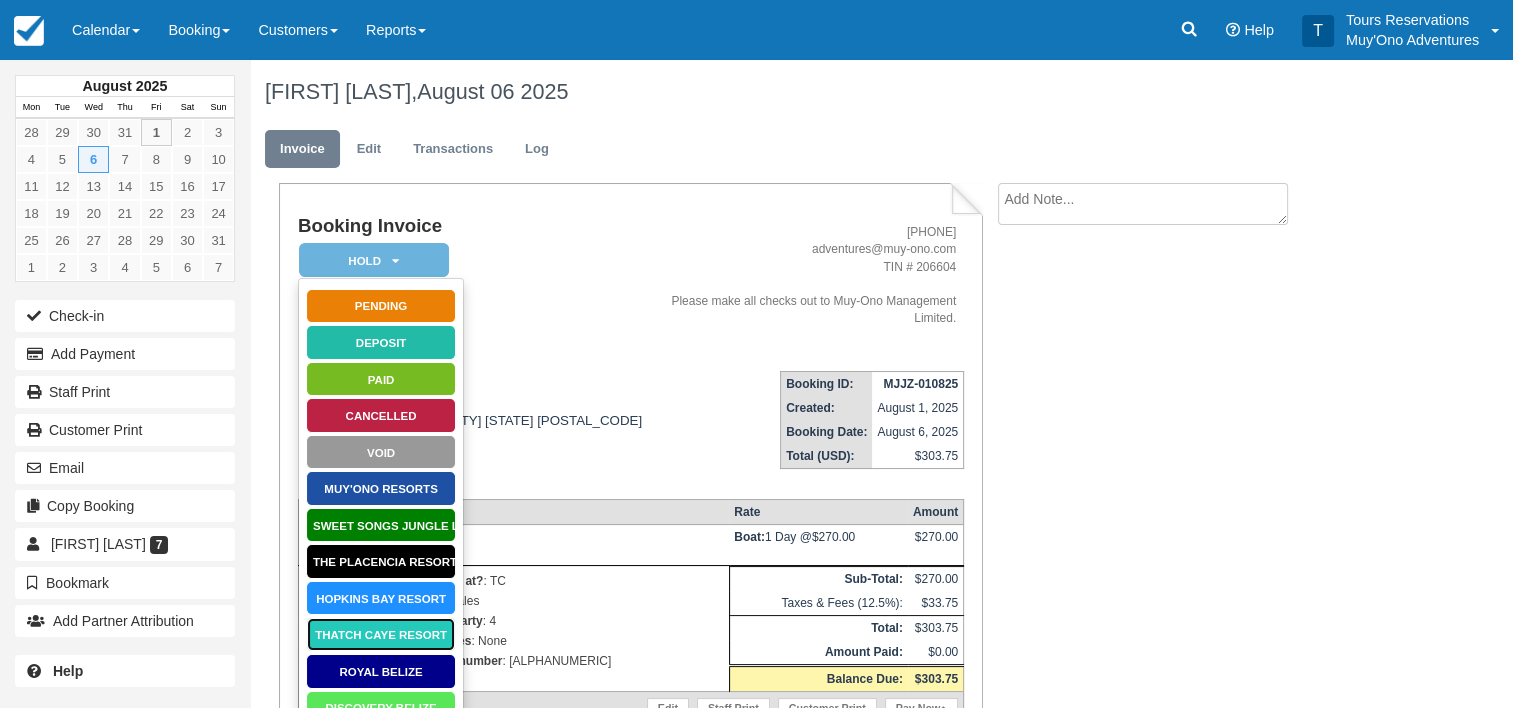 click on "Thatch Caye Resort" at bounding box center (381, 634) 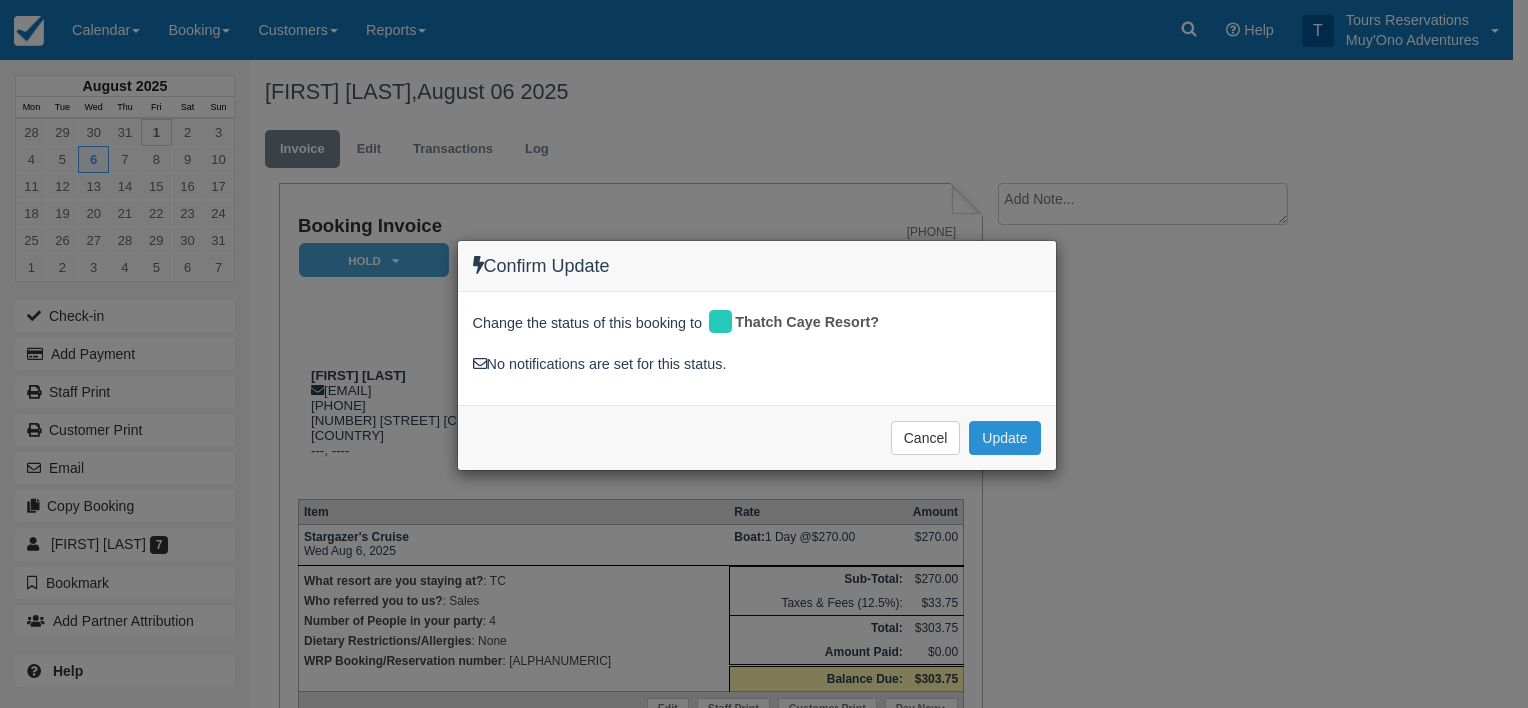 click on "Update" at bounding box center (1004, 438) 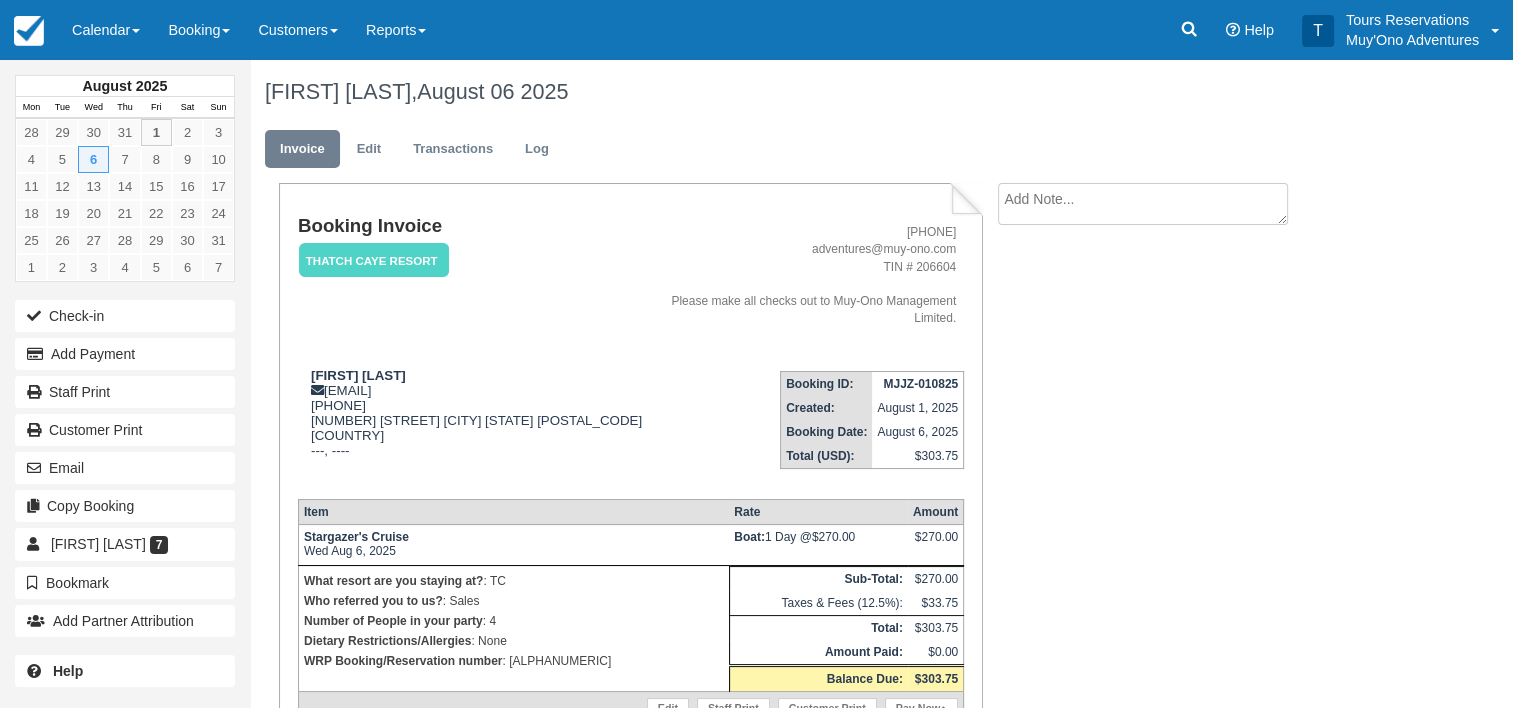 click at bounding box center (1143, 204) 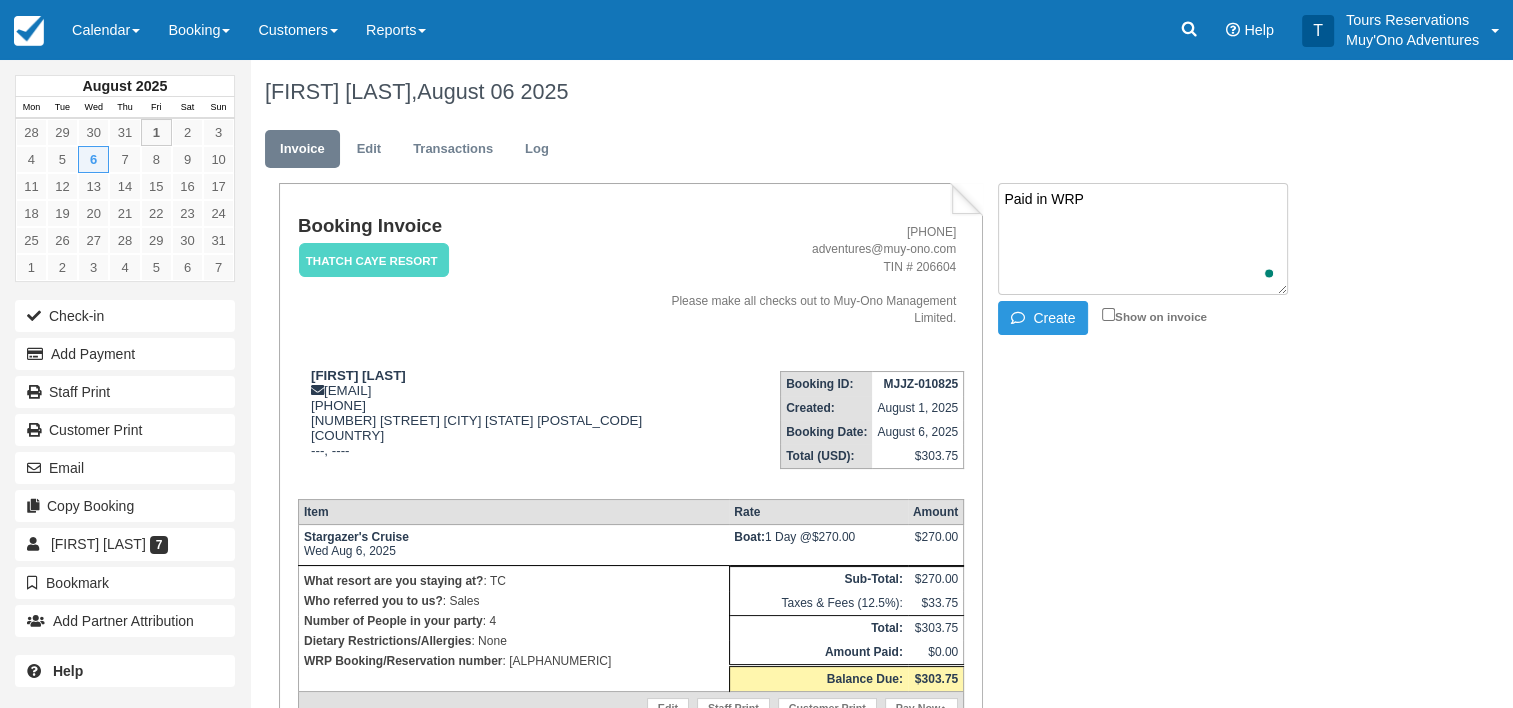 paste on "BB24112715902358" 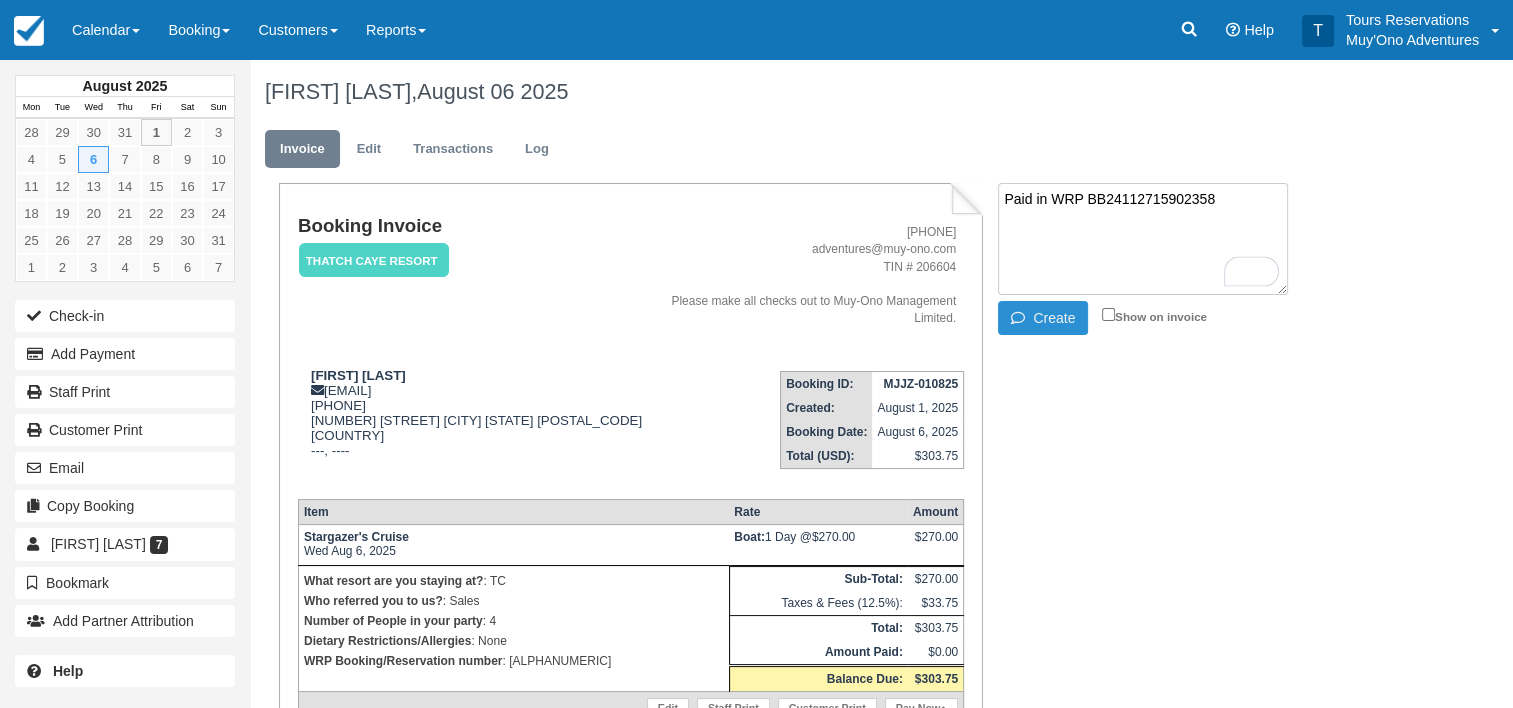 type on "Paid in WRP BB24112715902358" 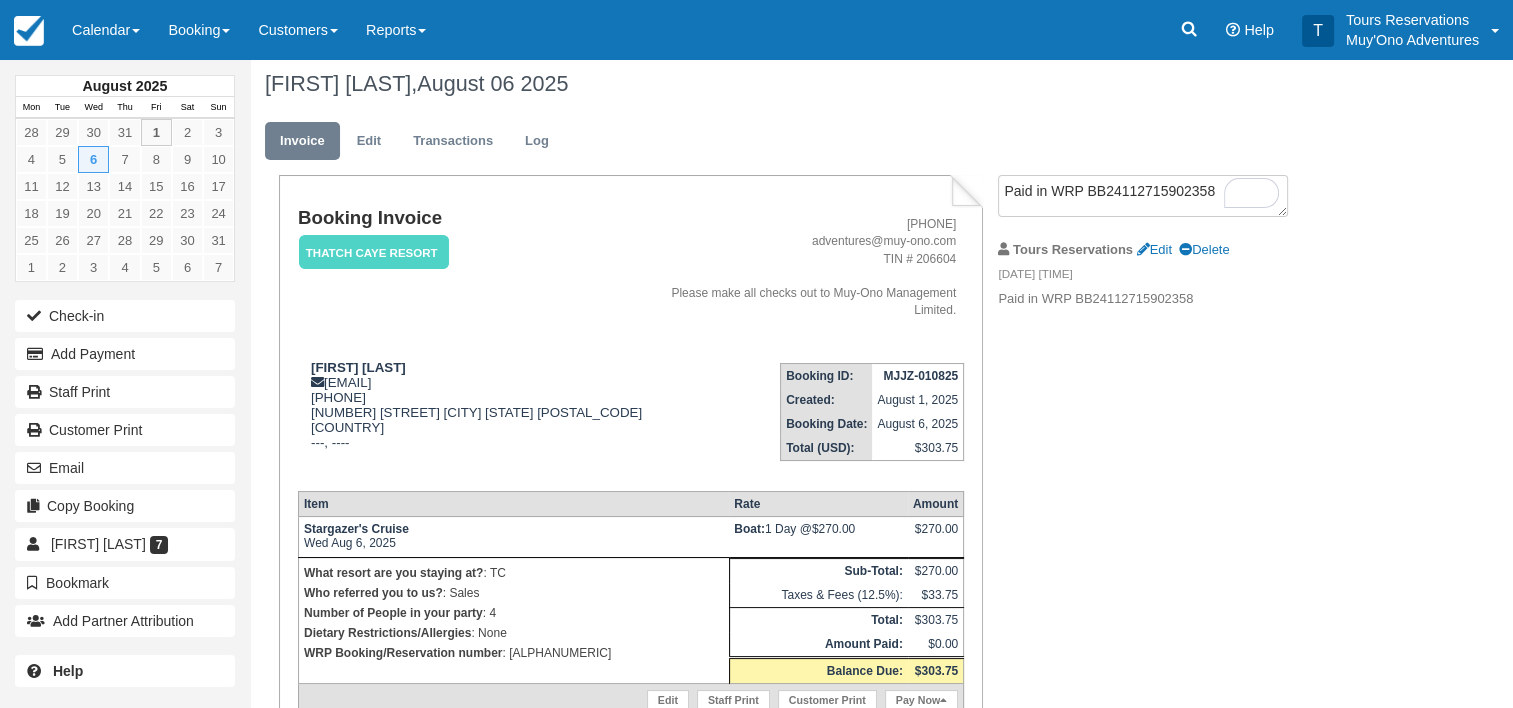 scroll, scrollTop: 0, scrollLeft: 0, axis: both 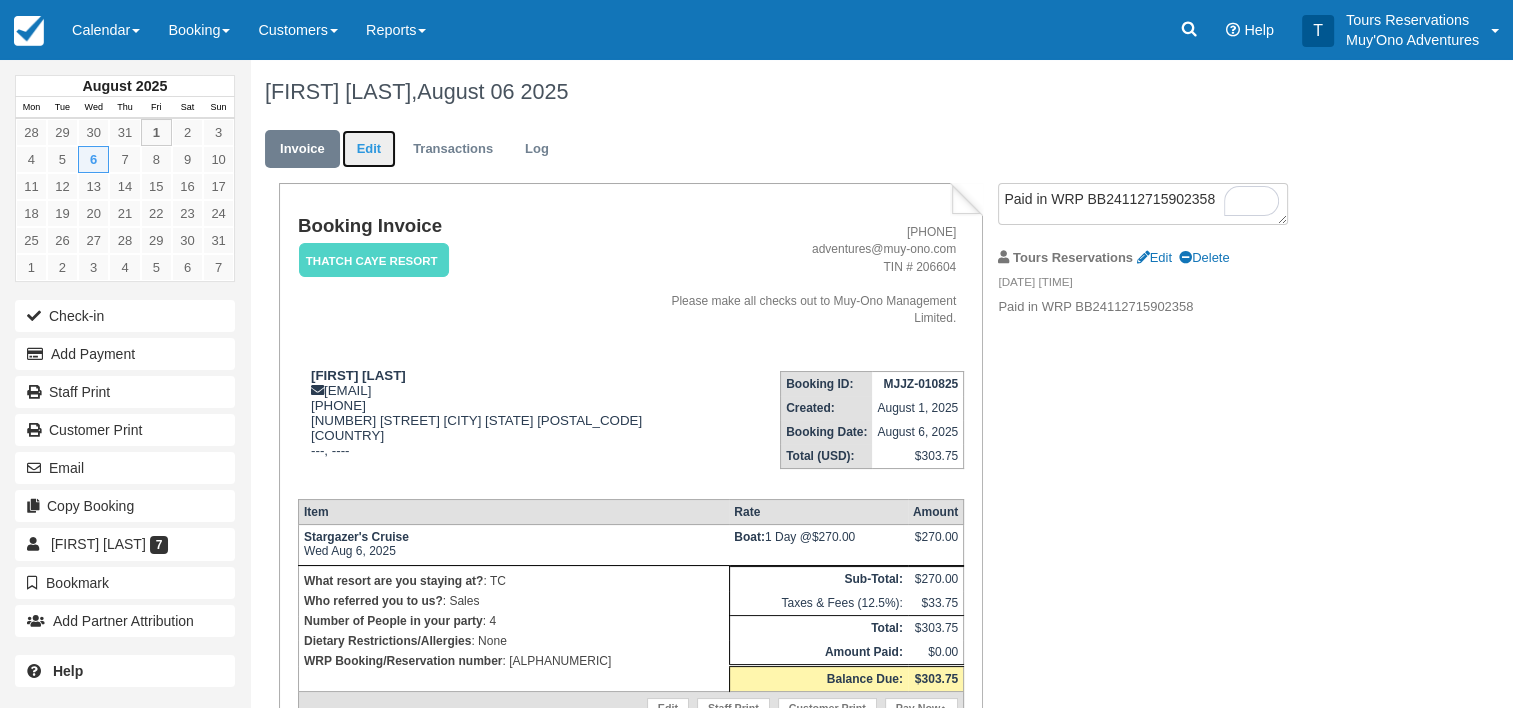 click on "Edit" at bounding box center [369, 149] 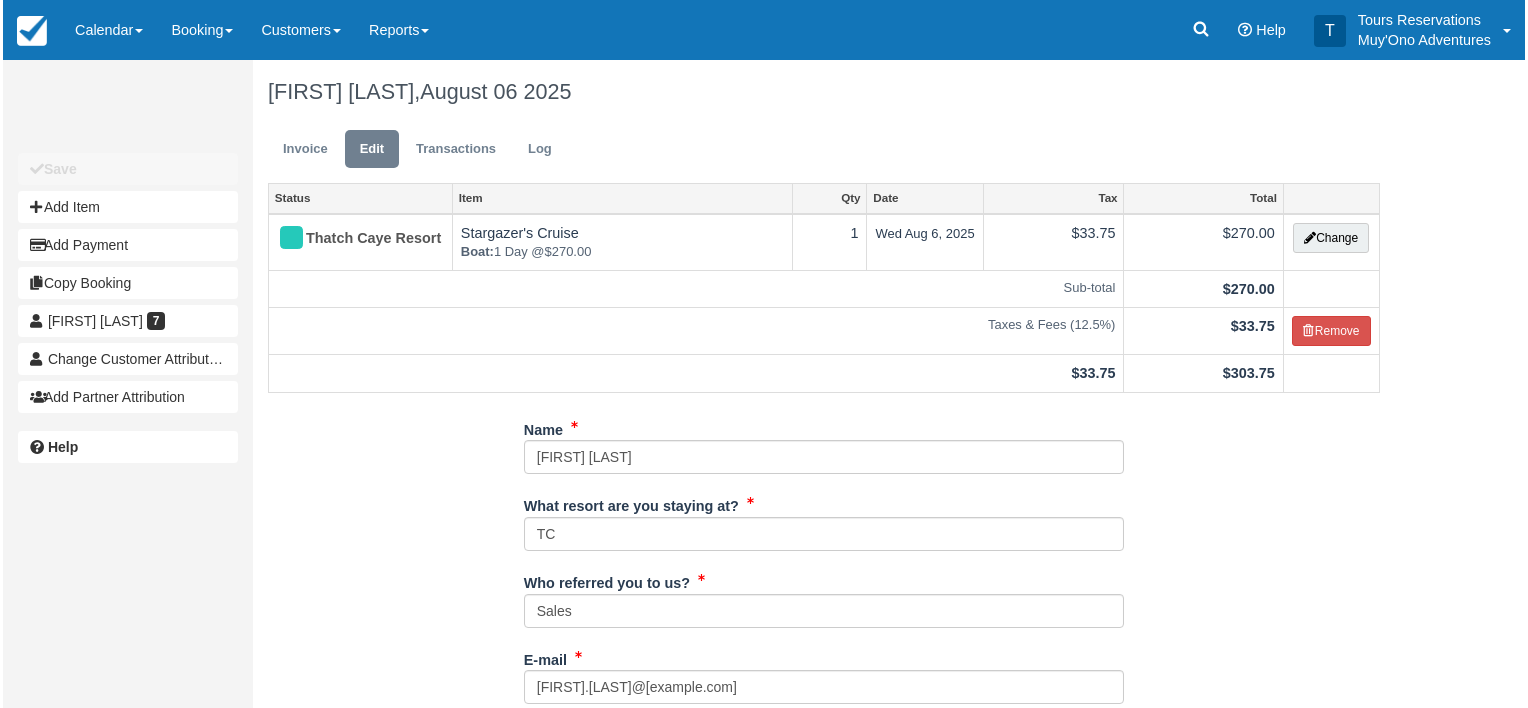 scroll, scrollTop: 0, scrollLeft: 0, axis: both 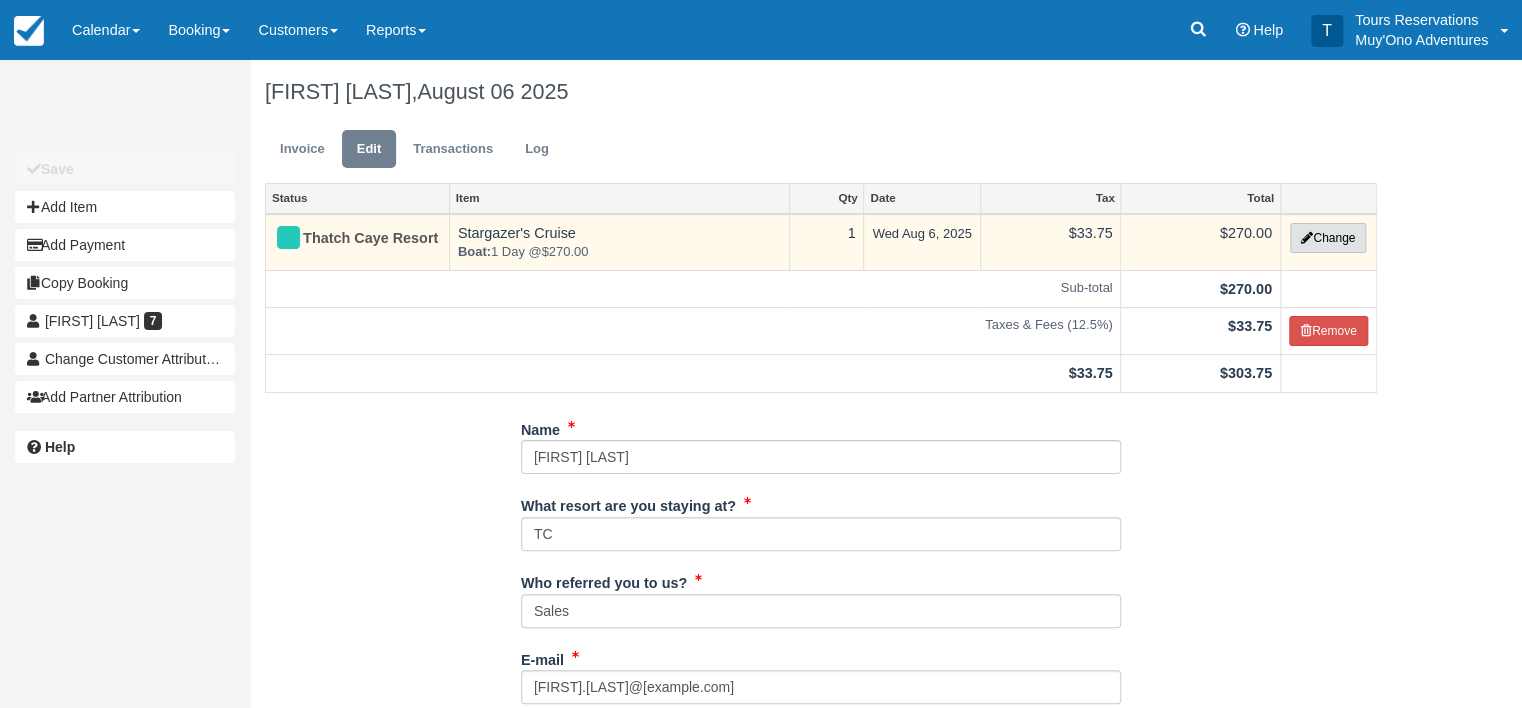 click on "Change" at bounding box center [1328, 238] 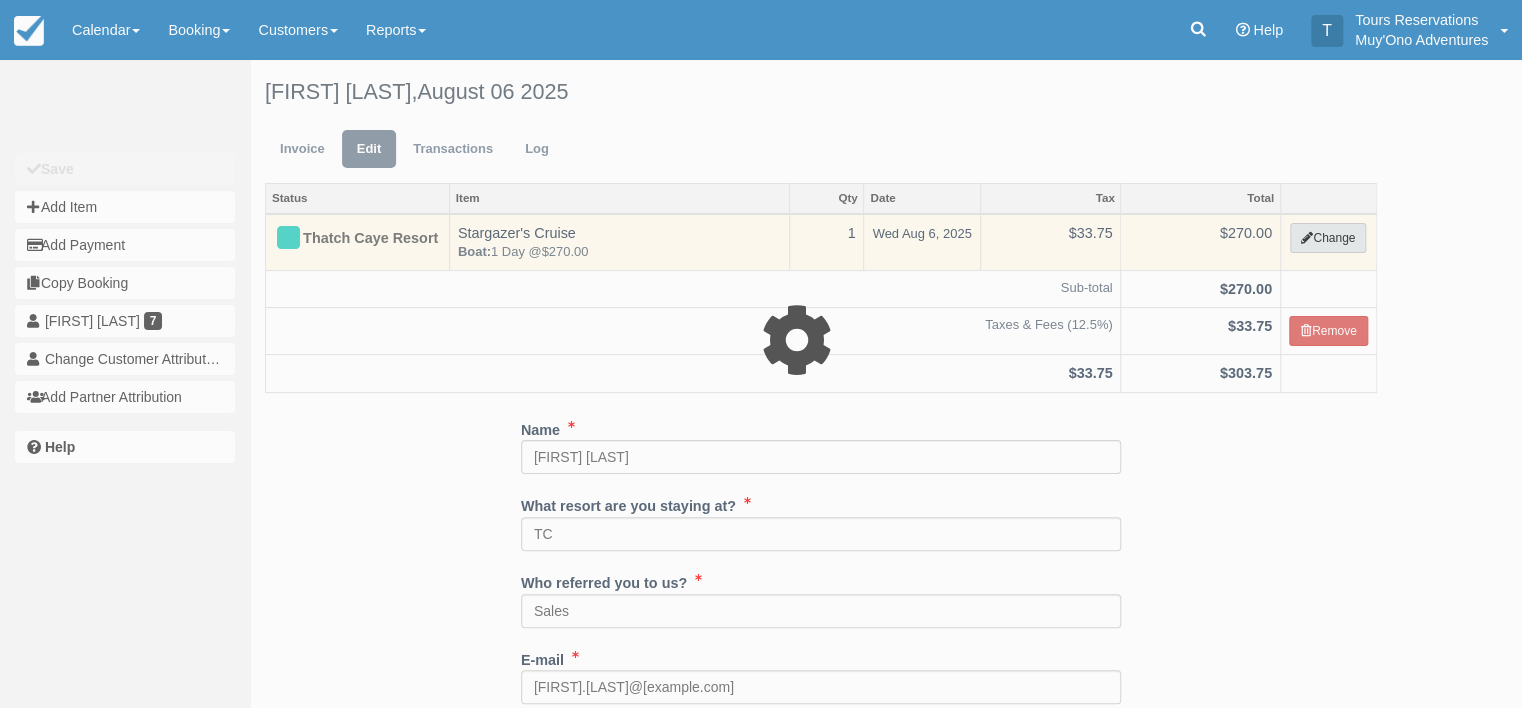 select on "64" 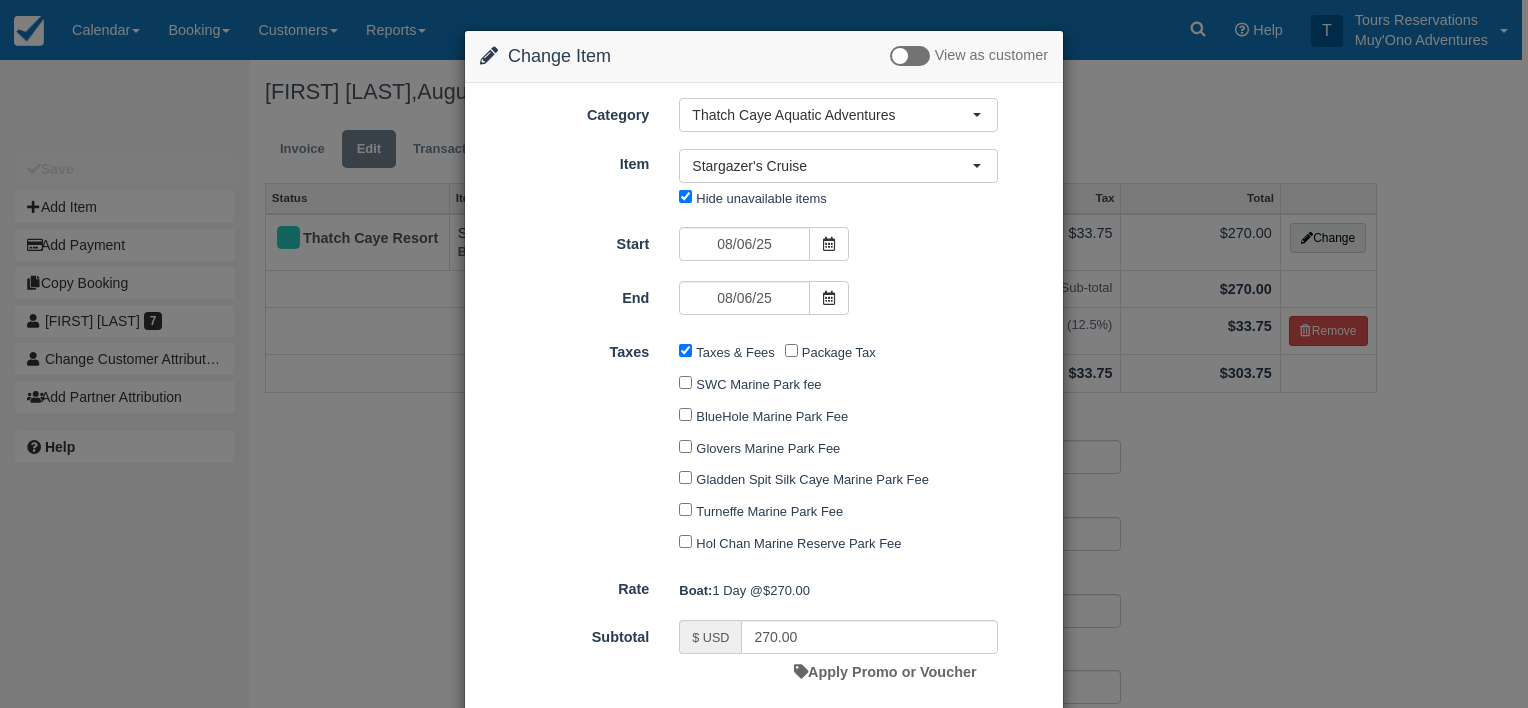 scroll, scrollTop: 110, scrollLeft: 0, axis: vertical 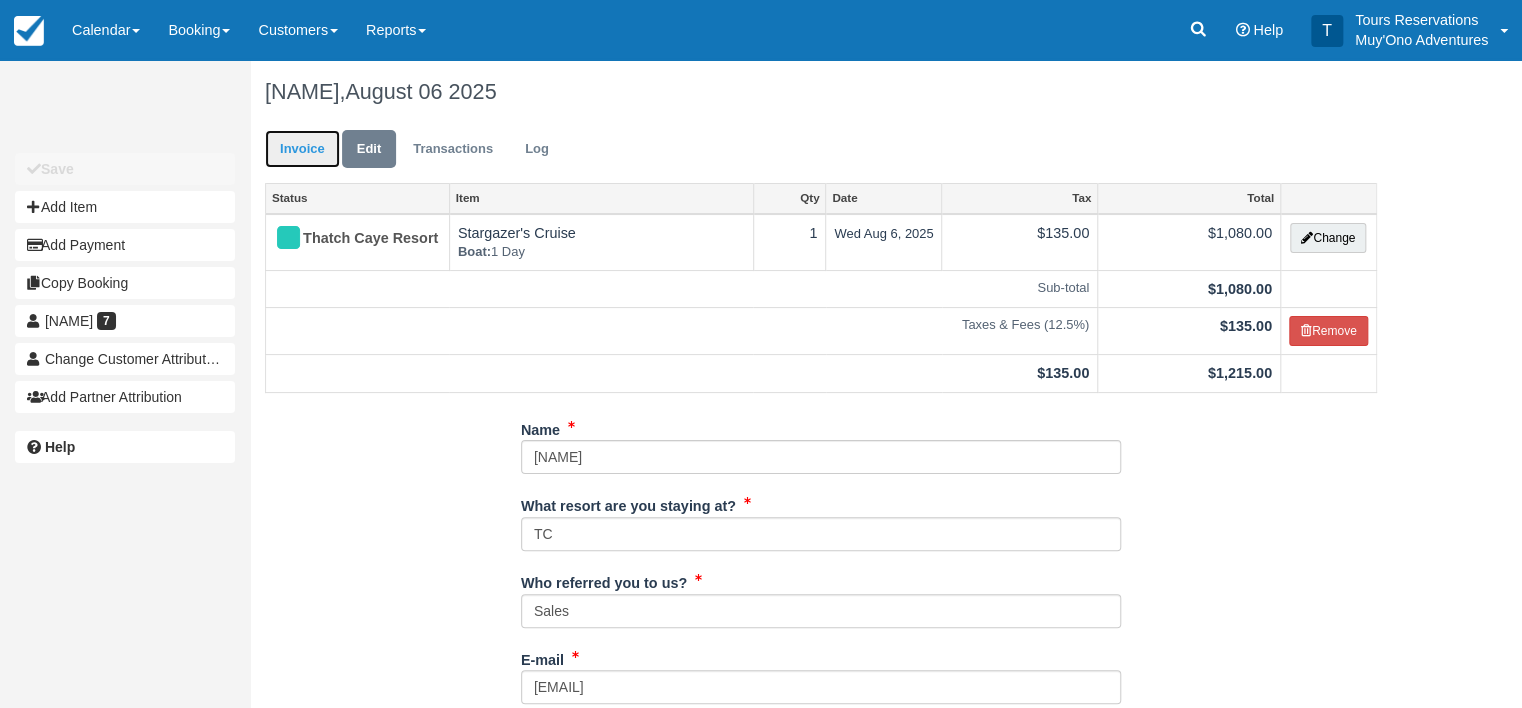 click on "Invoice" at bounding box center [302, 149] 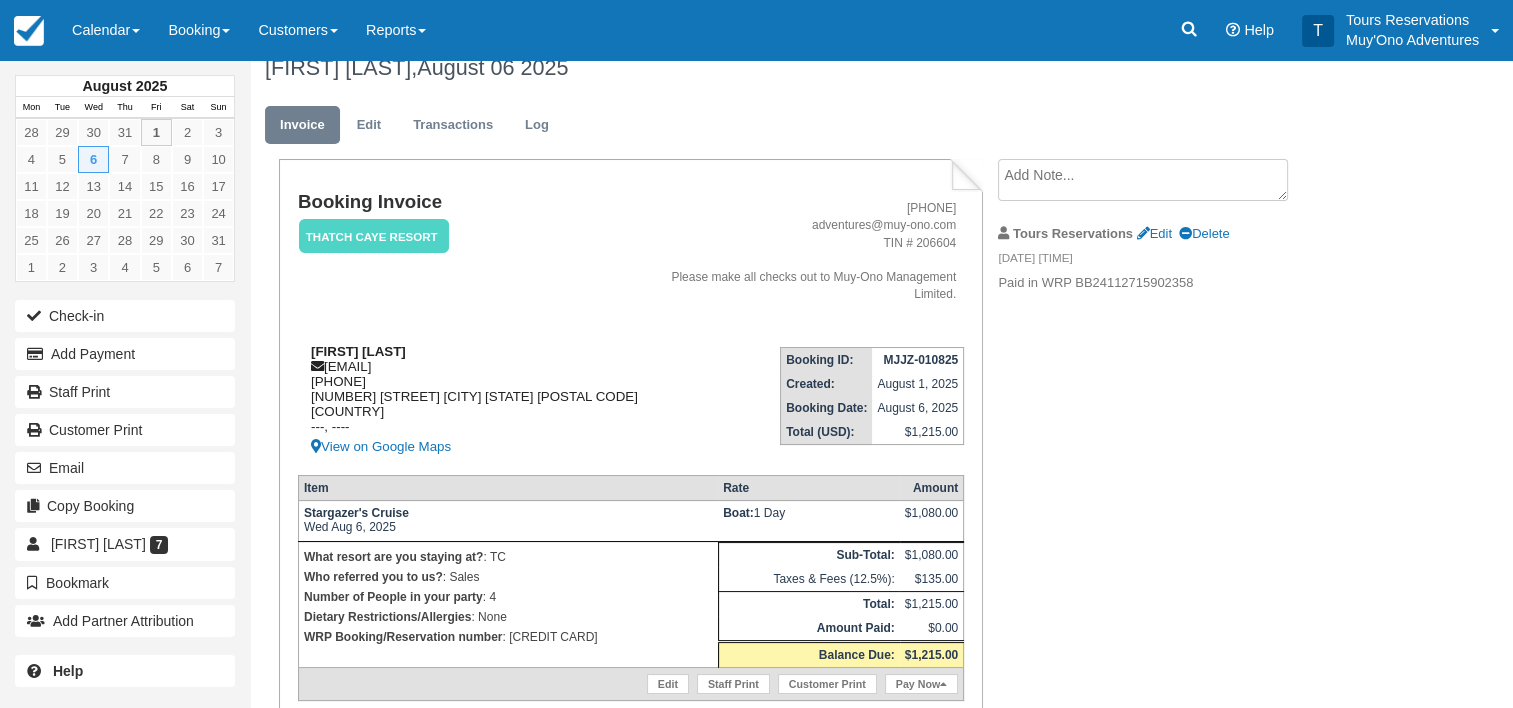 scroll, scrollTop: 12, scrollLeft: 0, axis: vertical 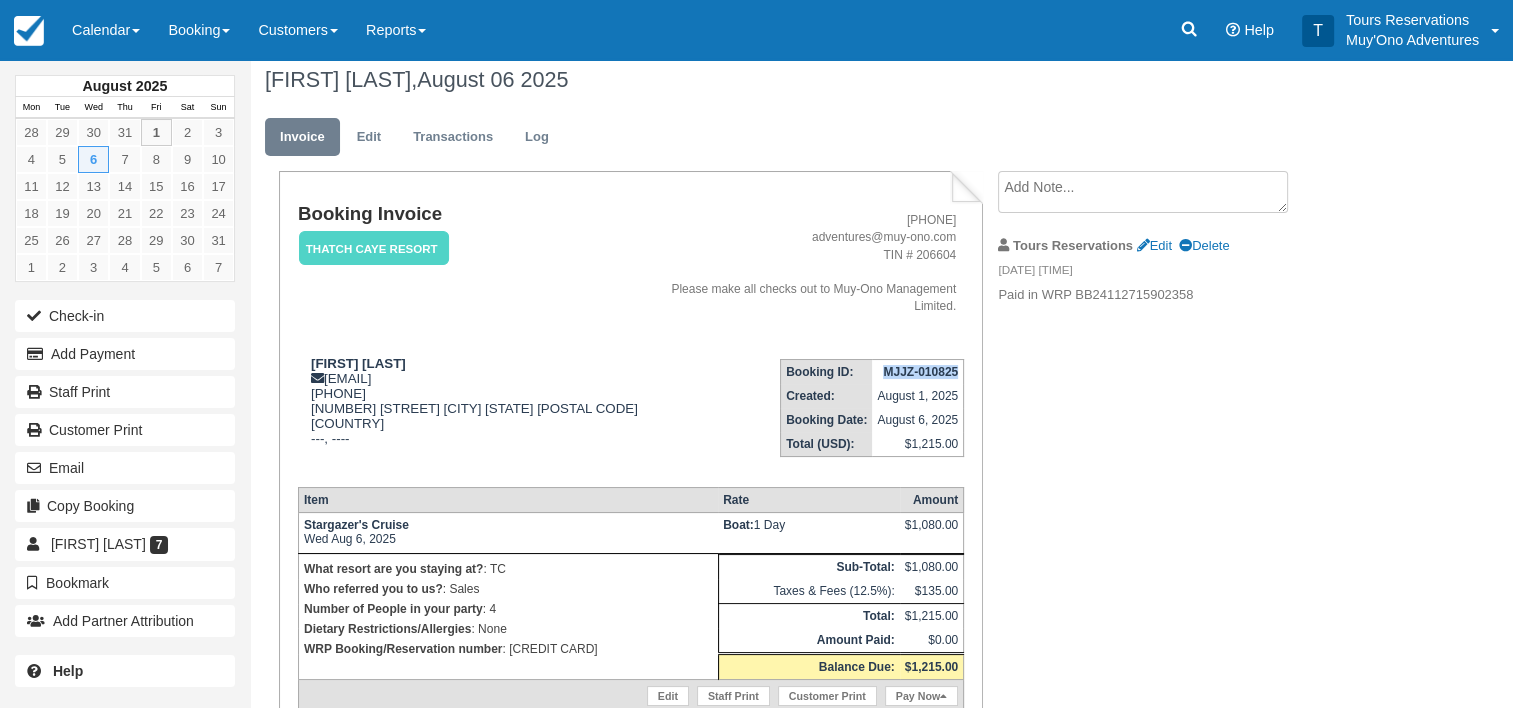 drag, startPoint x: 886, startPoint y: 369, endPoint x: 961, endPoint y: 368, distance: 75.00667 